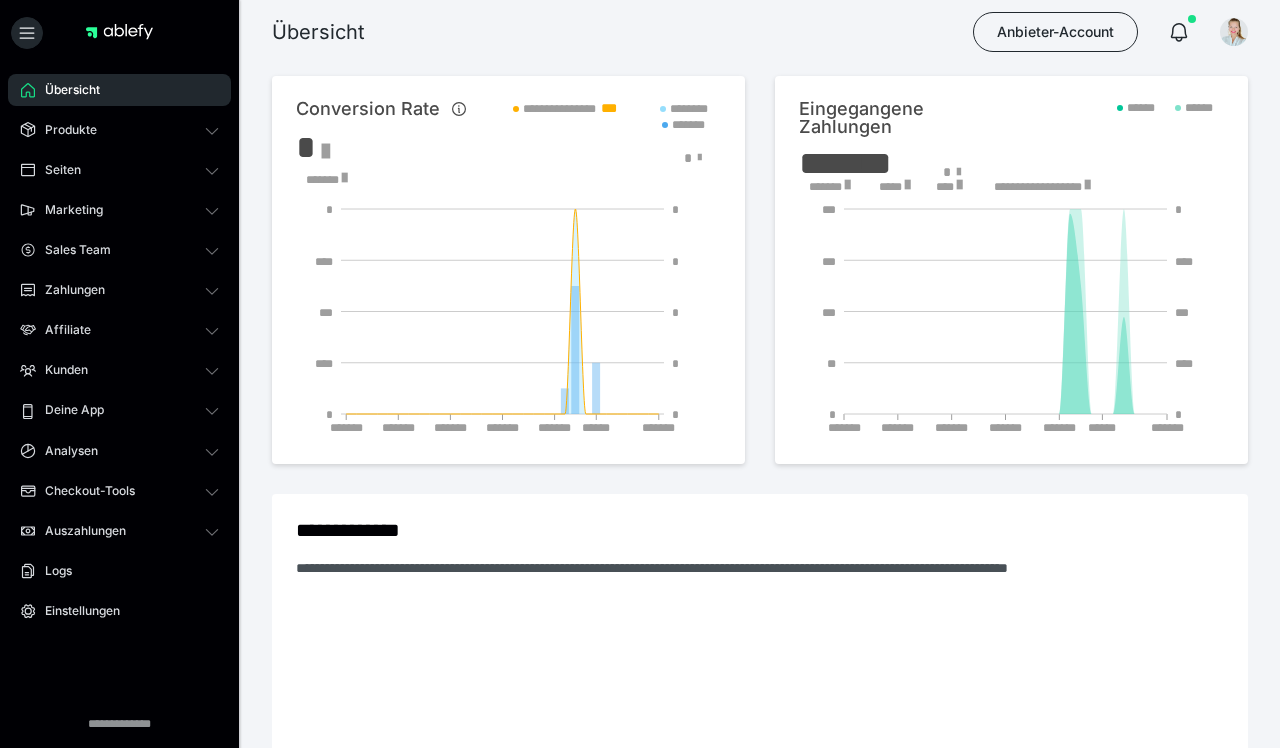 scroll, scrollTop: 0, scrollLeft: 0, axis: both 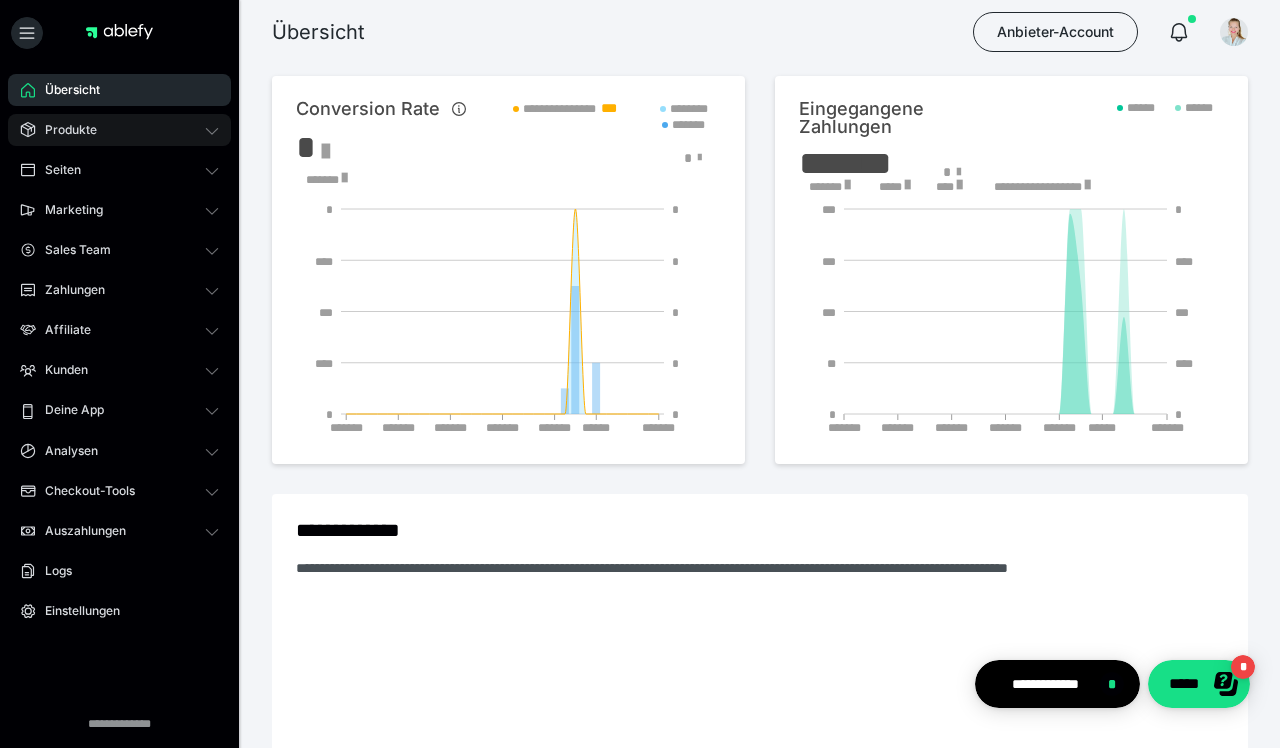 click on "Produkte" at bounding box center [64, 130] 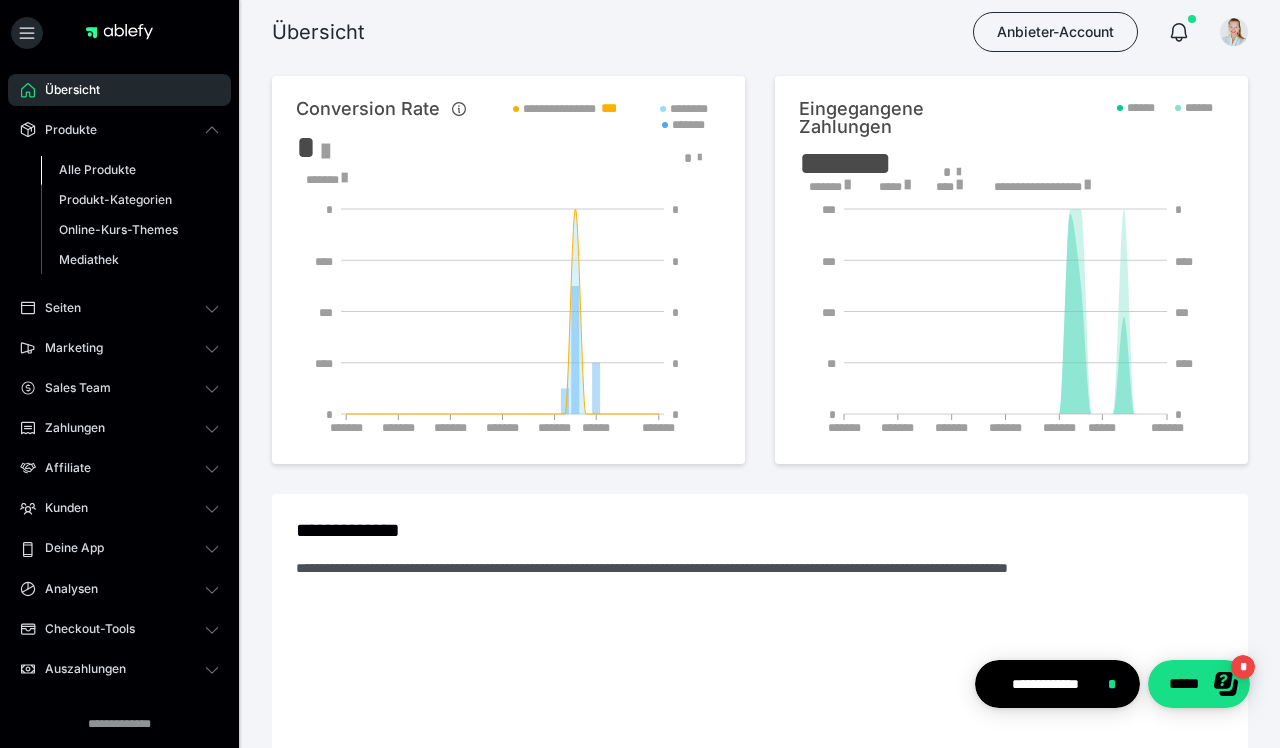 click on "Alle Produkte" at bounding box center (97, 169) 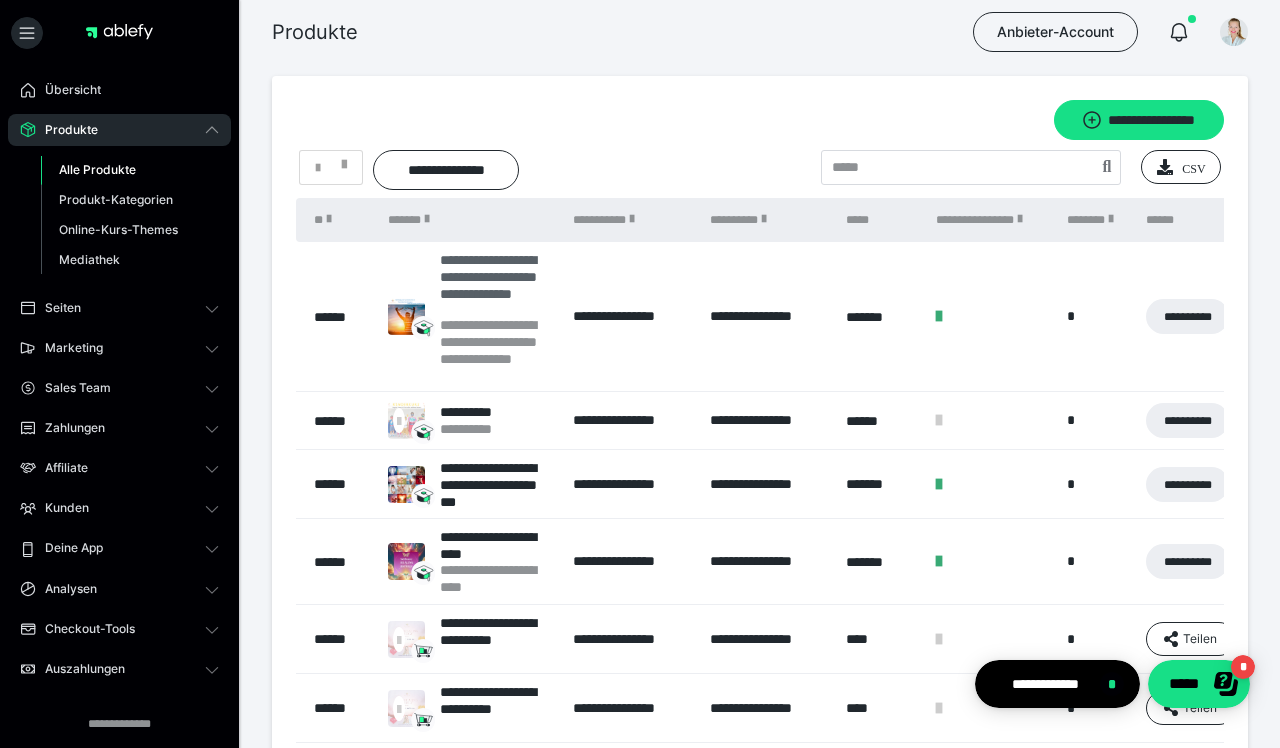 click on "**********" at bounding box center (497, 284) 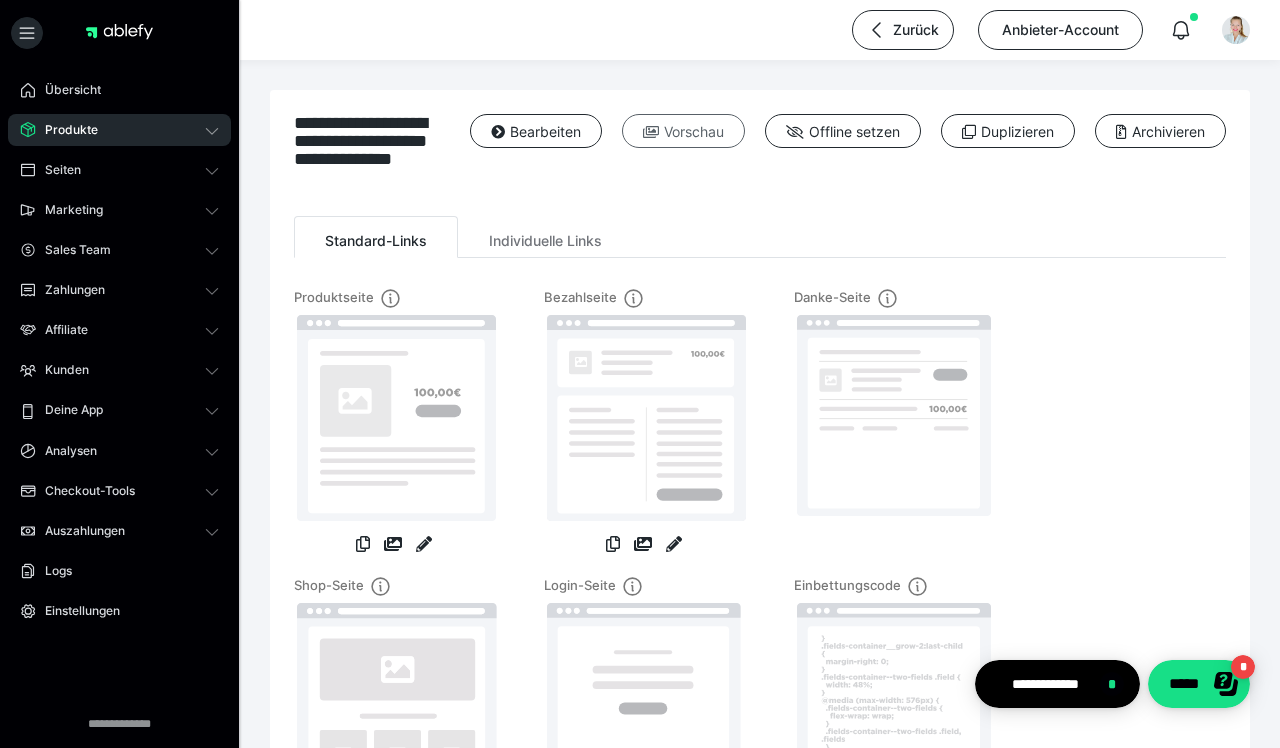 scroll, scrollTop: 0, scrollLeft: 0, axis: both 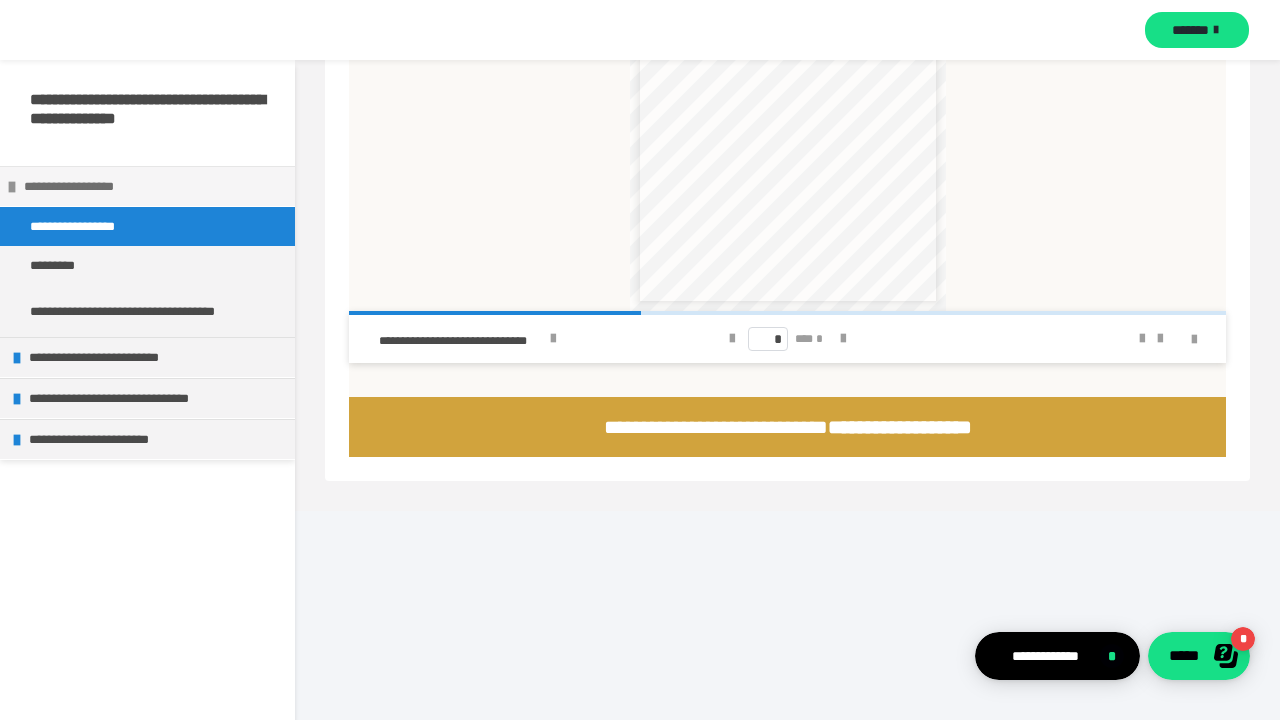 click on "**********" at bounding box center [152, 186] 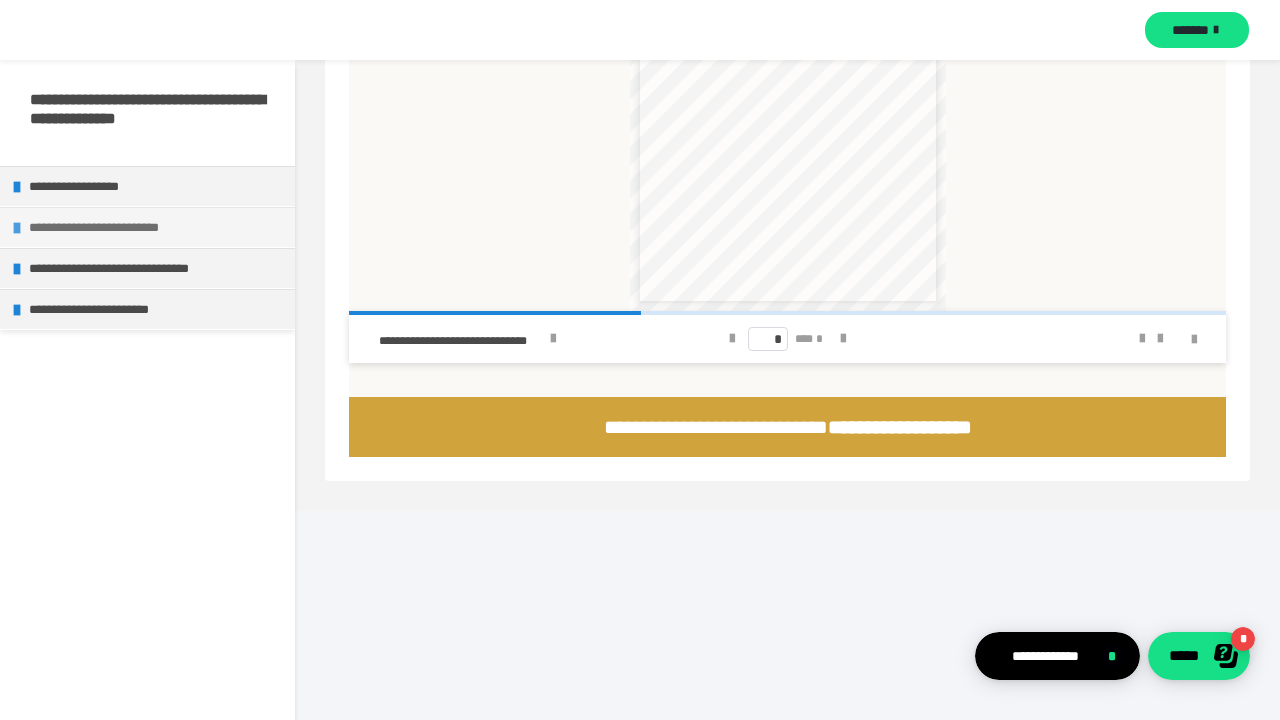 click on "**********" at bounding box center (157, 227) 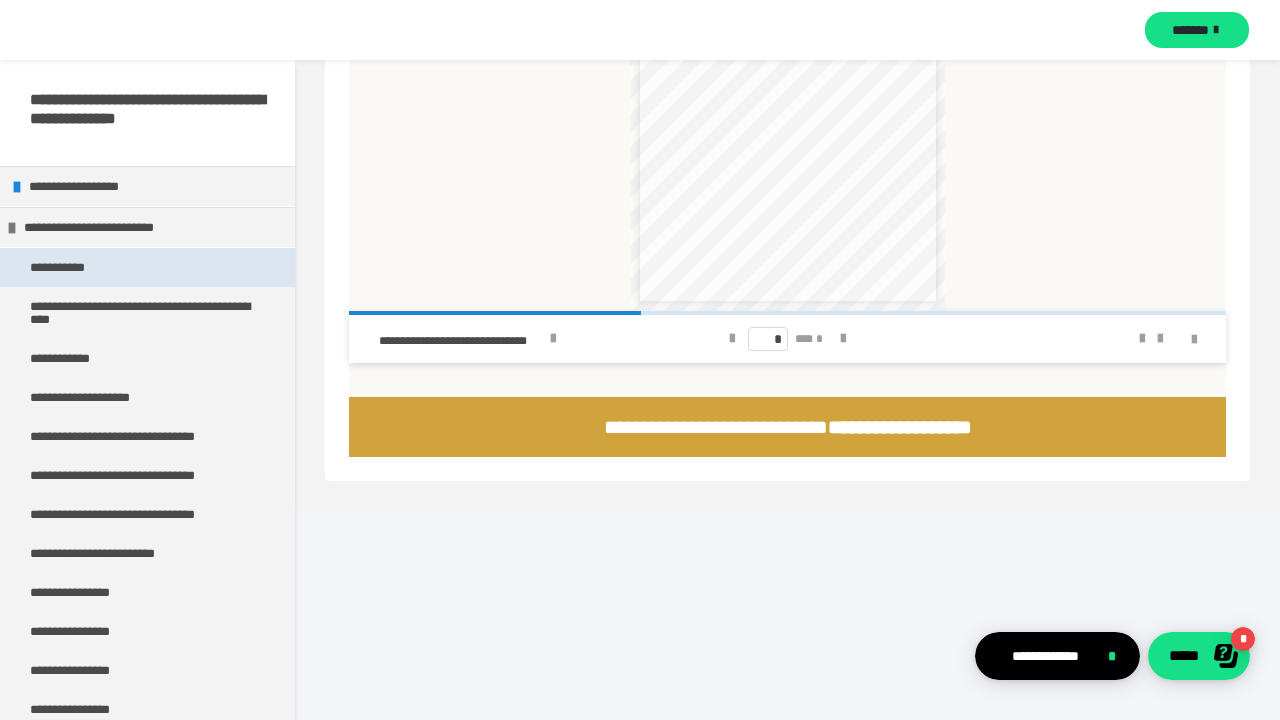 click on "**********" at bounding box center [65, 267] 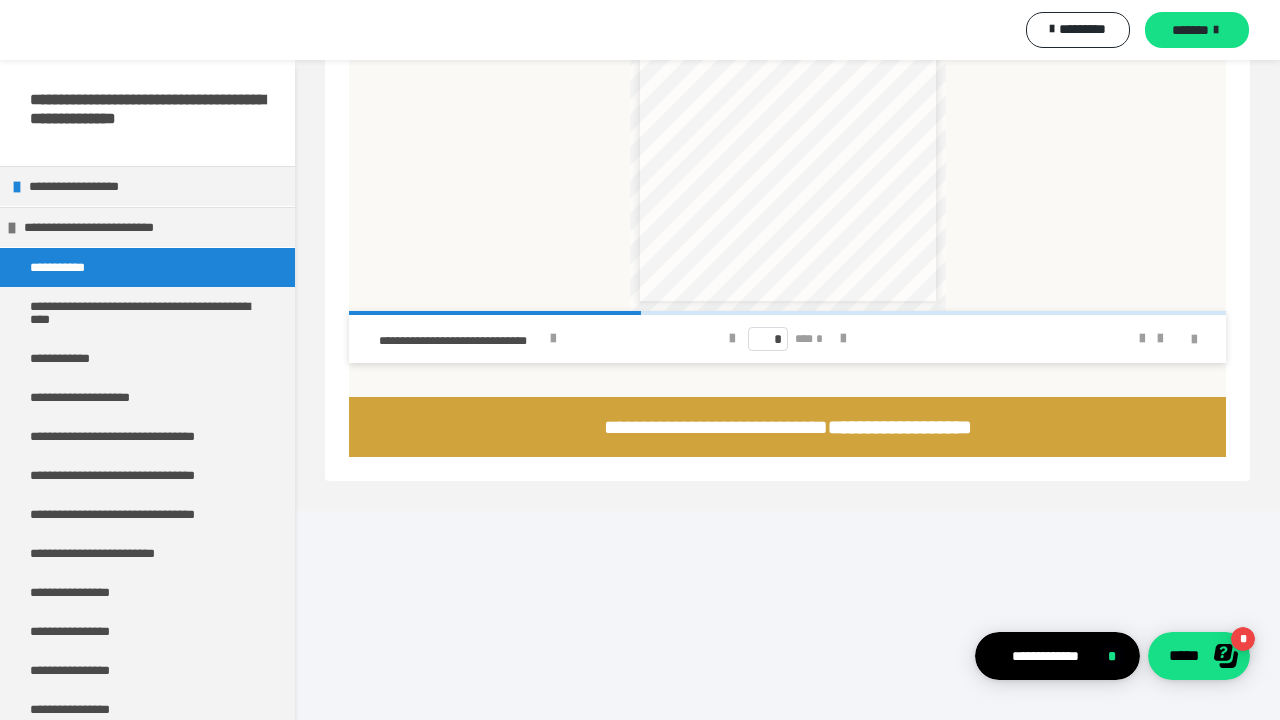 scroll, scrollTop: 0, scrollLeft: 0, axis: both 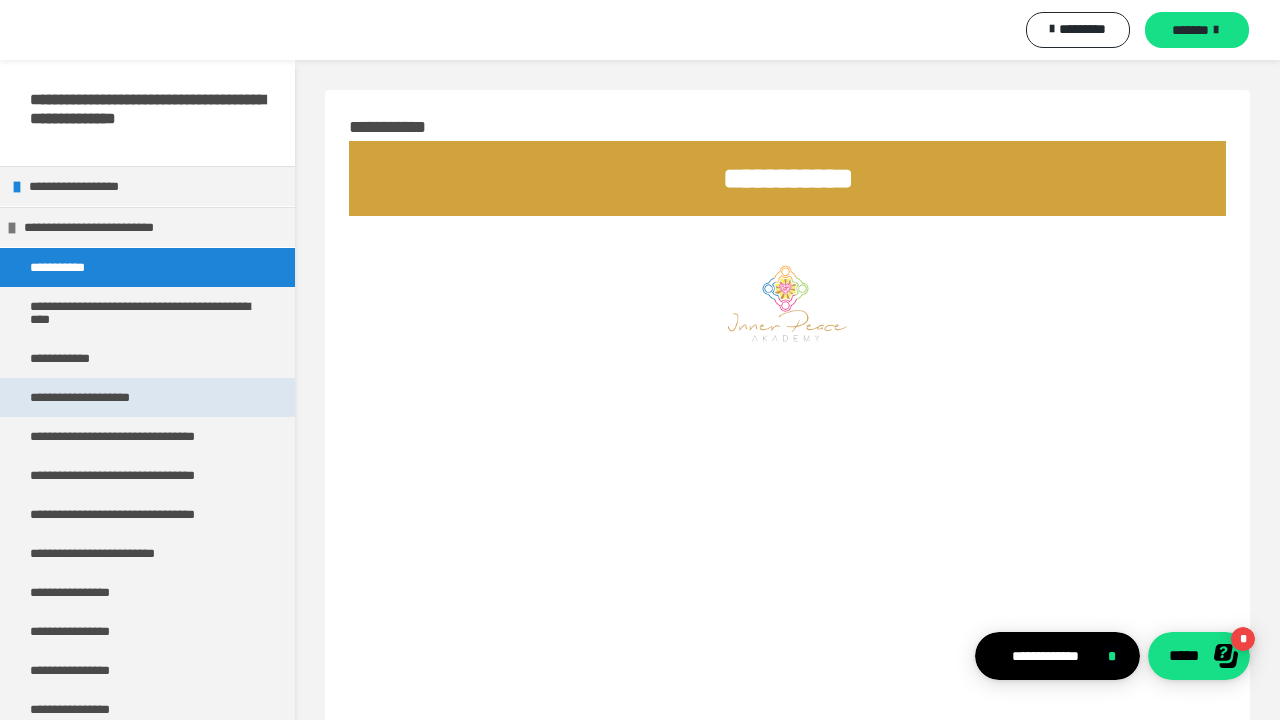 drag, startPoint x: 146, startPoint y: 308, endPoint x: 139, endPoint y: 411, distance: 103.23759 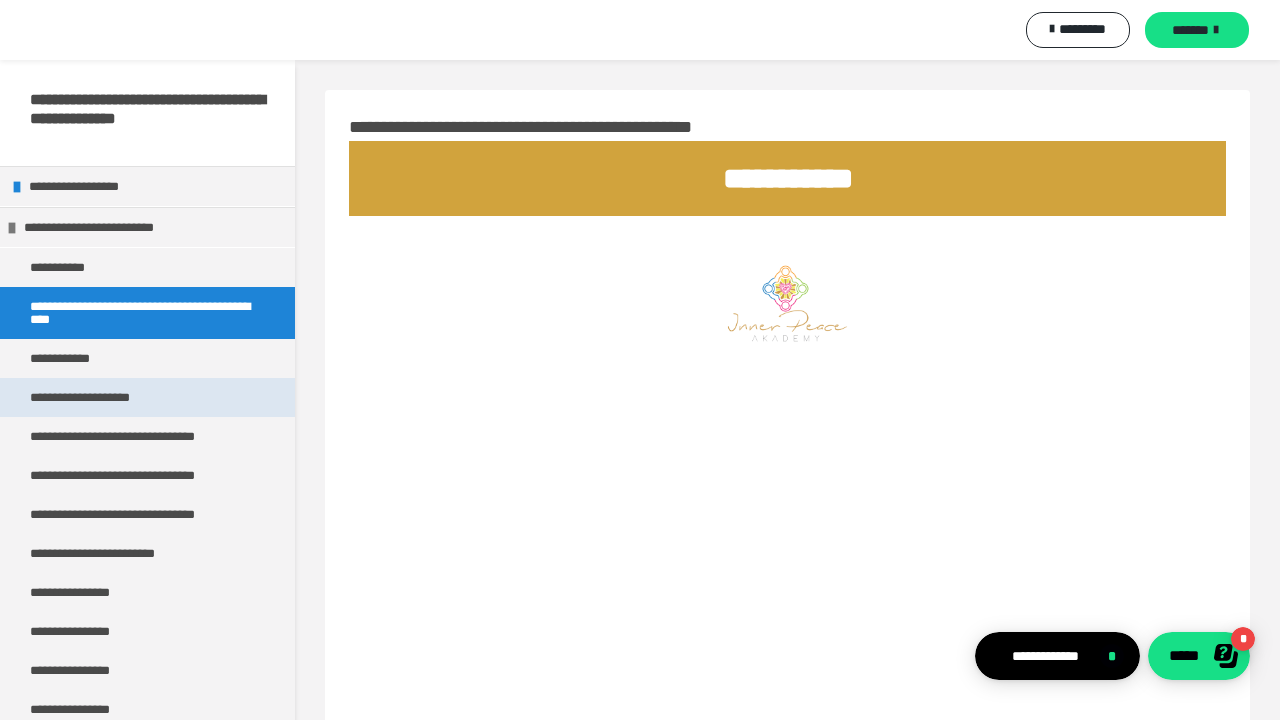 scroll, scrollTop: 106, scrollLeft: 0, axis: vertical 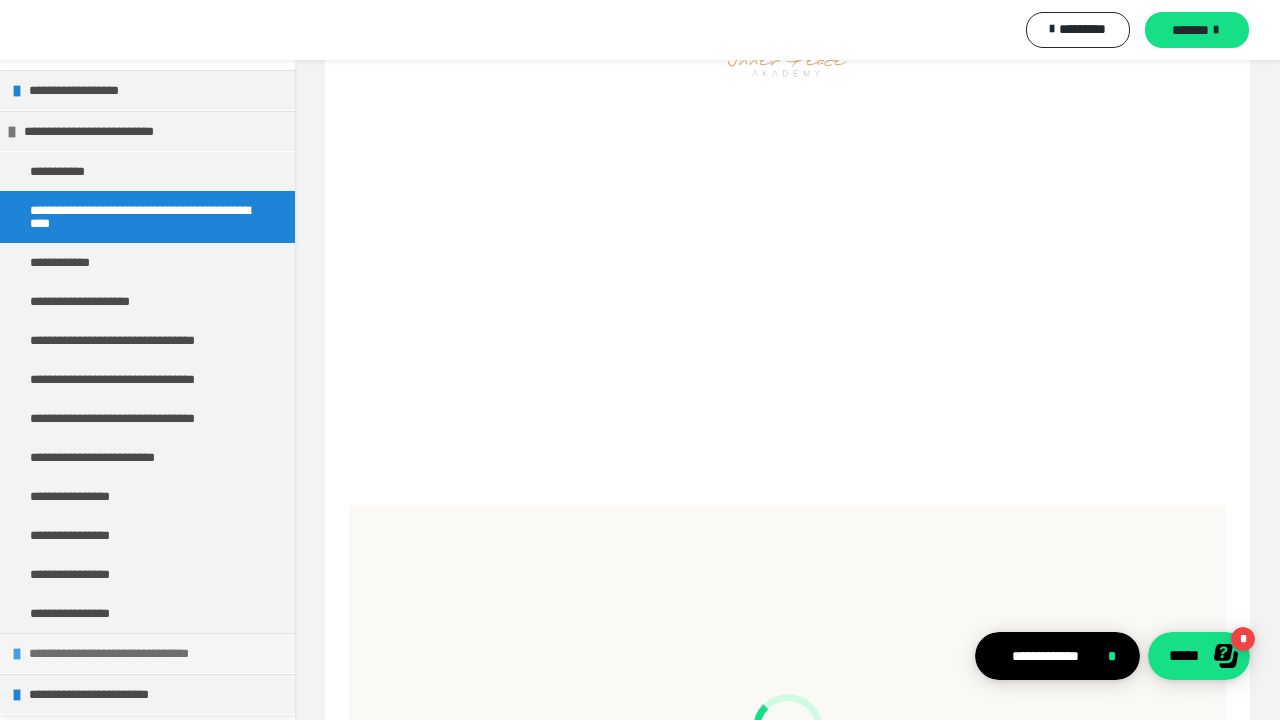 click on "**********" at bounding box center (157, 653) 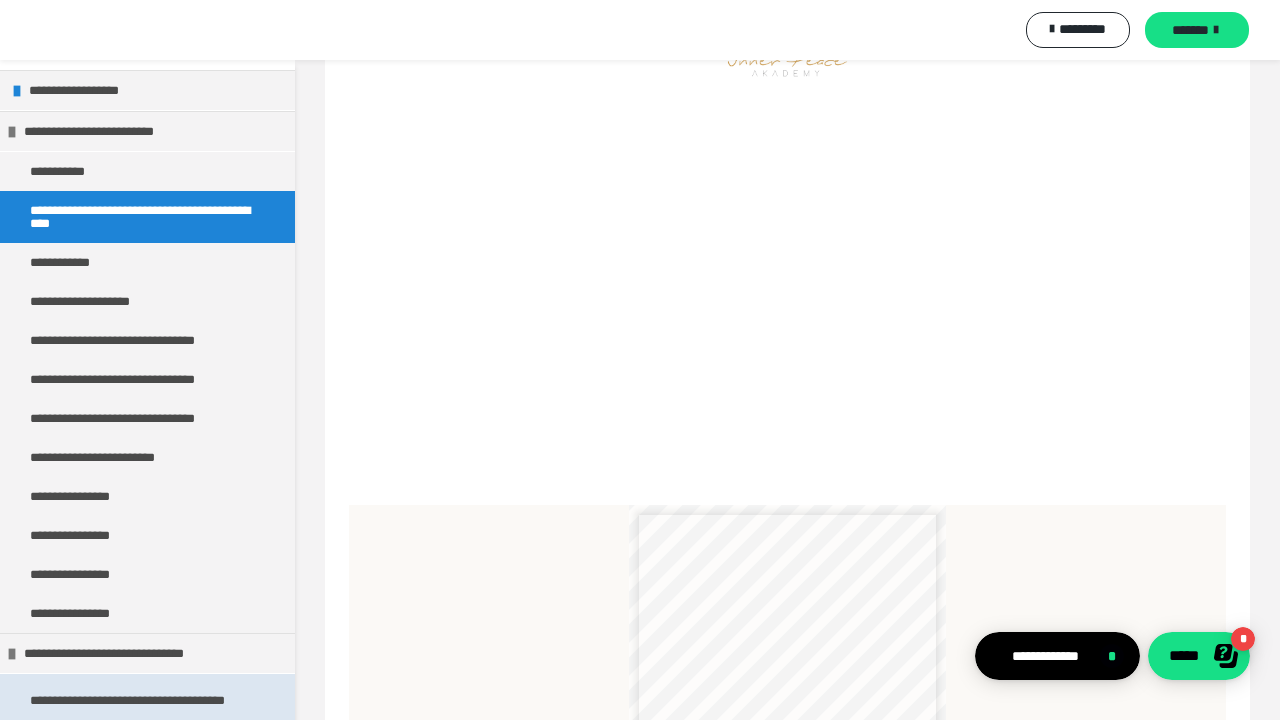 click on "**********" at bounding box center (147, 700) 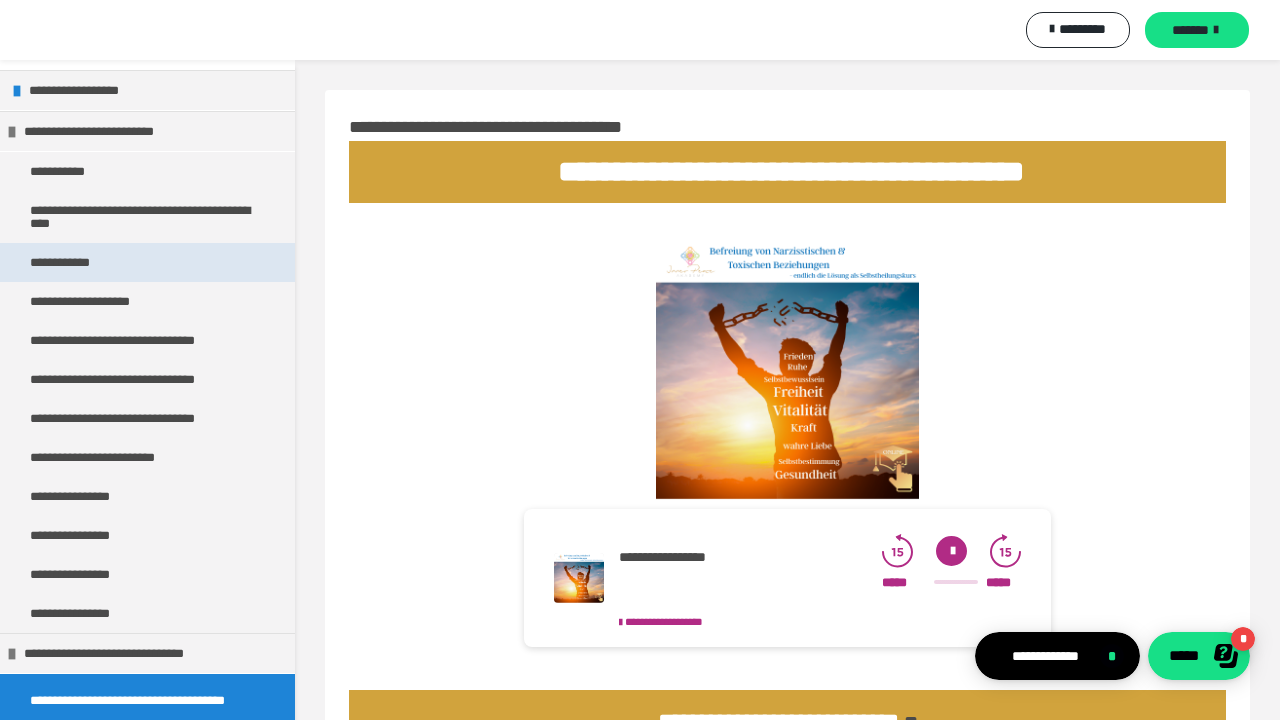 scroll, scrollTop: 0, scrollLeft: 0, axis: both 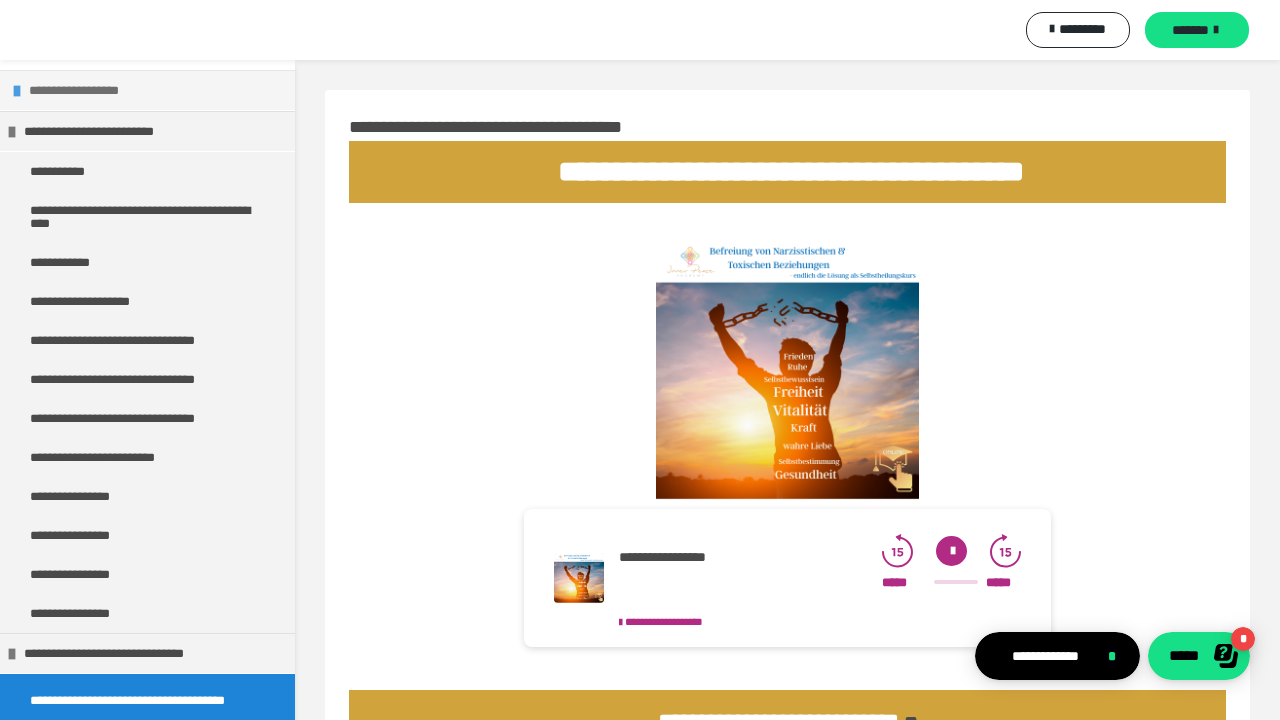 click on "**********" at bounding box center [157, 90] 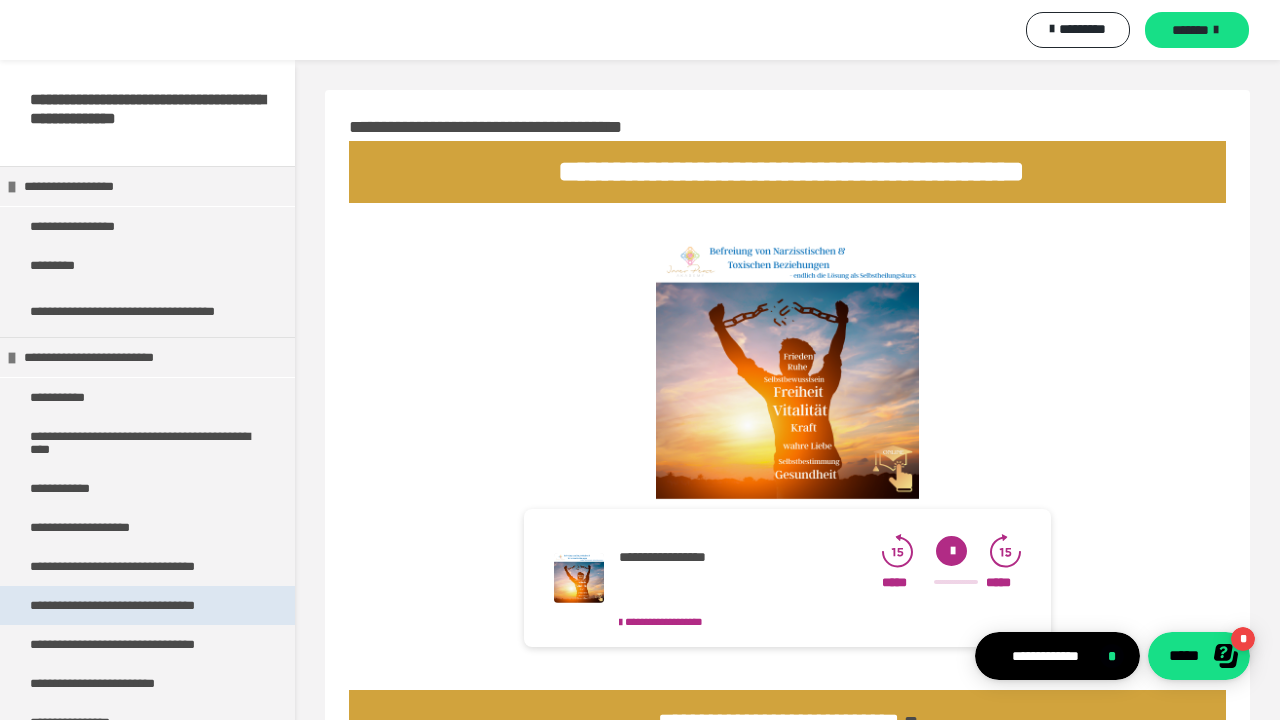 scroll, scrollTop: 0, scrollLeft: 0, axis: both 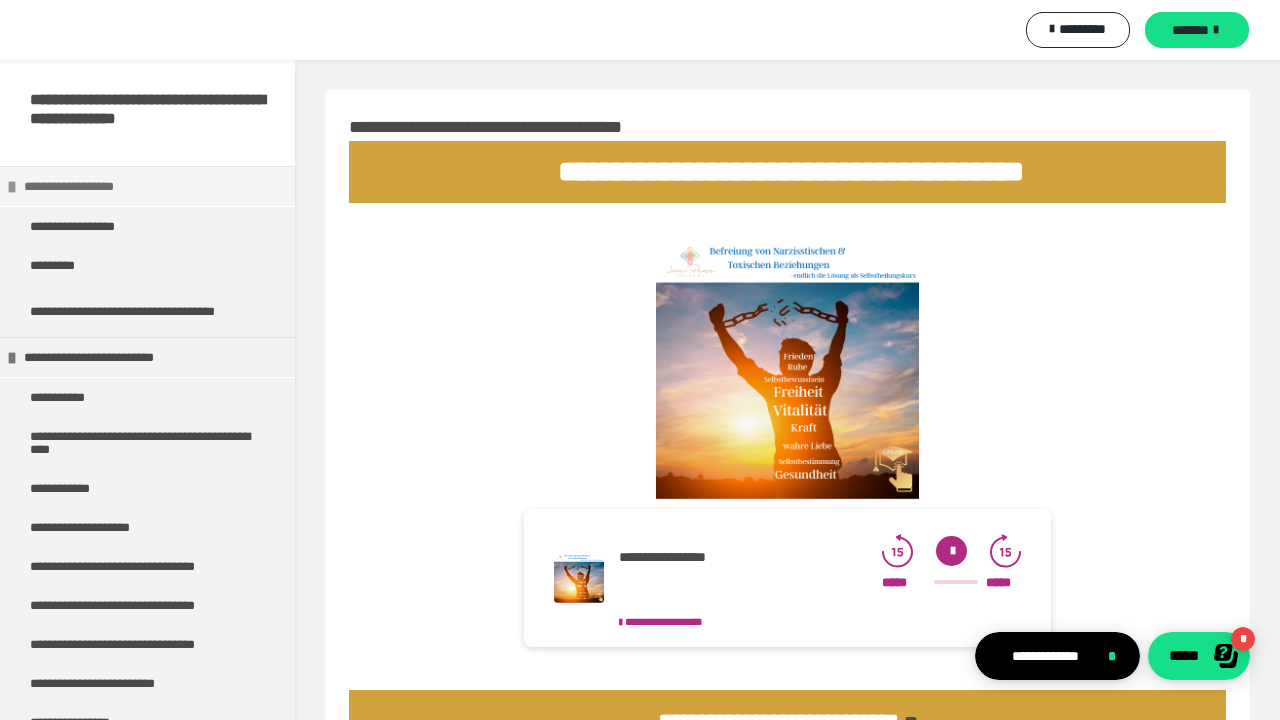 click on "**********" at bounding box center [152, 186] 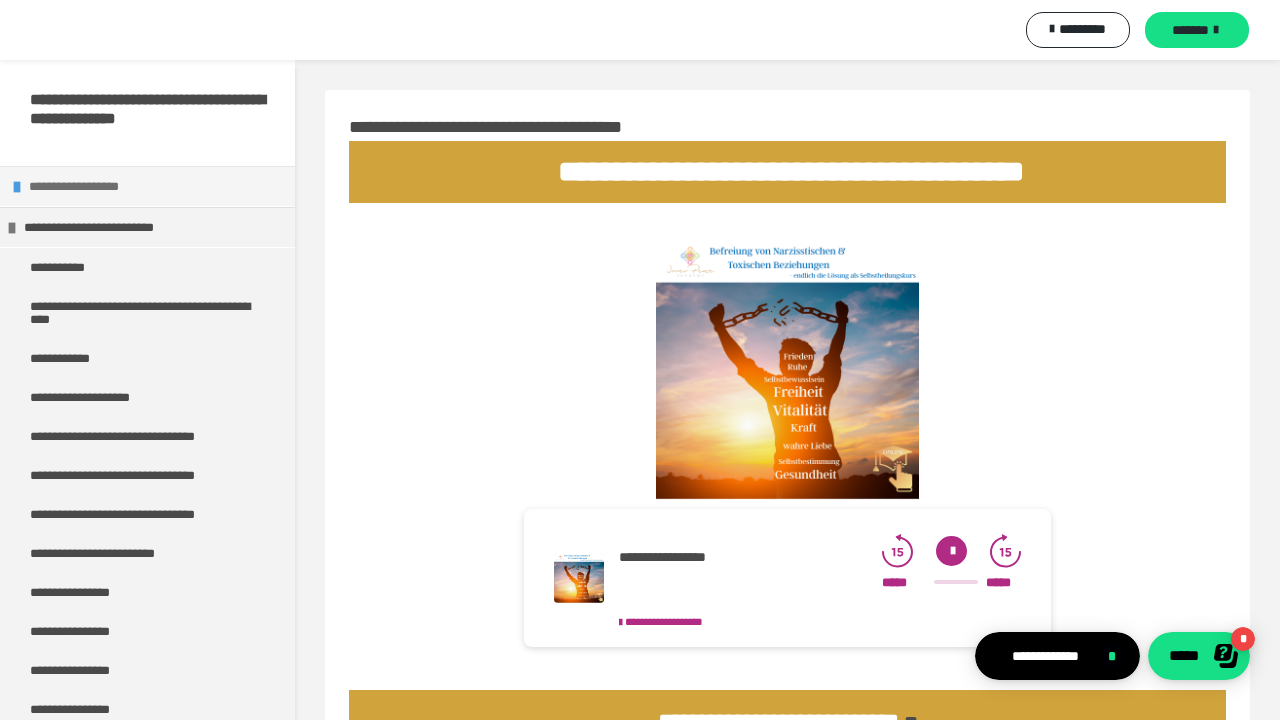 click on "**********" at bounding box center (157, 186) 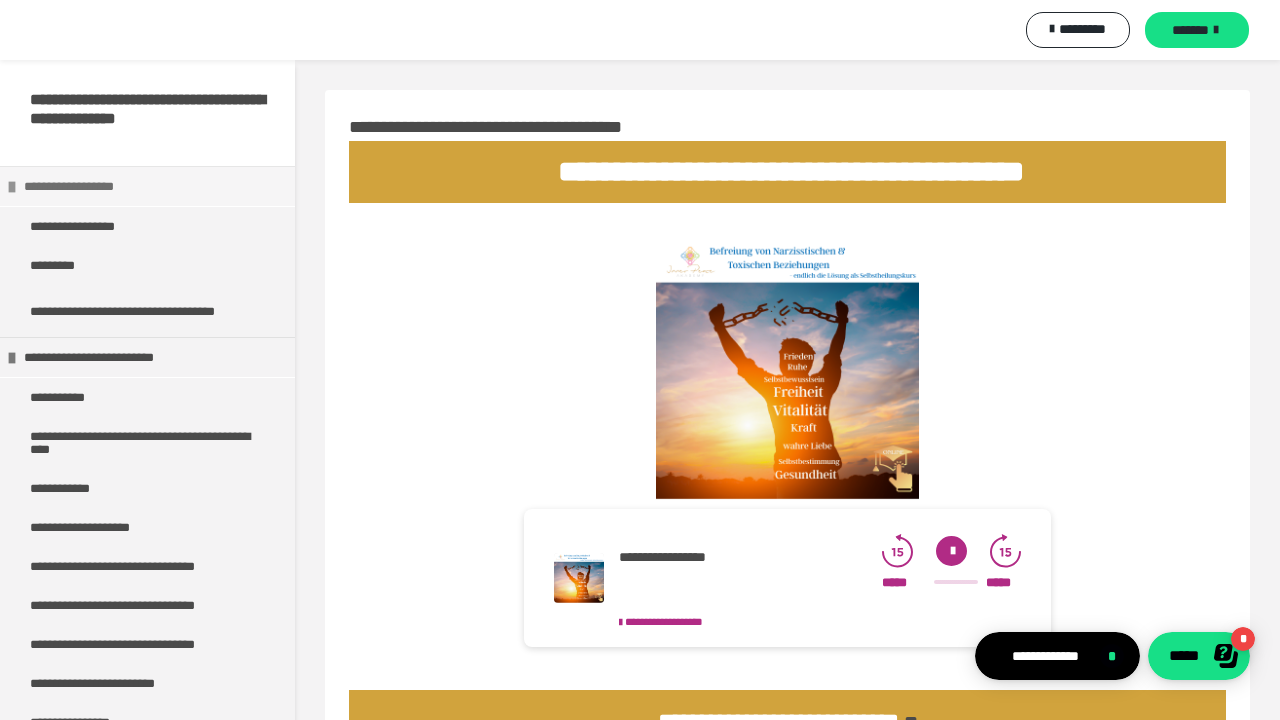 click on "**********" at bounding box center [152, 186] 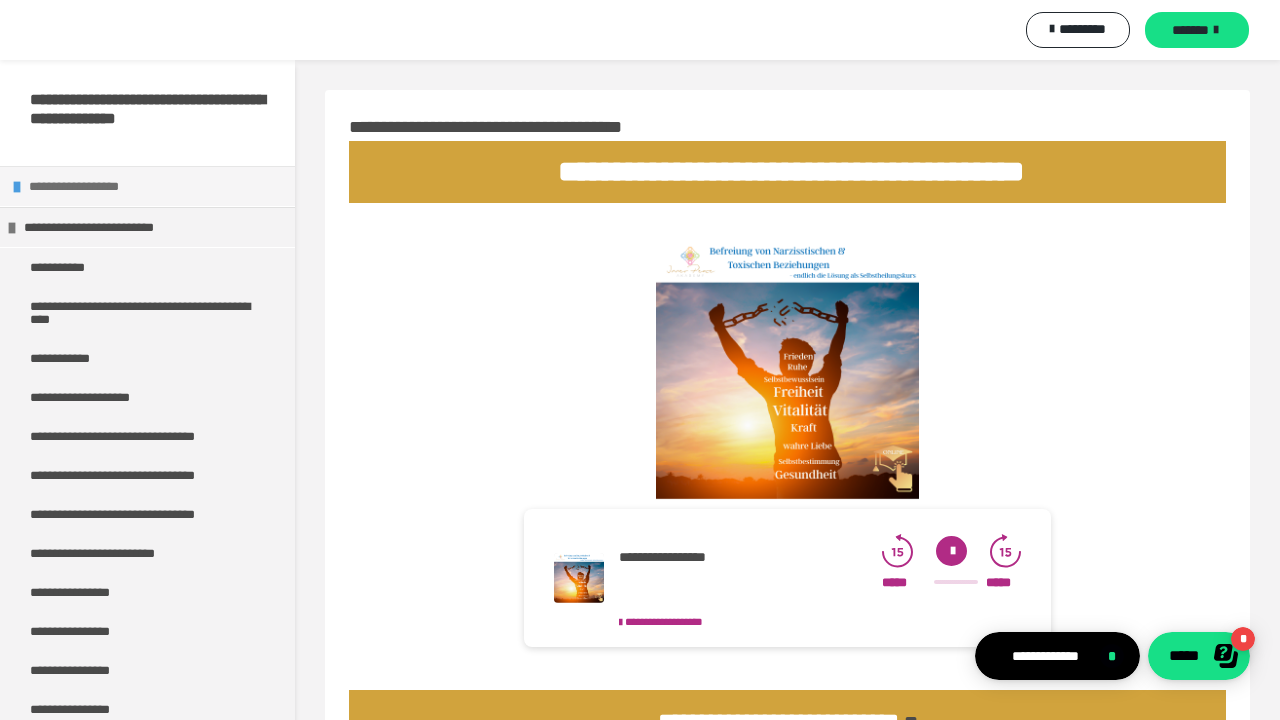 click on "**********" at bounding box center (157, 186) 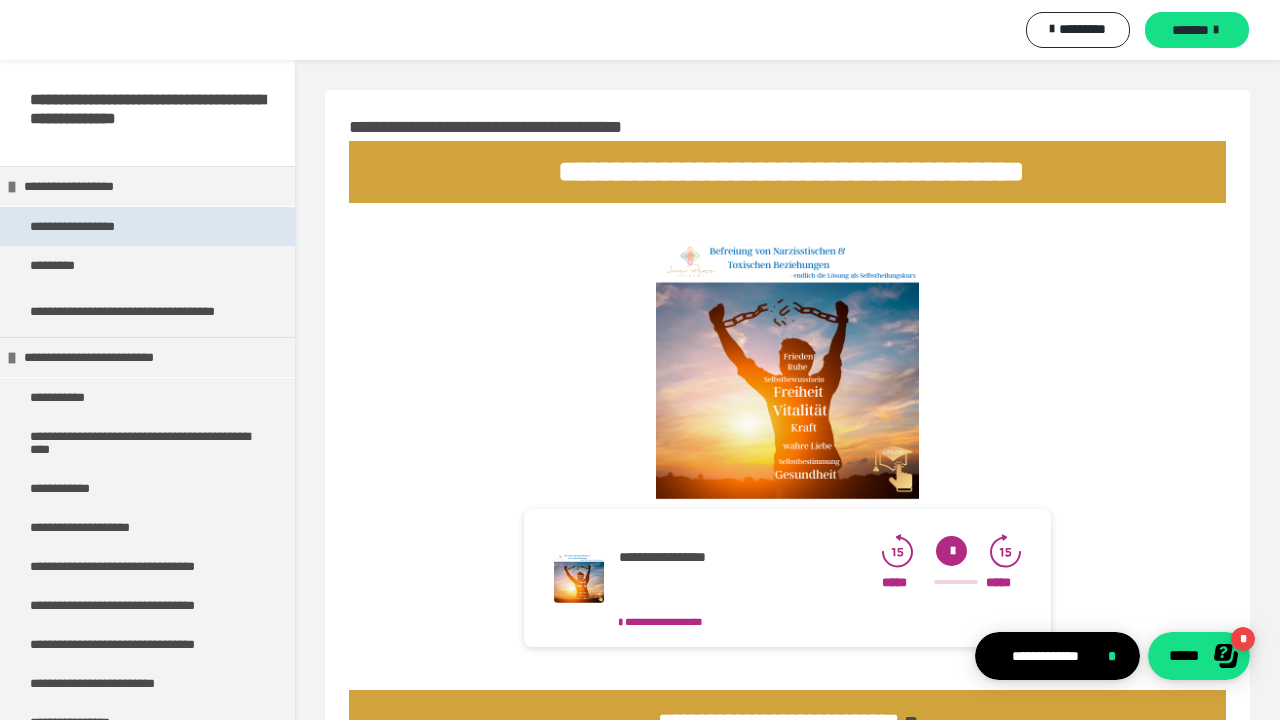 click on "**********" at bounding box center [88, 226] 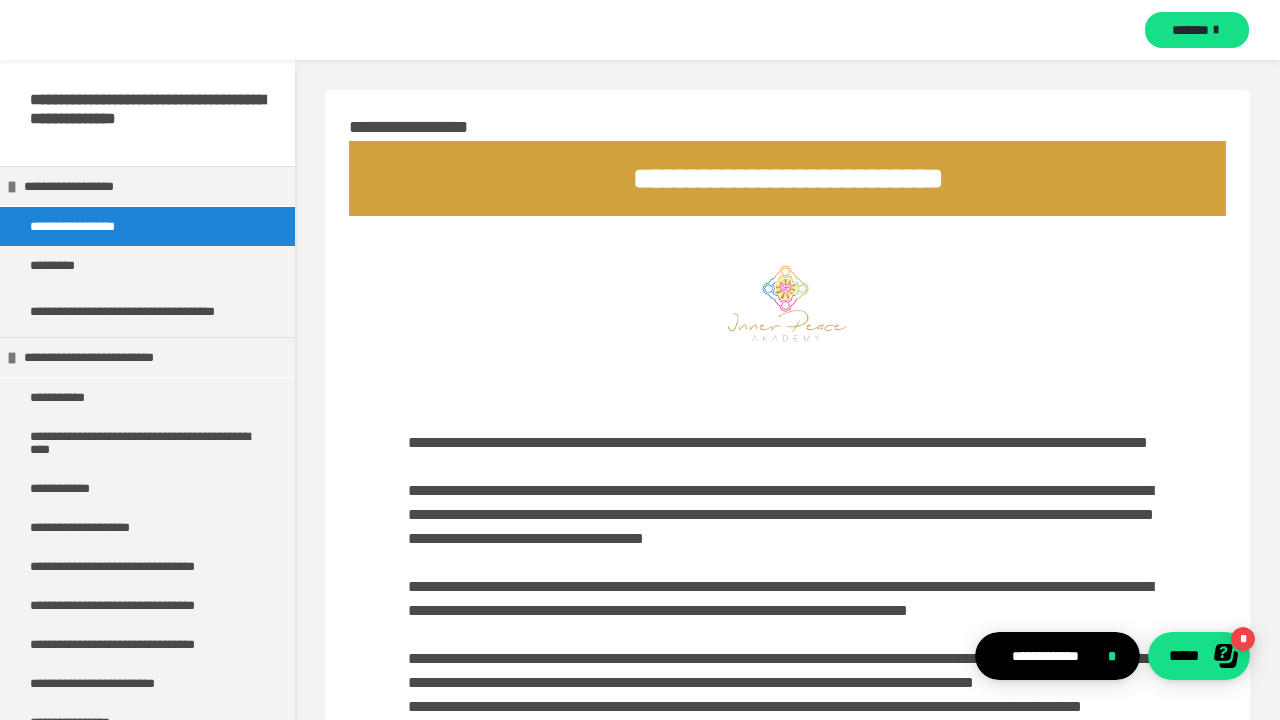scroll, scrollTop: 1, scrollLeft: 0, axis: vertical 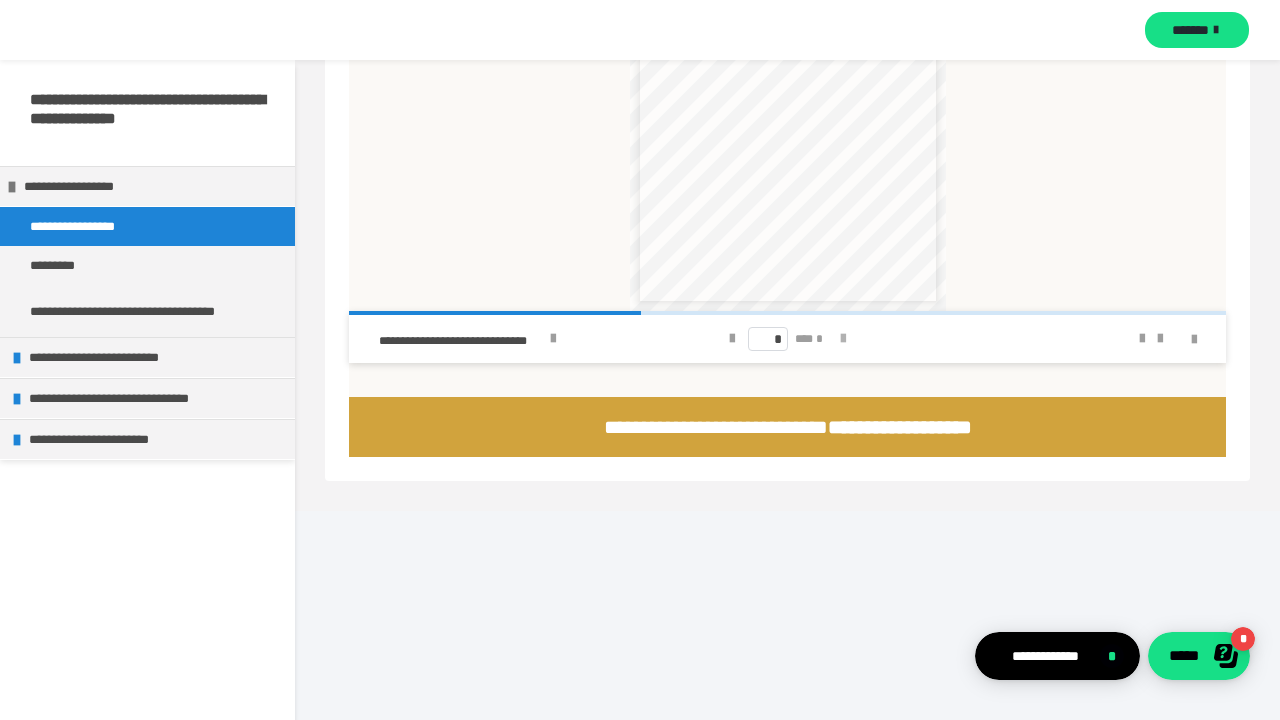 click at bounding box center (843, 339) 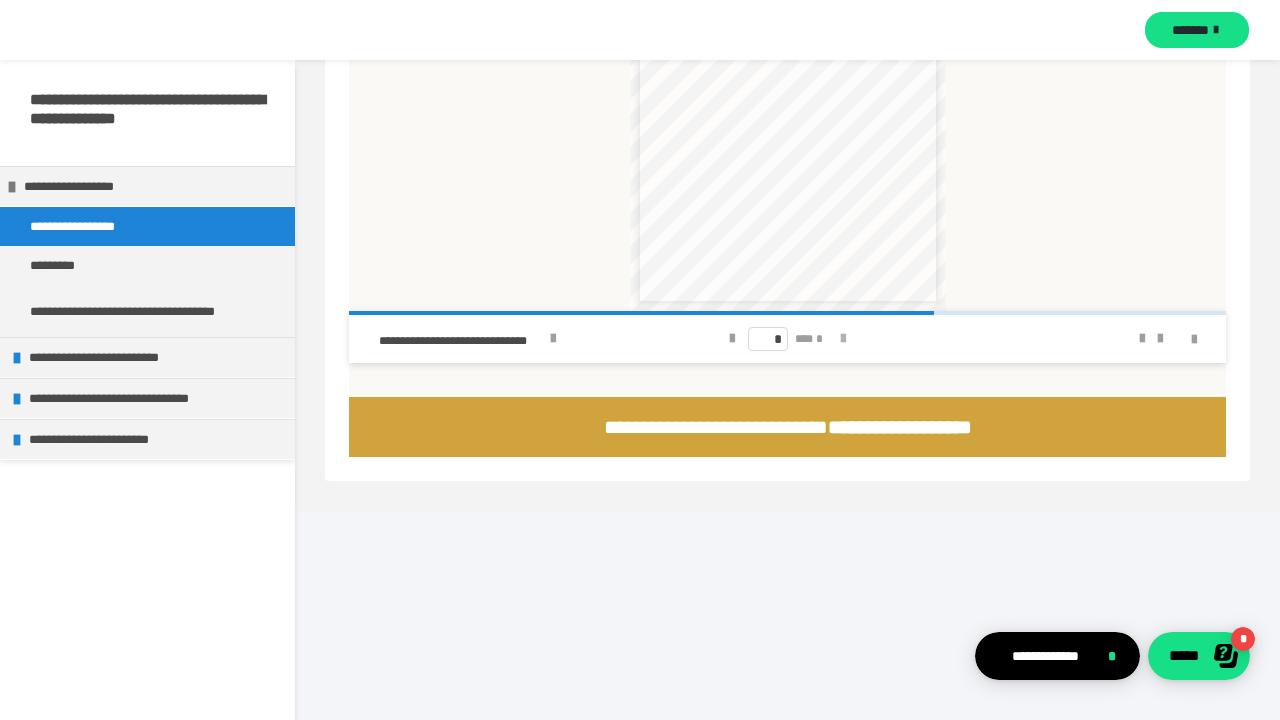 click at bounding box center (843, 339) 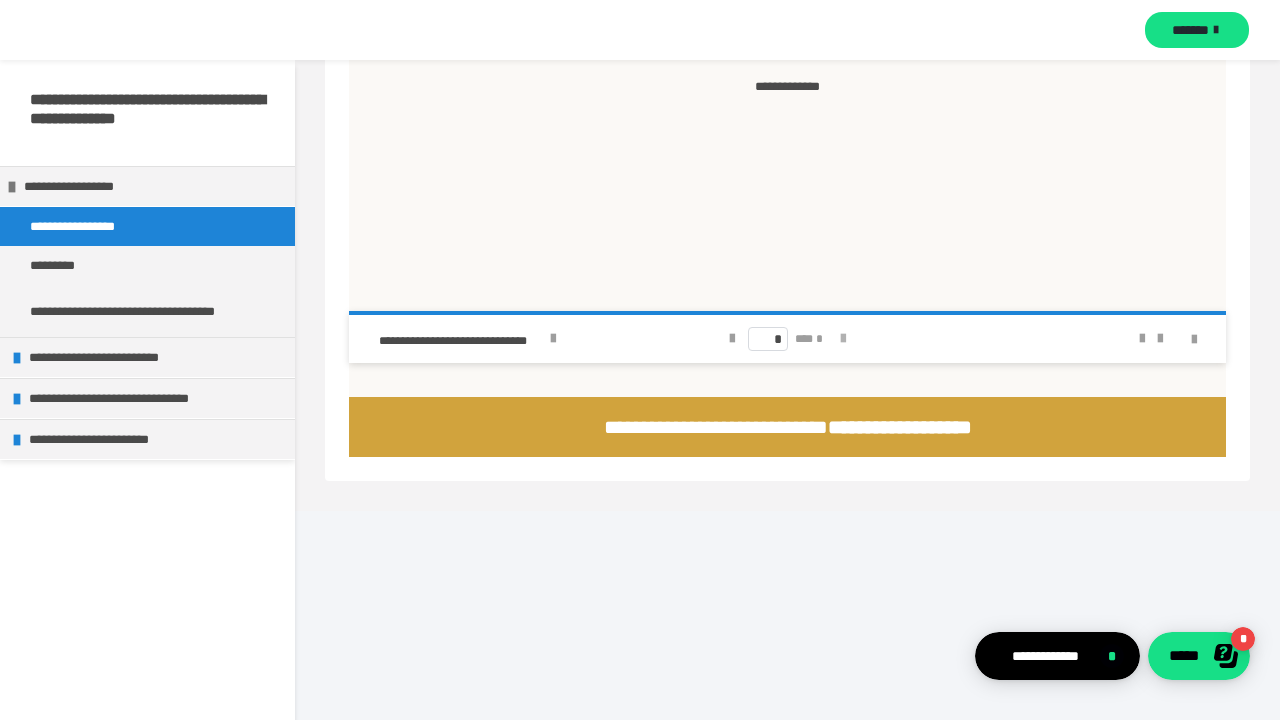 type on "*" 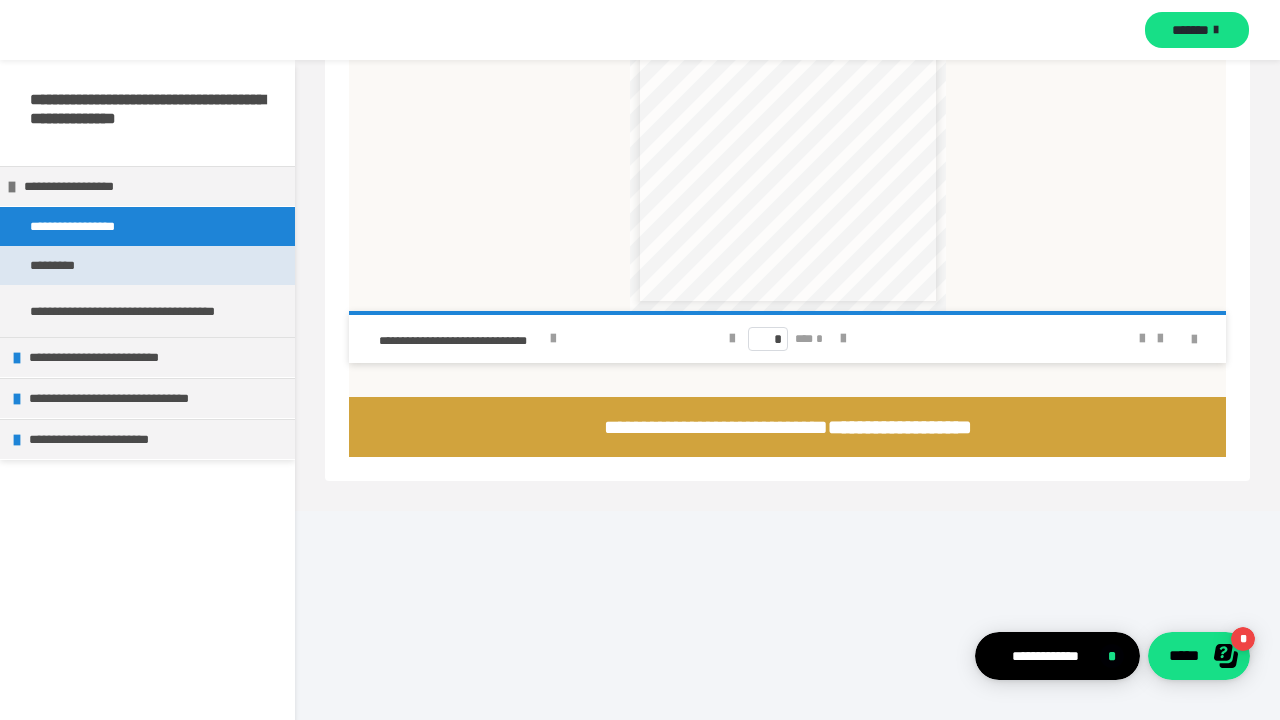 click on "*********" at bounding box center (147, 265) 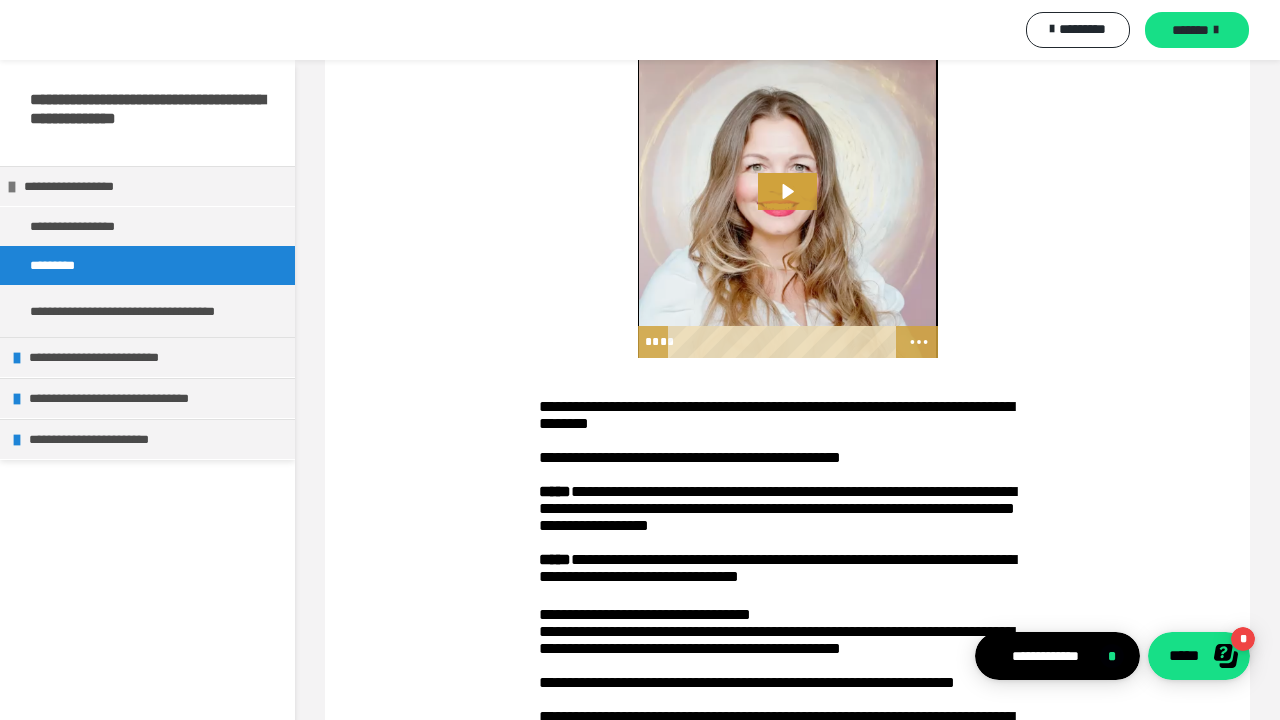 scroll, scrollTop: 292, scrollLeft: 0, axis: vertical 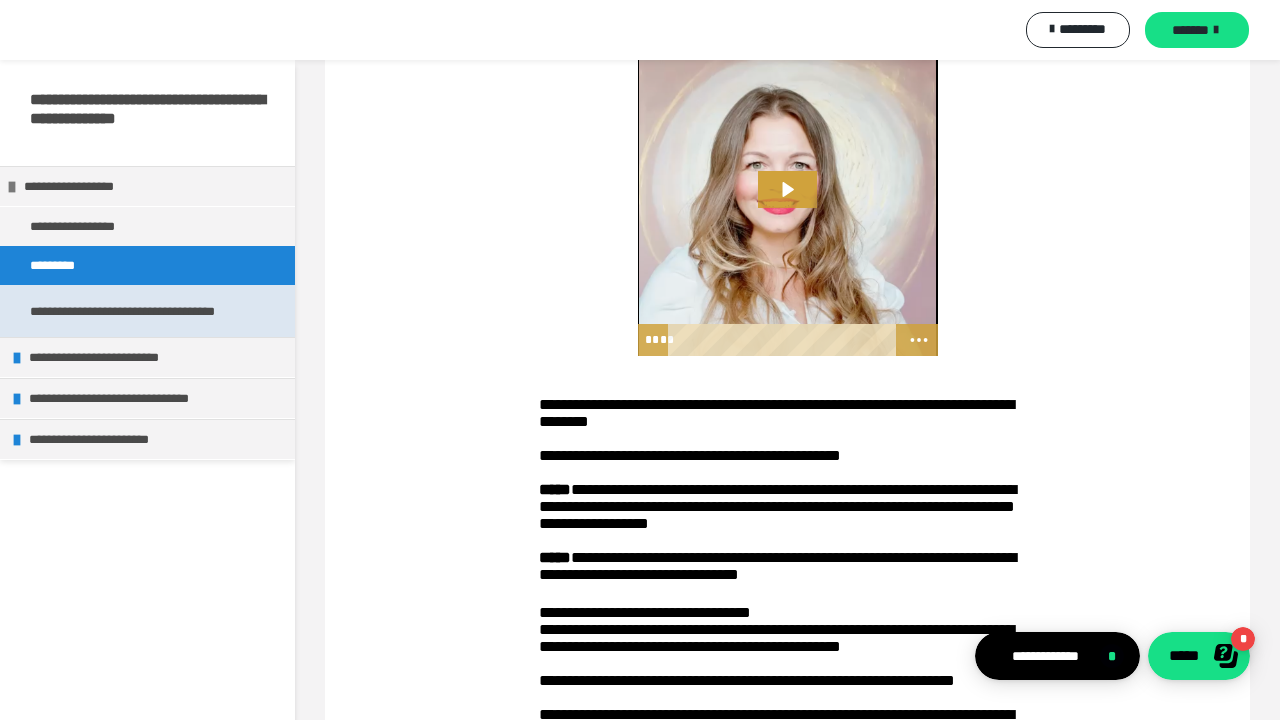 click on "**********" at bounding box center [147, 311] 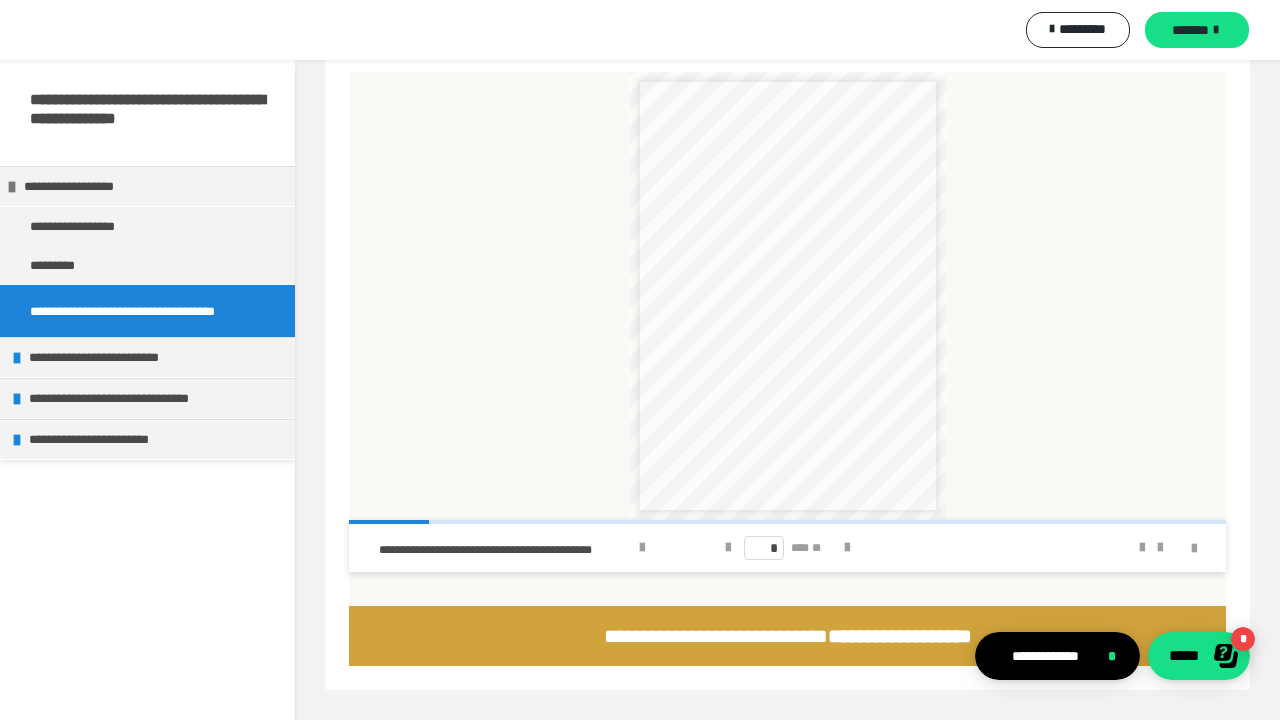 scroll, scrollTop: 295, scrollLeft: 0, axis: vertical 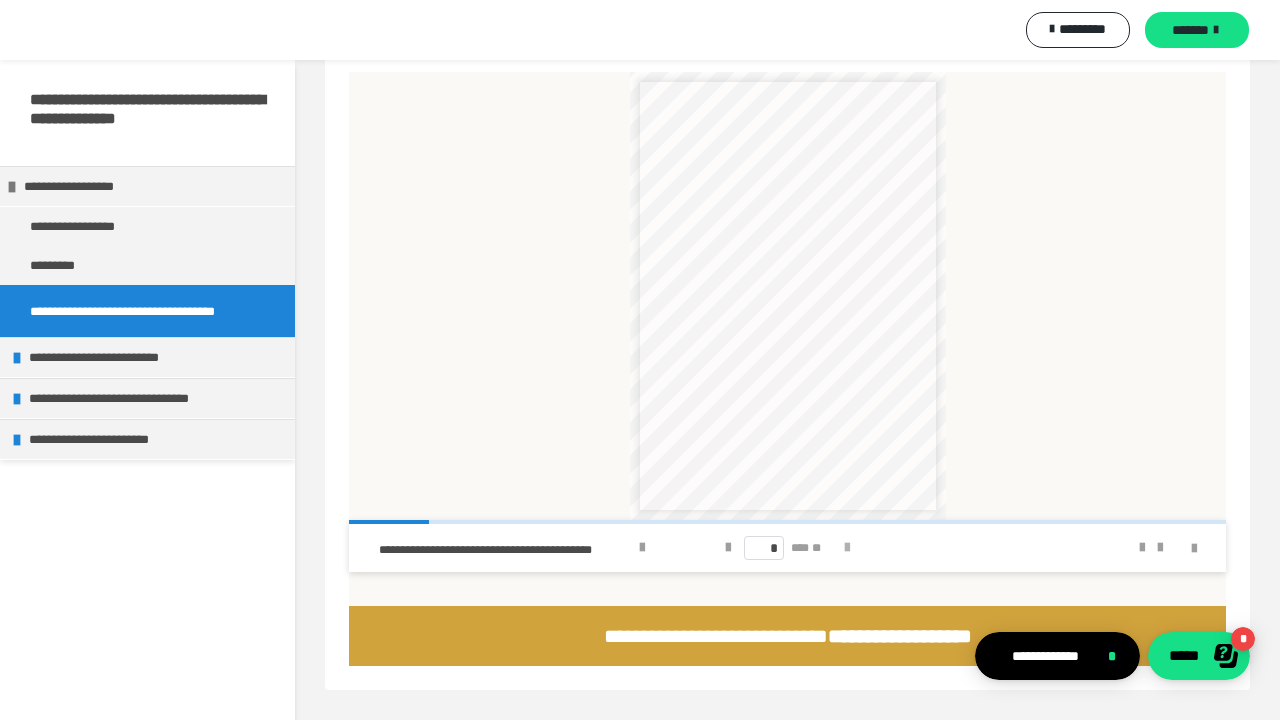 click at bounding box center [847, 548] 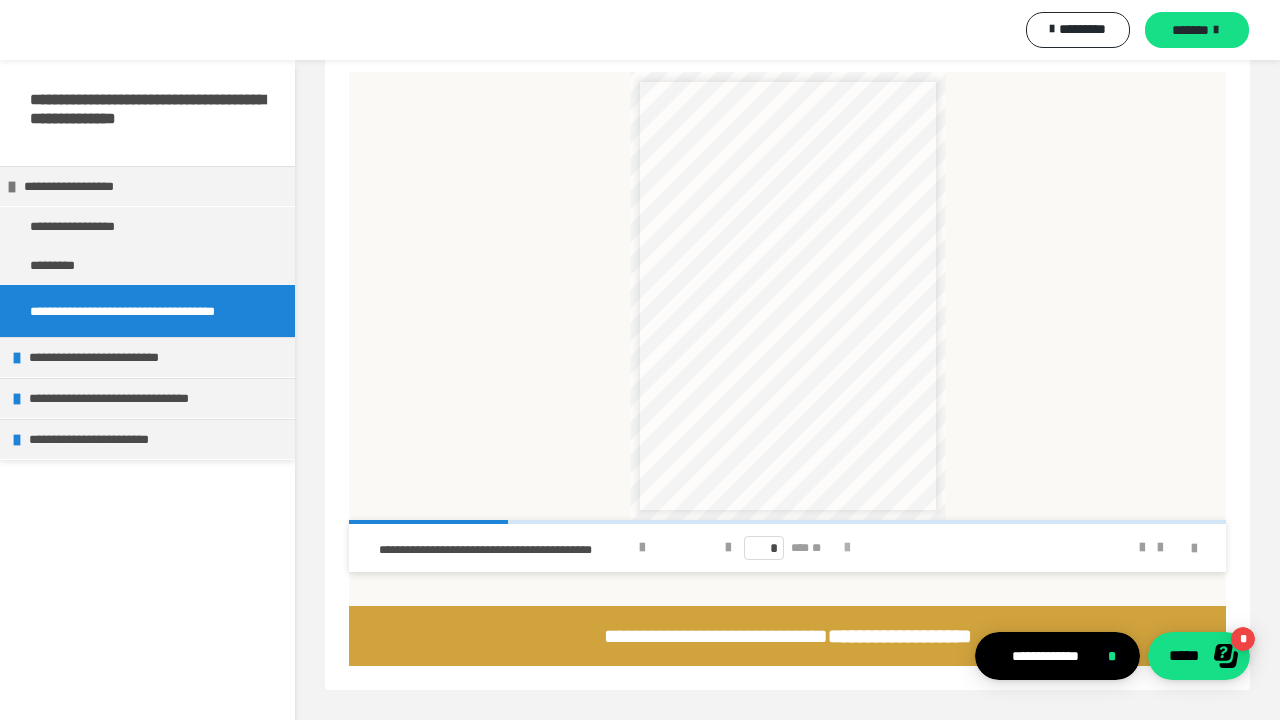 click at bounding box center (847, 548) 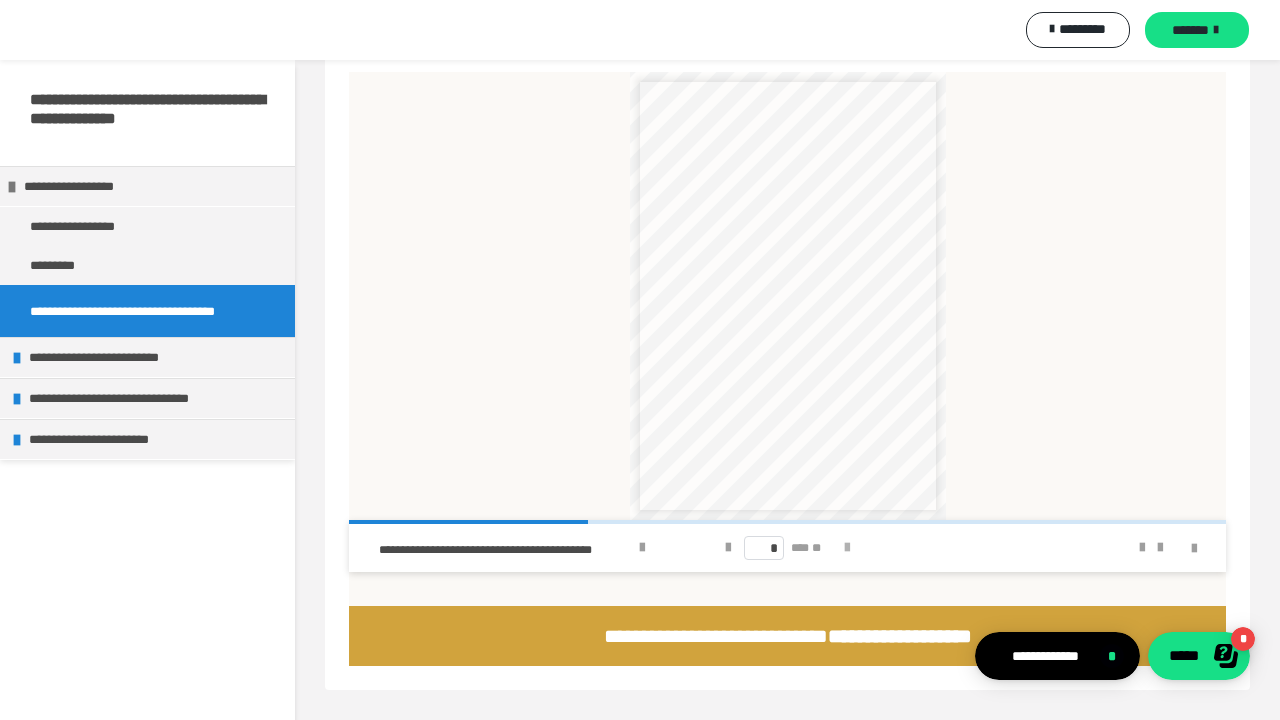 click at bounding box center (847, 548) 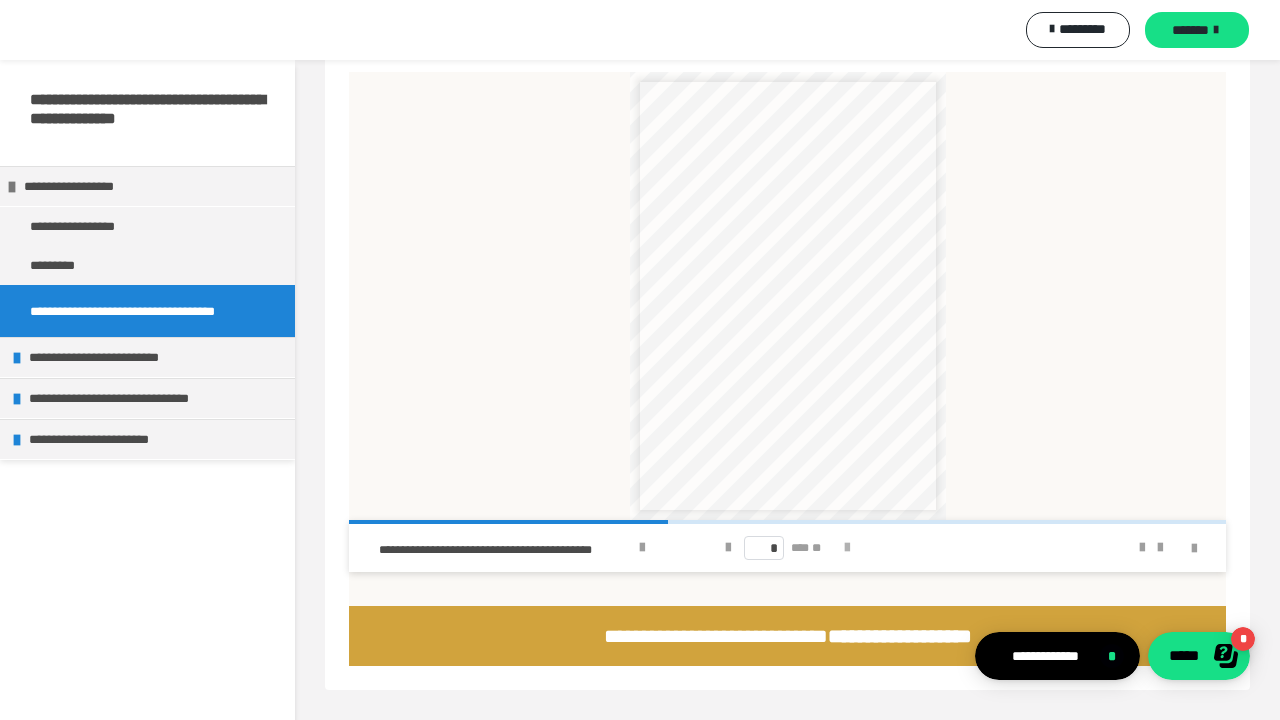 click at bounding box center [847, 548] 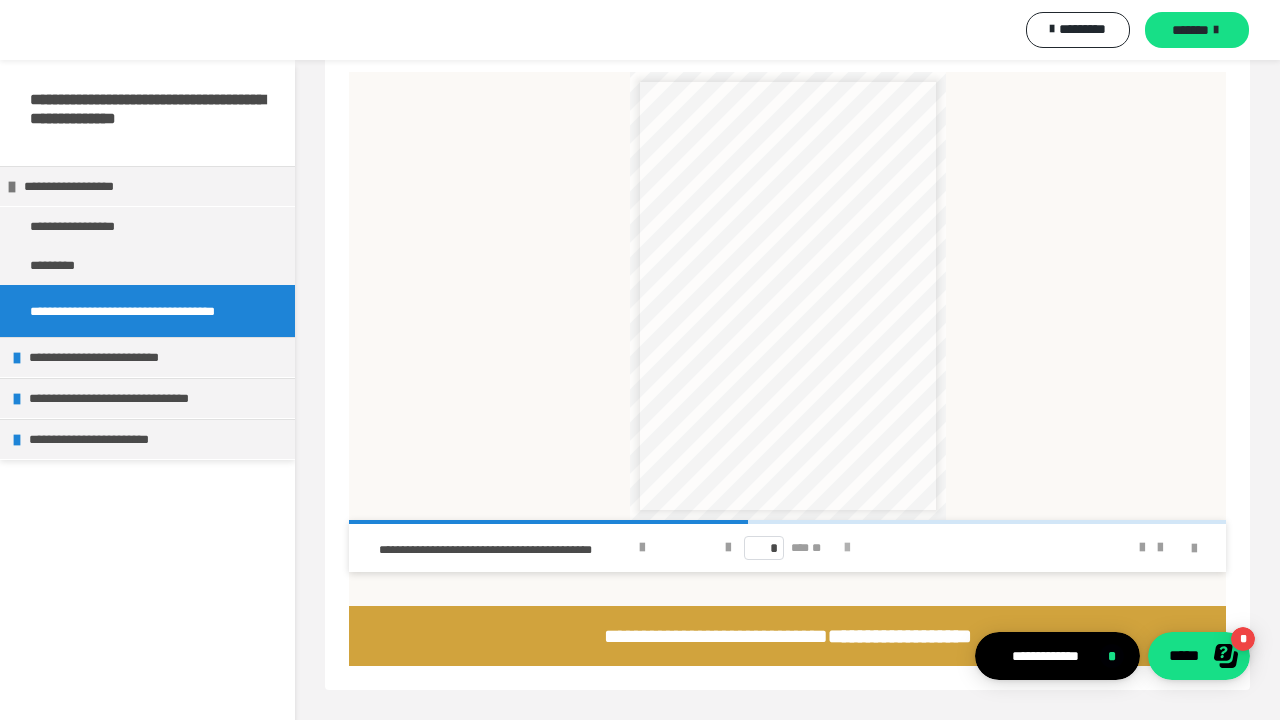 click at bounding box center [847, 548] 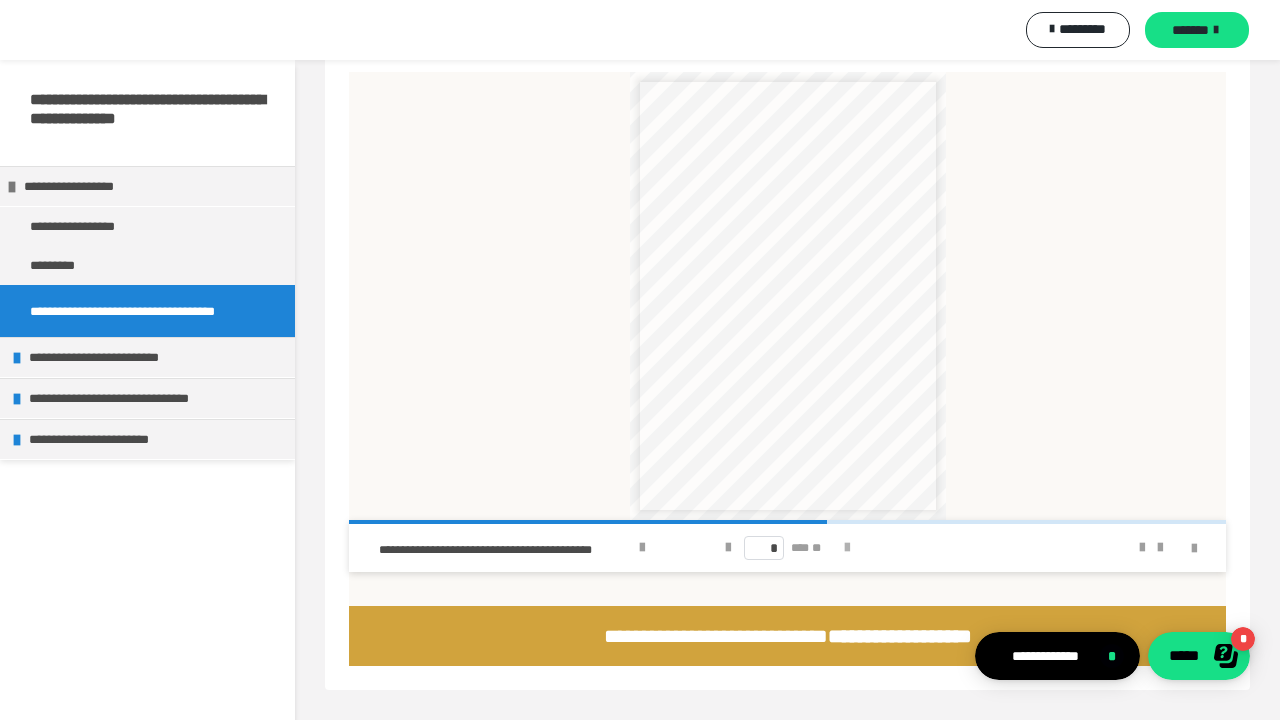 click at bounding box center [847, 548] 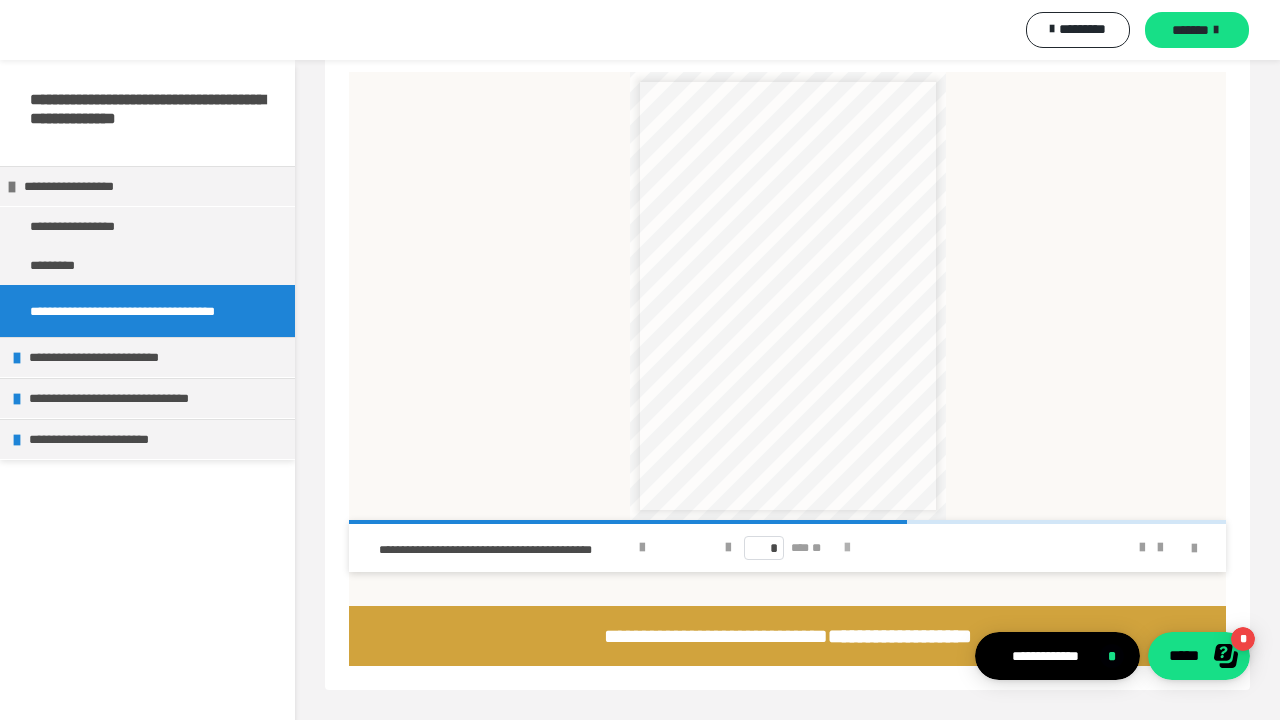 click at bounding box center [847, 548] 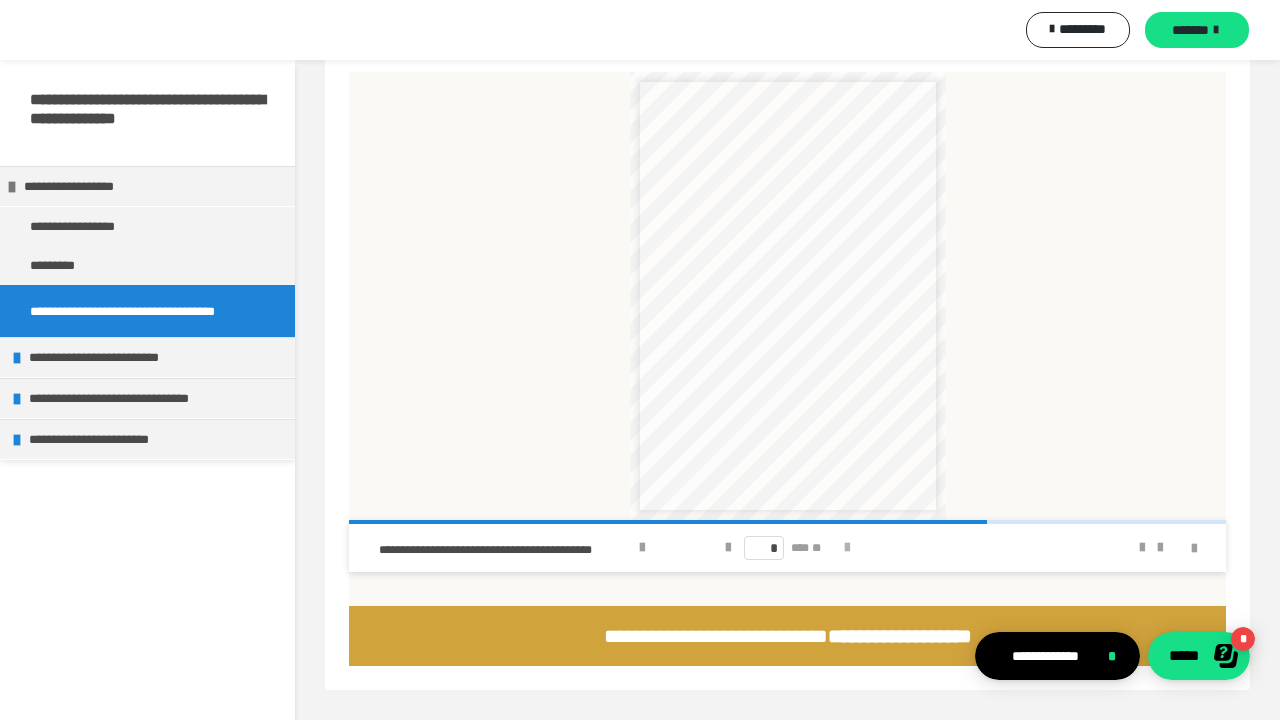 click at bounding box center [847, 548] 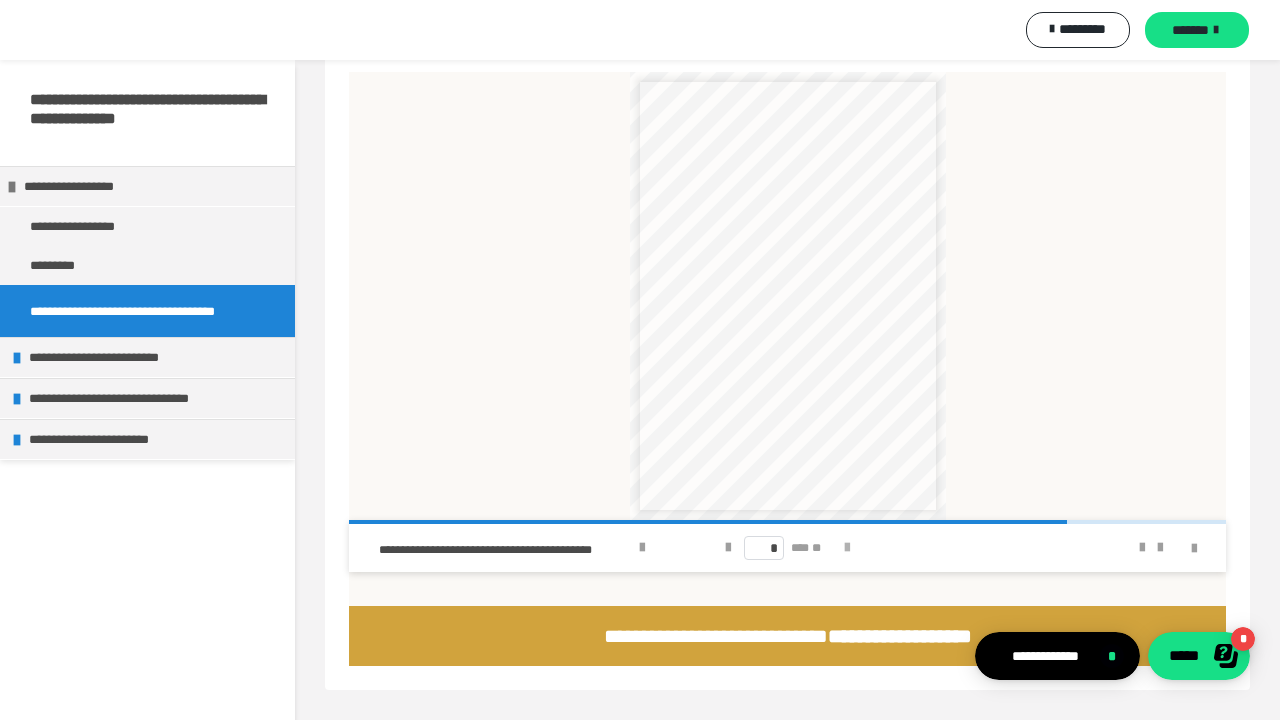 click at bounding box center [847, 548] 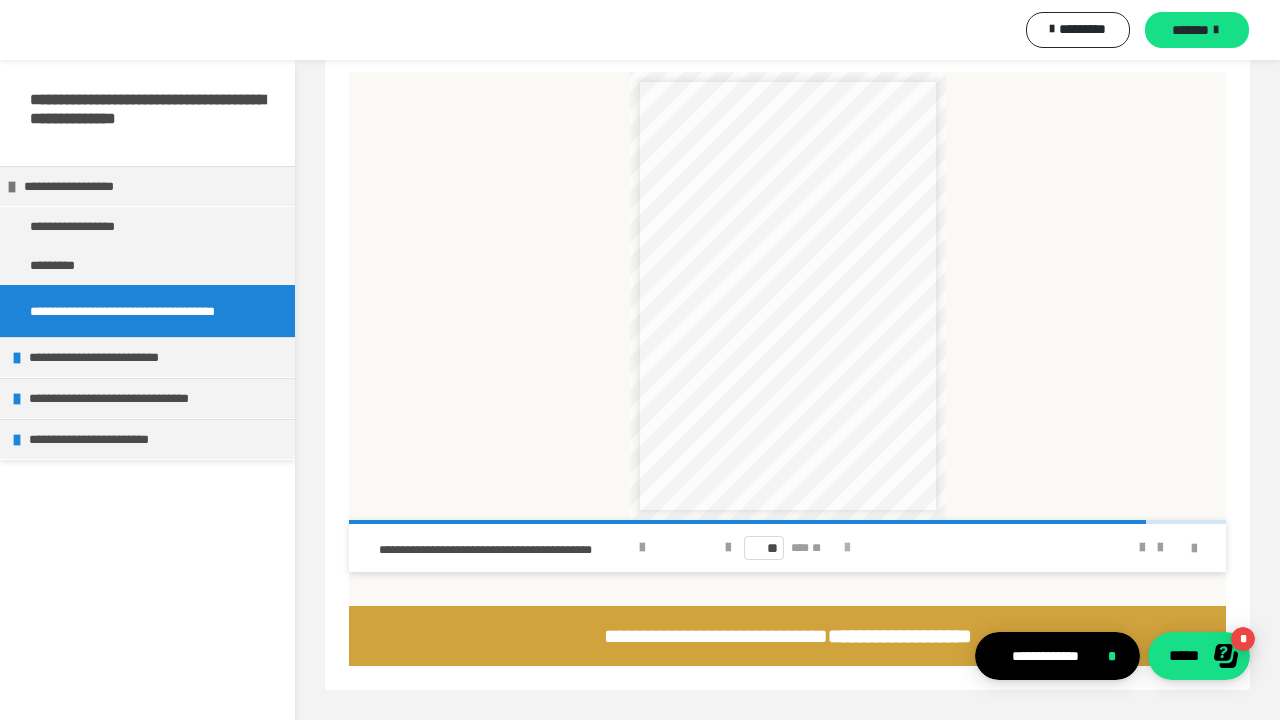 click at bounding box center (847, 548) 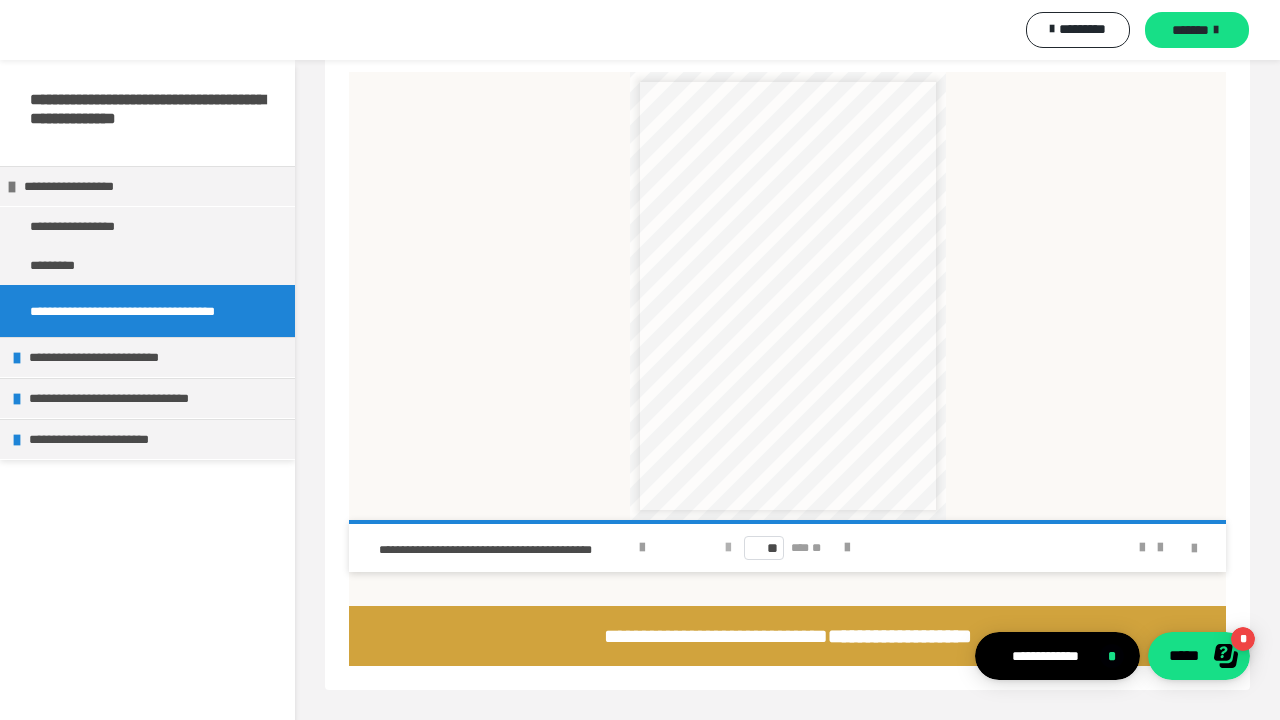 click at bounding box center (728, 548) 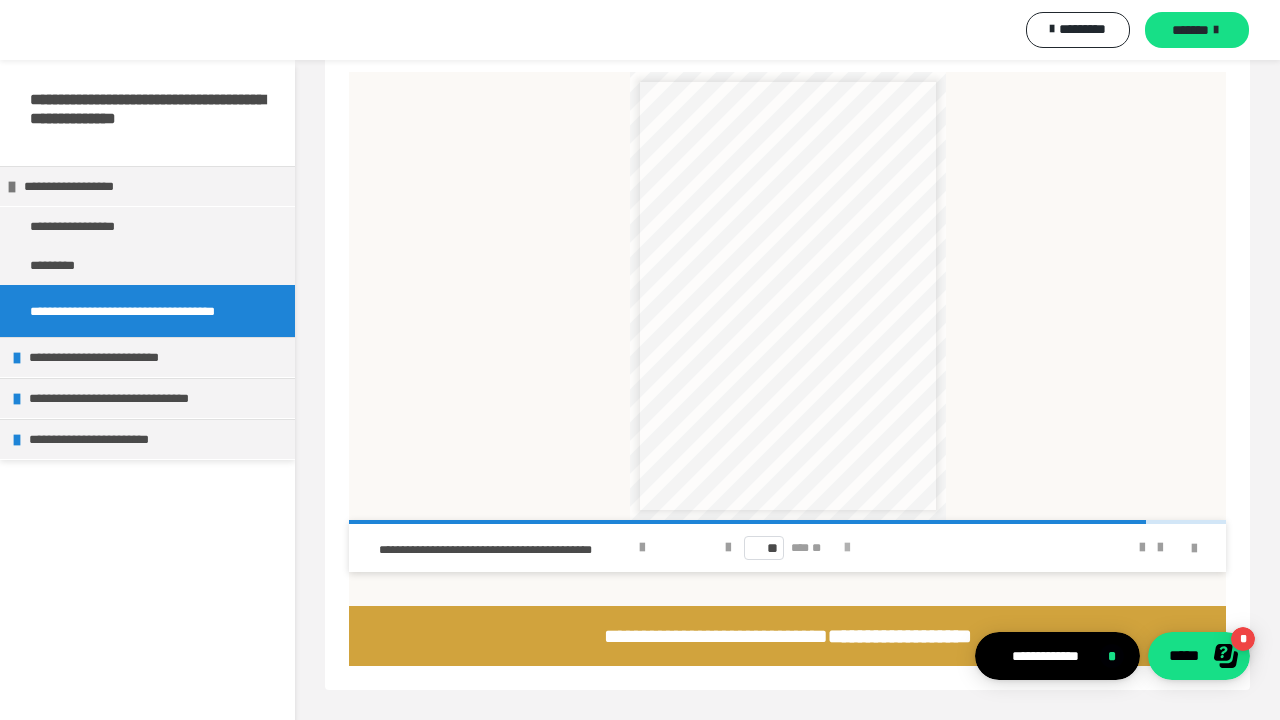 click at bounding box center (847, 548) 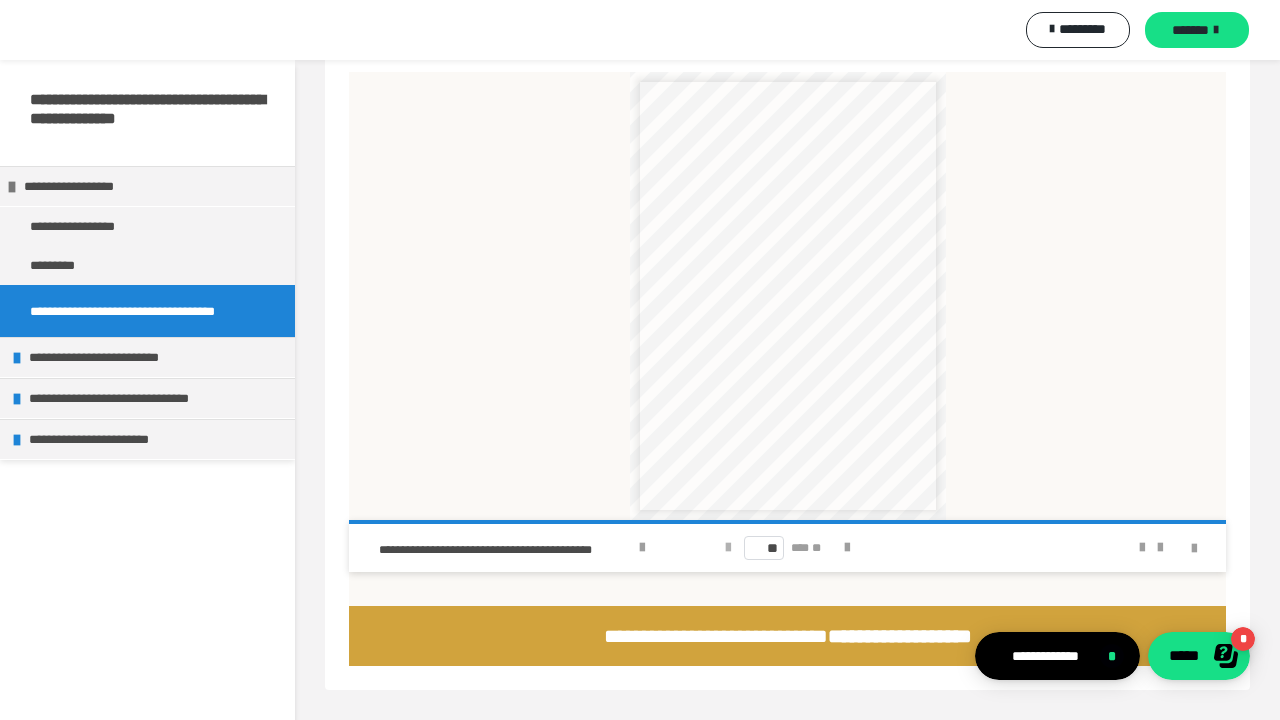 click at bounding box center (728, 548) 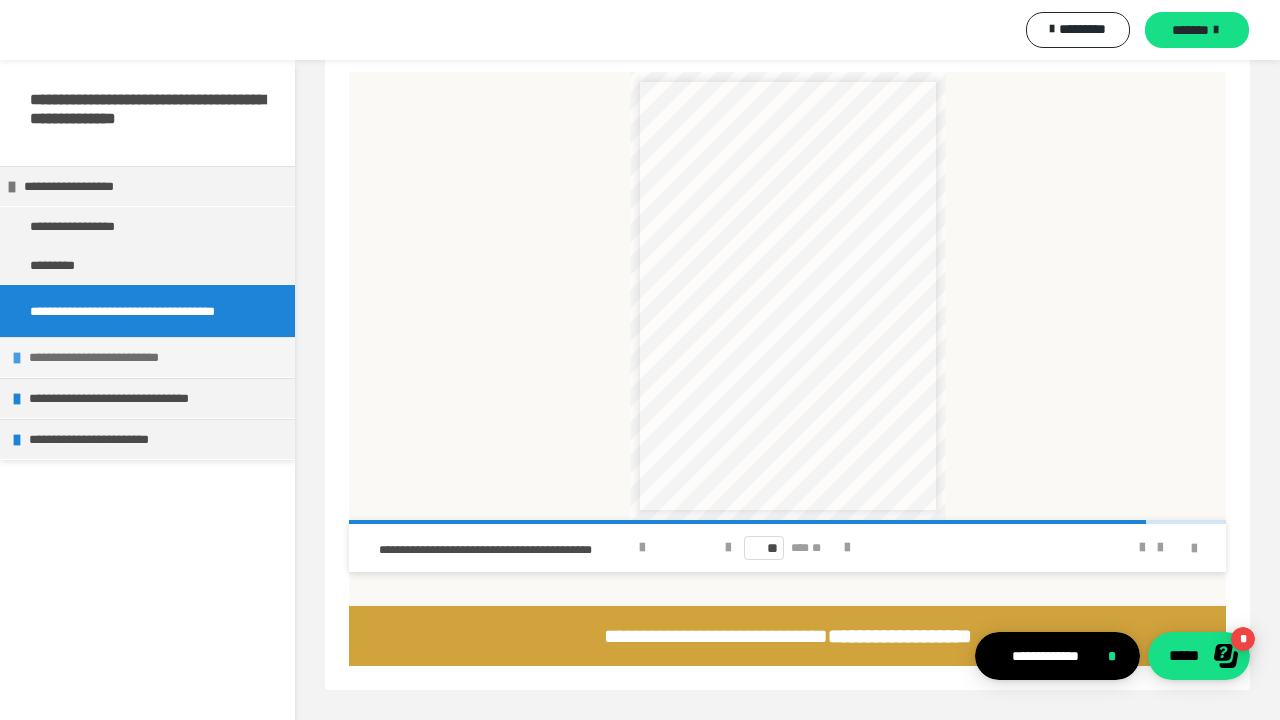 click on "**********" at bounding box center (157, 357) 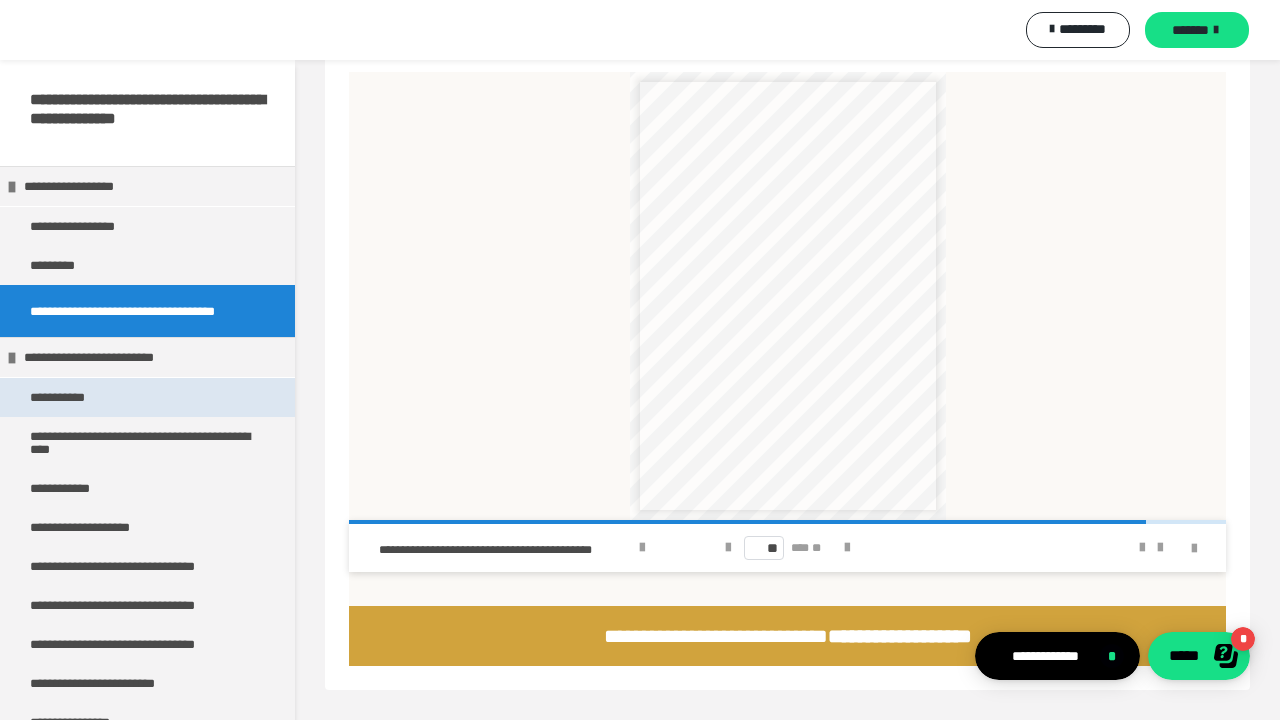 click on "**********" at bounding box center (147, 397) 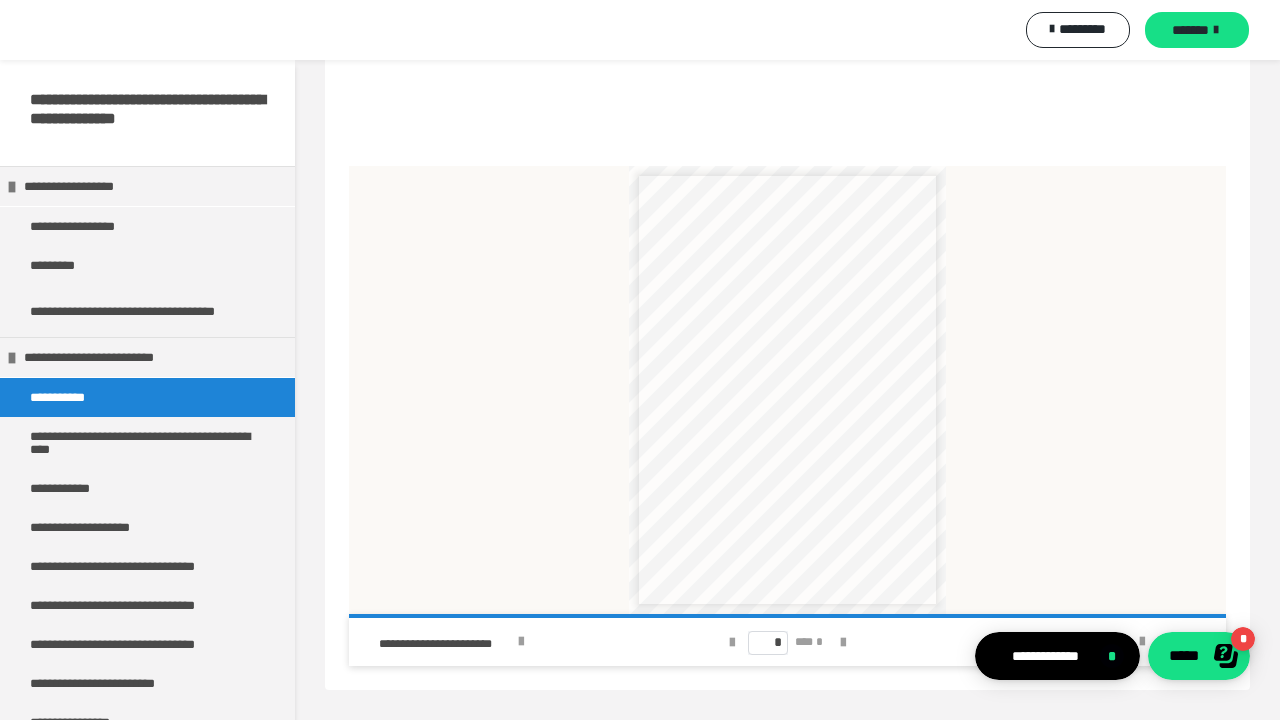 scroll, scrollTop: 604, scrollLeft: 0, axis: vertical 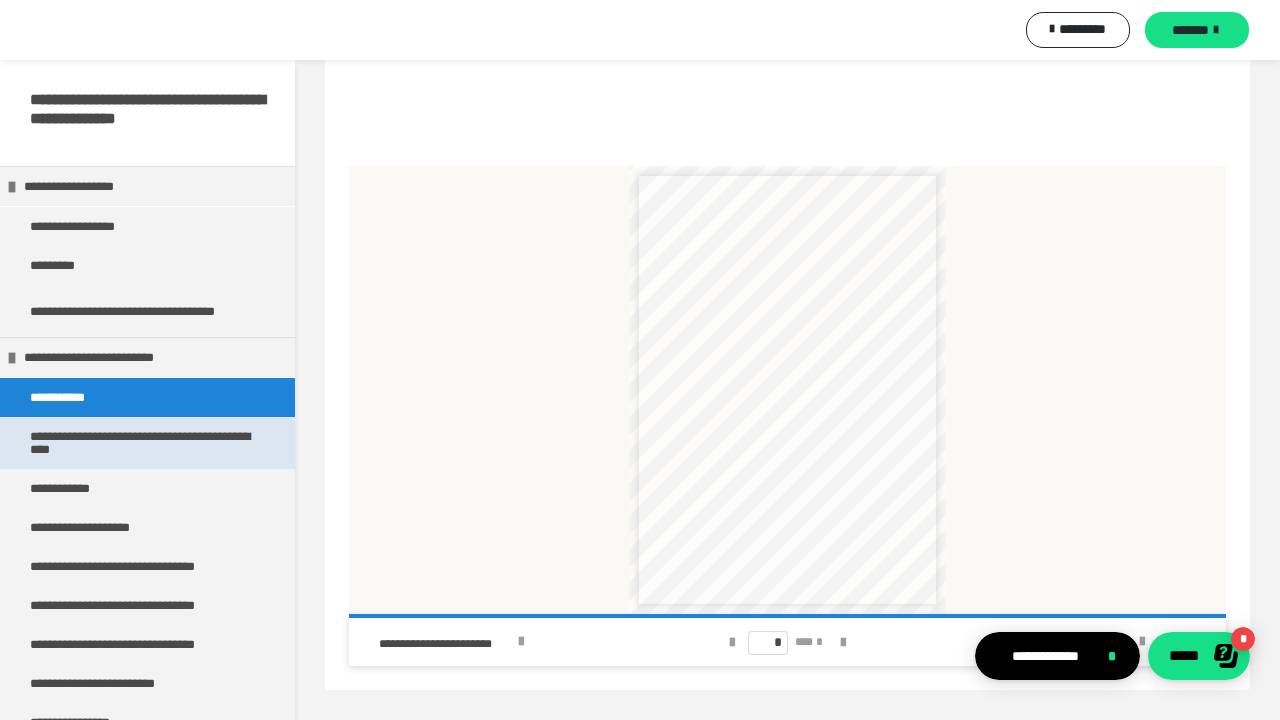click on "**********" at bounding box center (147, 443) 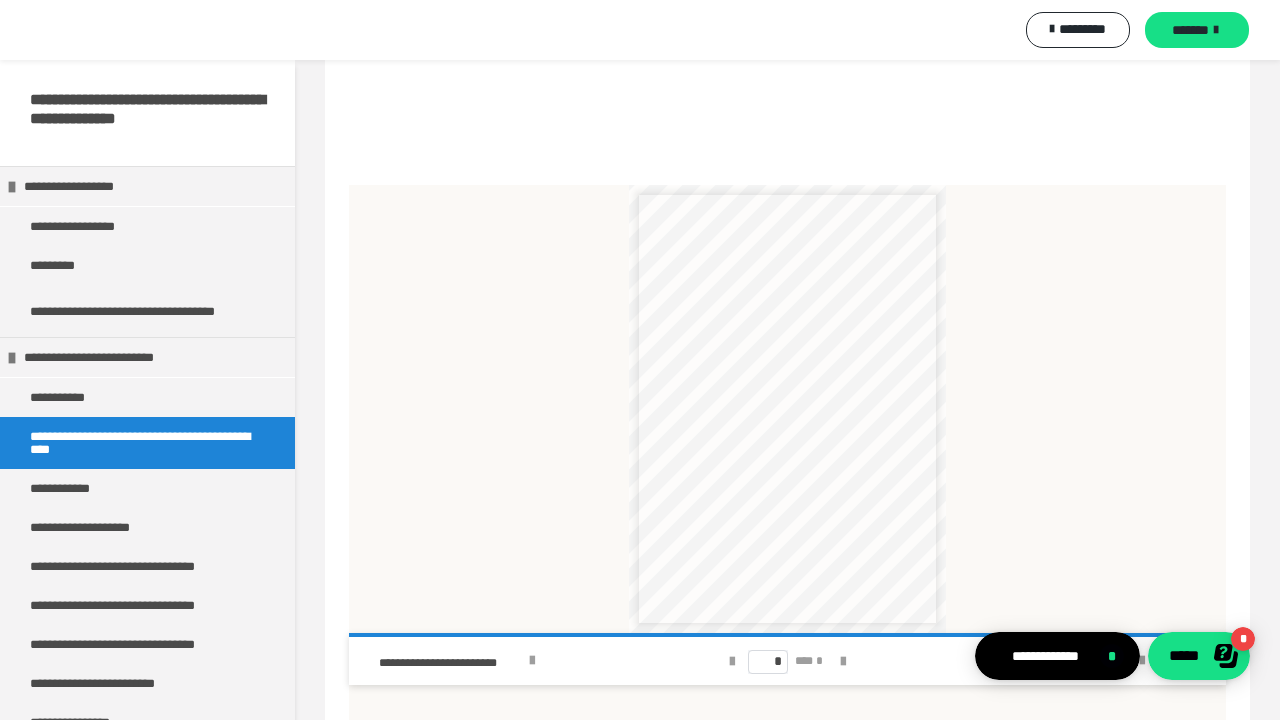 scroll, scrollTop: 647, scrollLeft: 0, axis: vertical 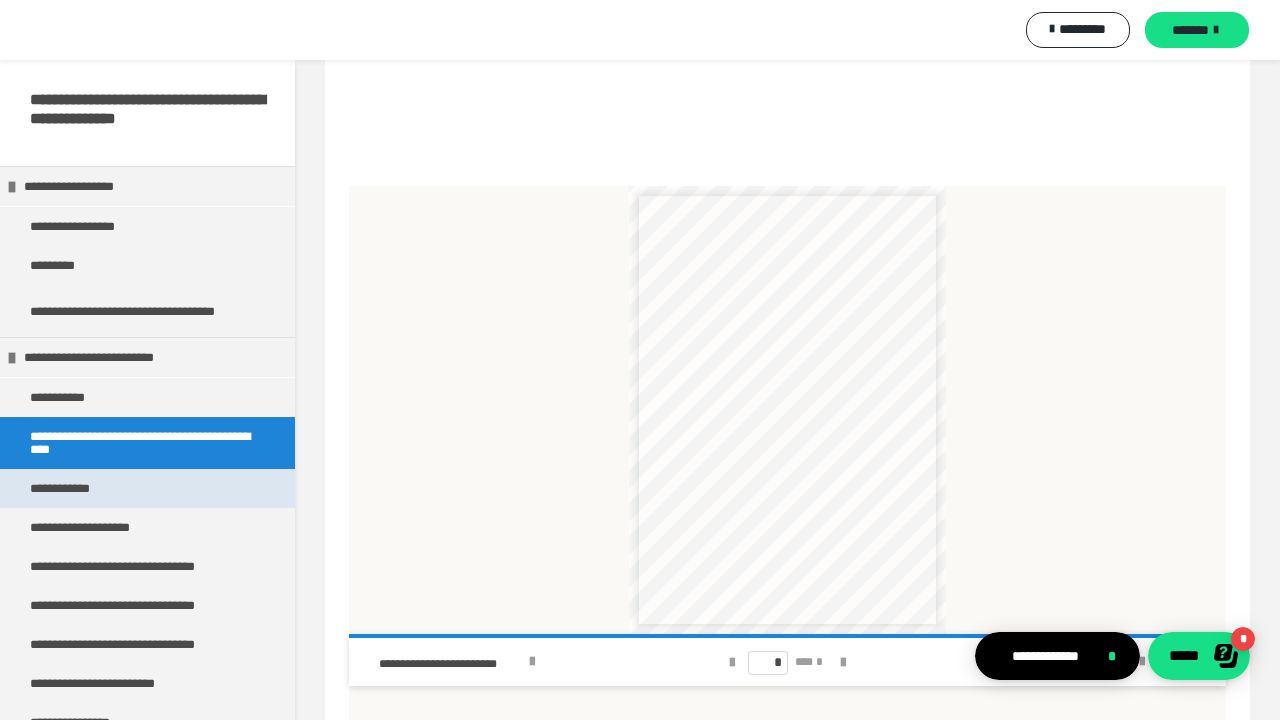 click on "**********" at bounding box center (147, 488) 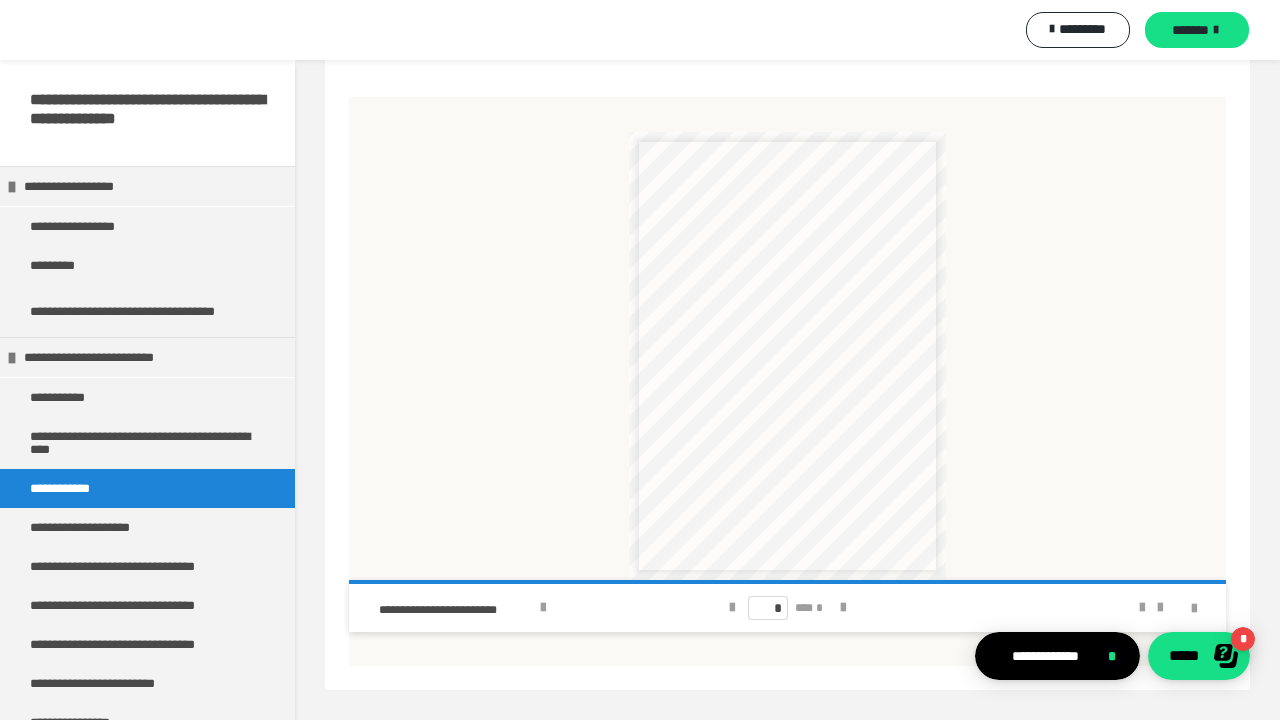 scroll, scrollTop: 662, scrollLeft: 0, axis: vertical 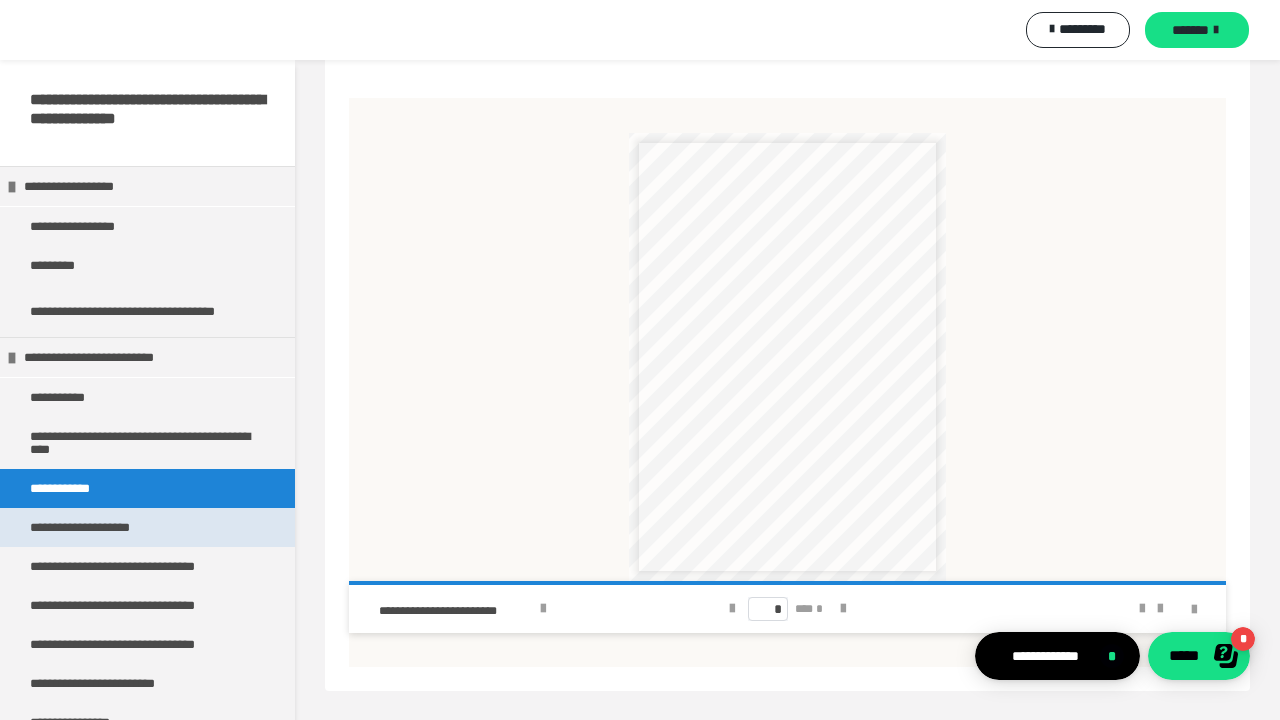 click on "**********" at bounding box center (147, 527) 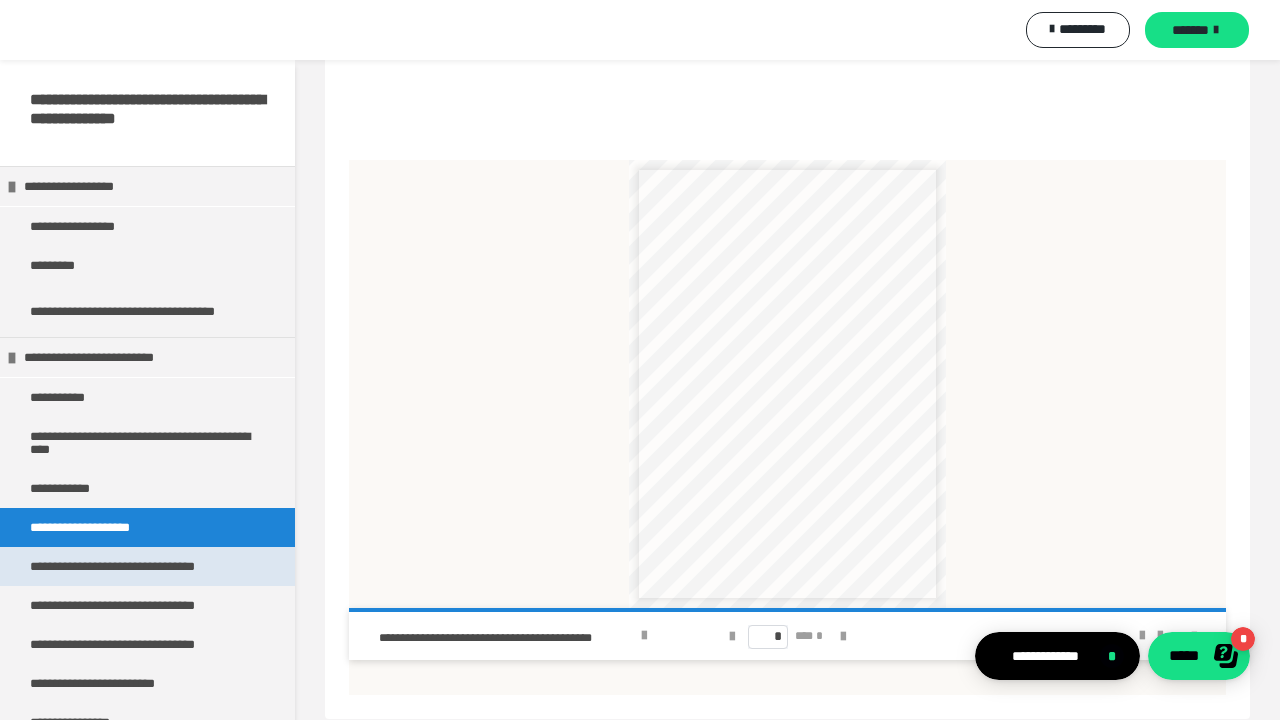 scroll, scrollTop: 647, scrollLeft: 0, axis: vertical 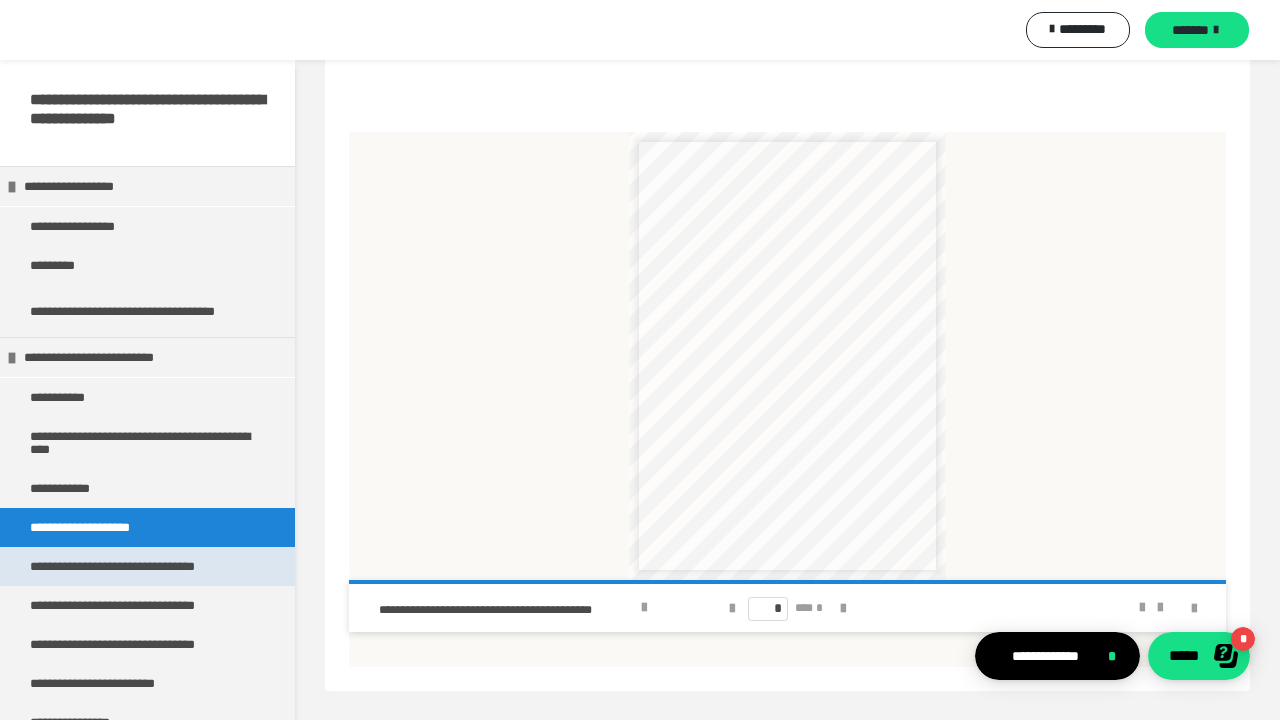 click on "**********" at bounding box center [143, 566] 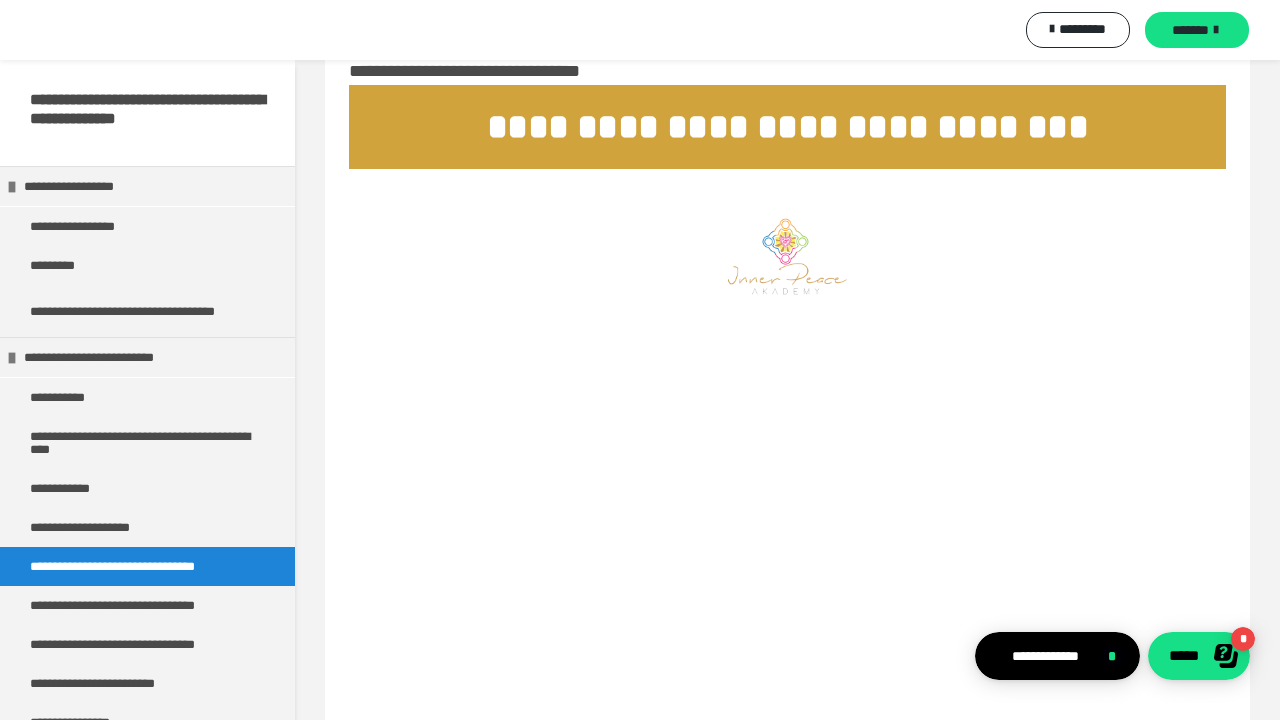 scroll, scrollTop: 685, scrollLeft: 0, axis: vertical 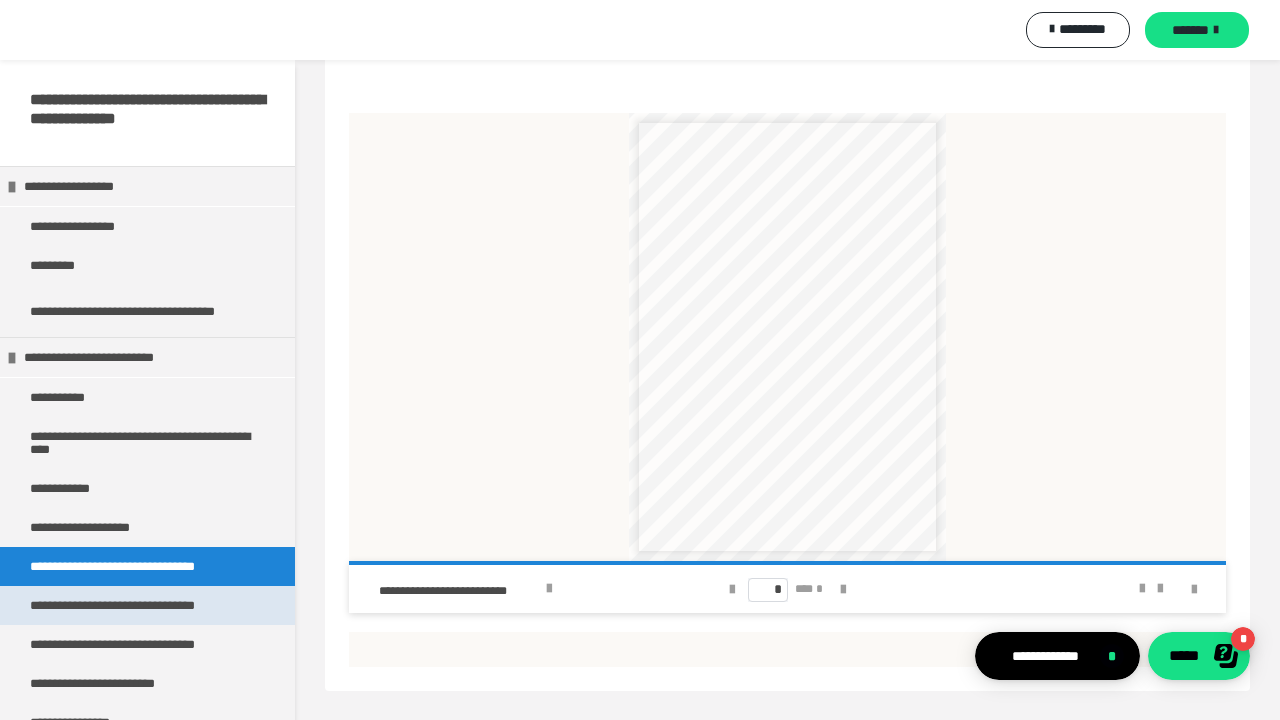 click on "**********" at bounding box center [145, 605] 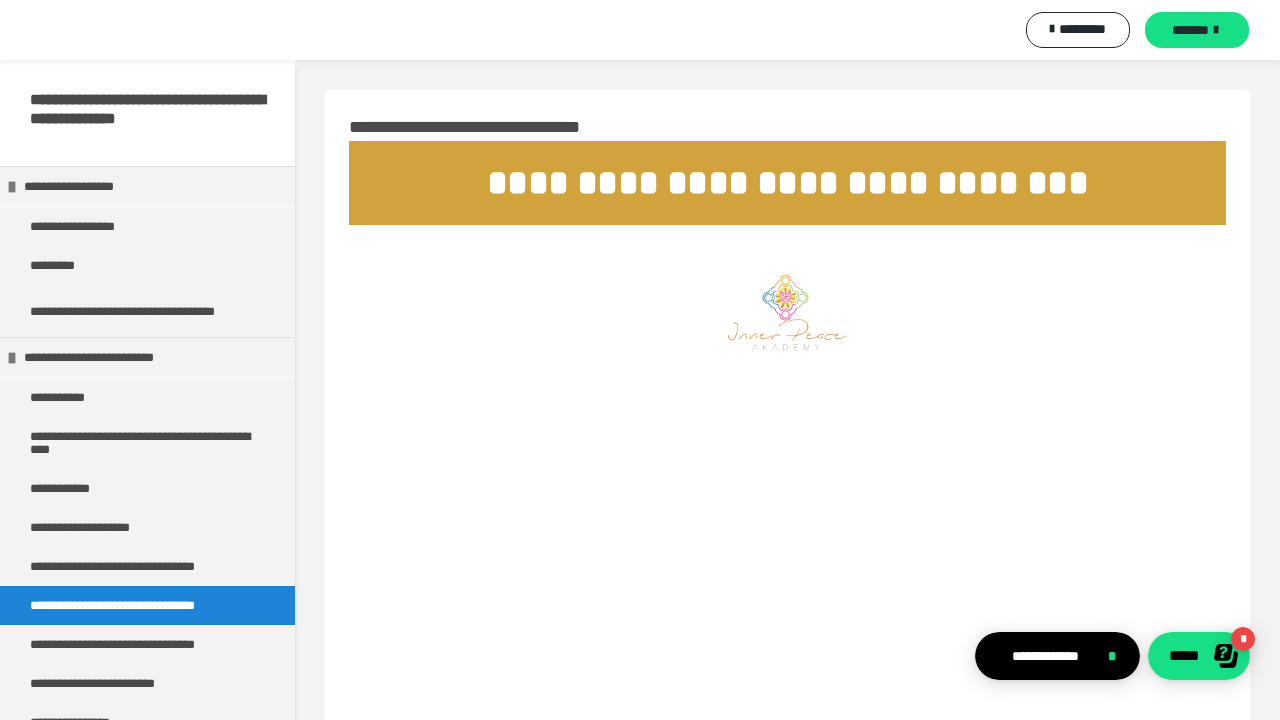 scroll, scrollTop: 147, scrollLeft: 0, axis: vertical 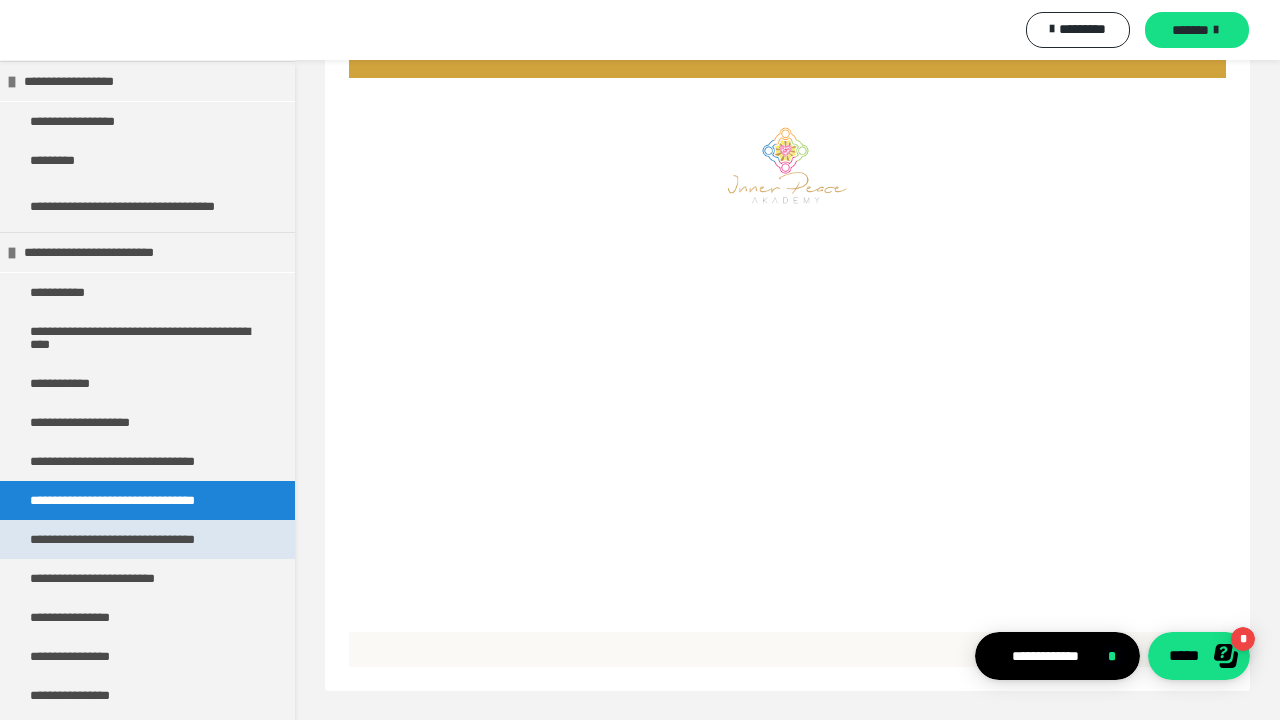 click on "**********" at bounding box center (145, 539) 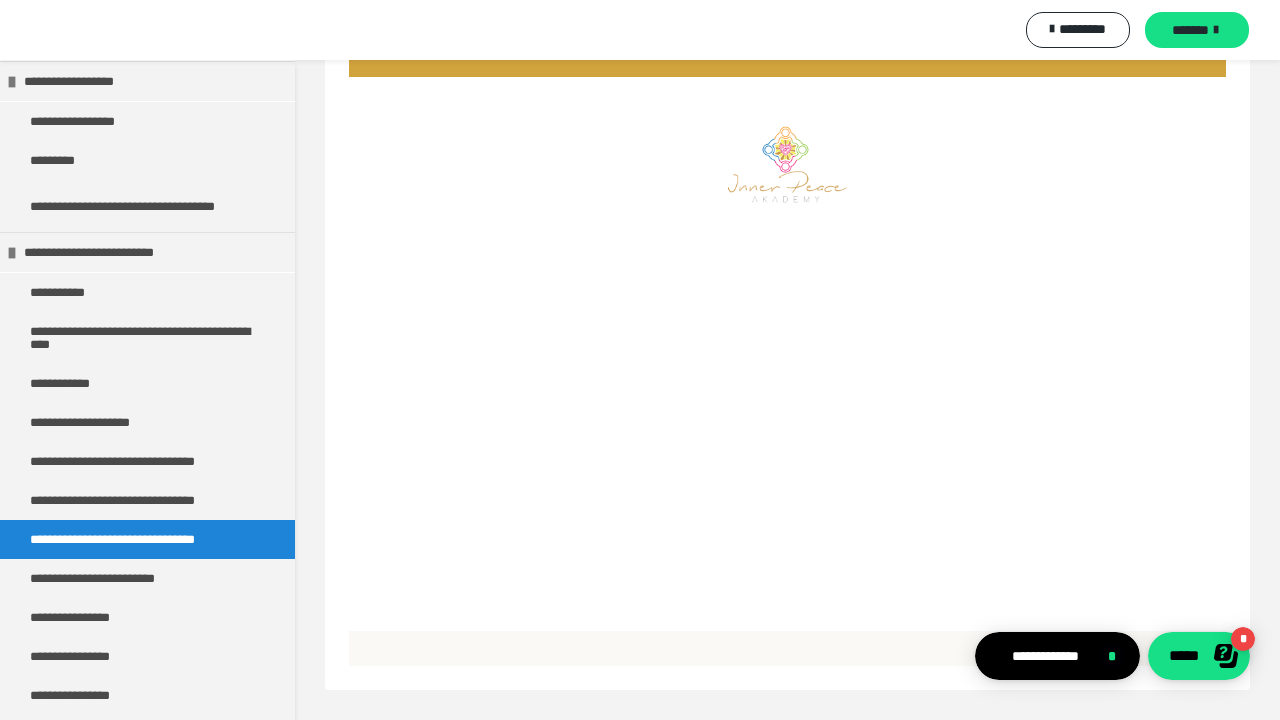 scroll, scrollTop: 147, scrollLeft: 0, axis: vertical 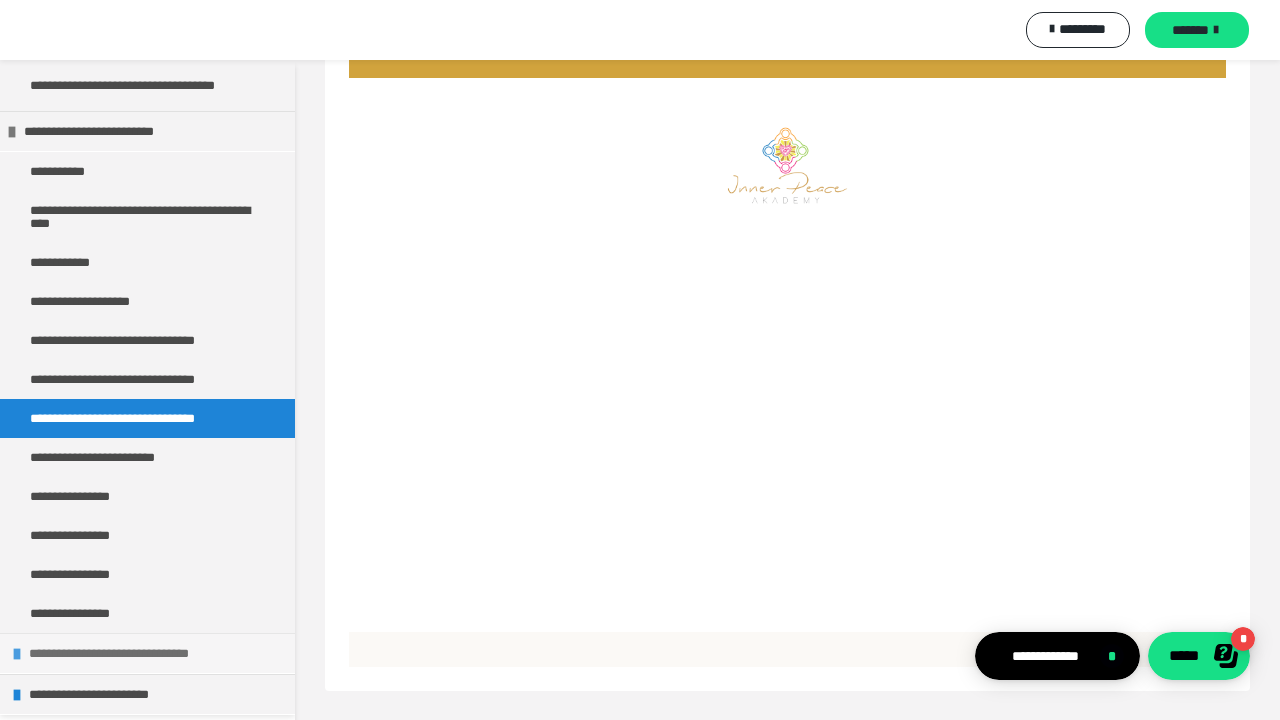 click on "**********" at bounding box center (157, 653) 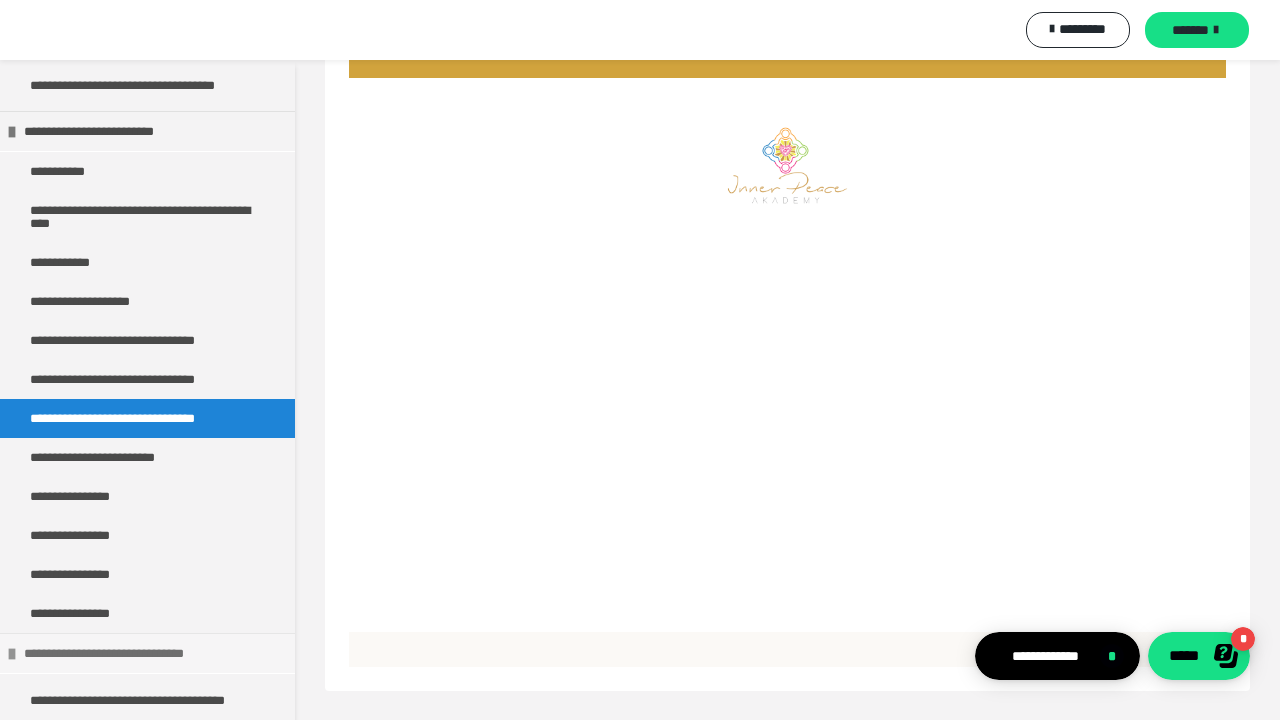 click on "**********" at bounding box center [152, 653] 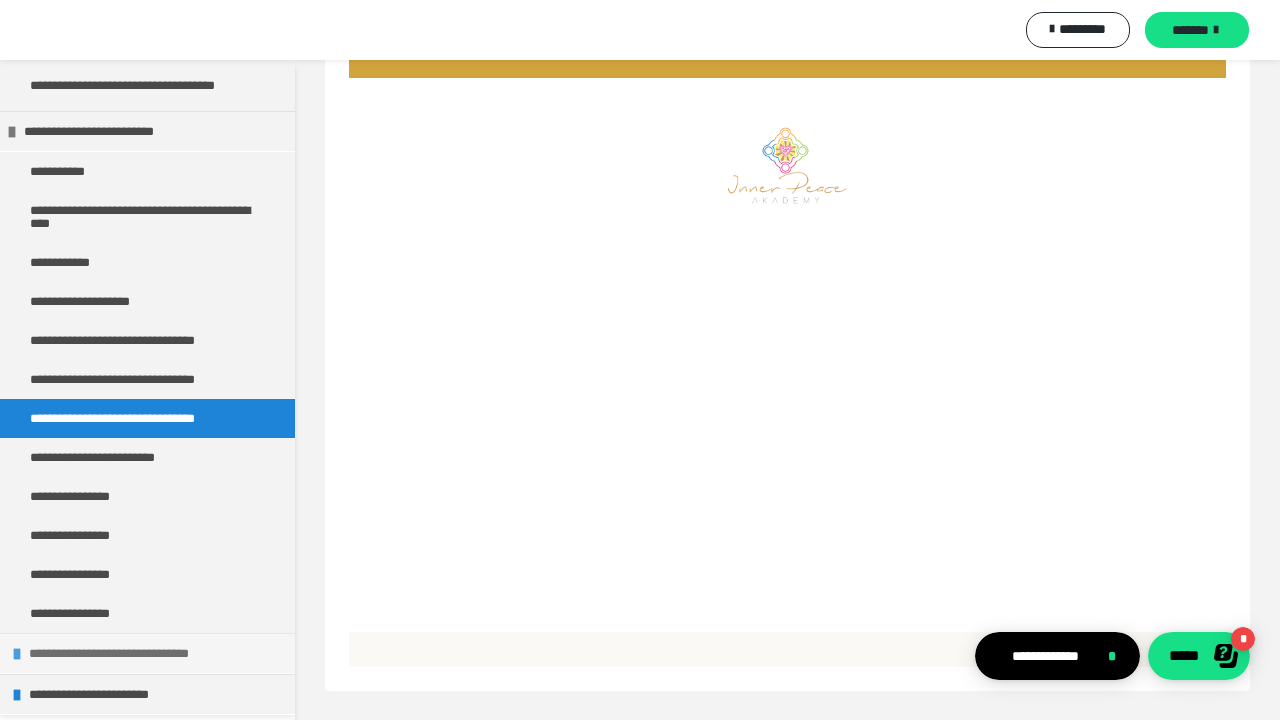 click on "**********" at bounding box center [157, 653] 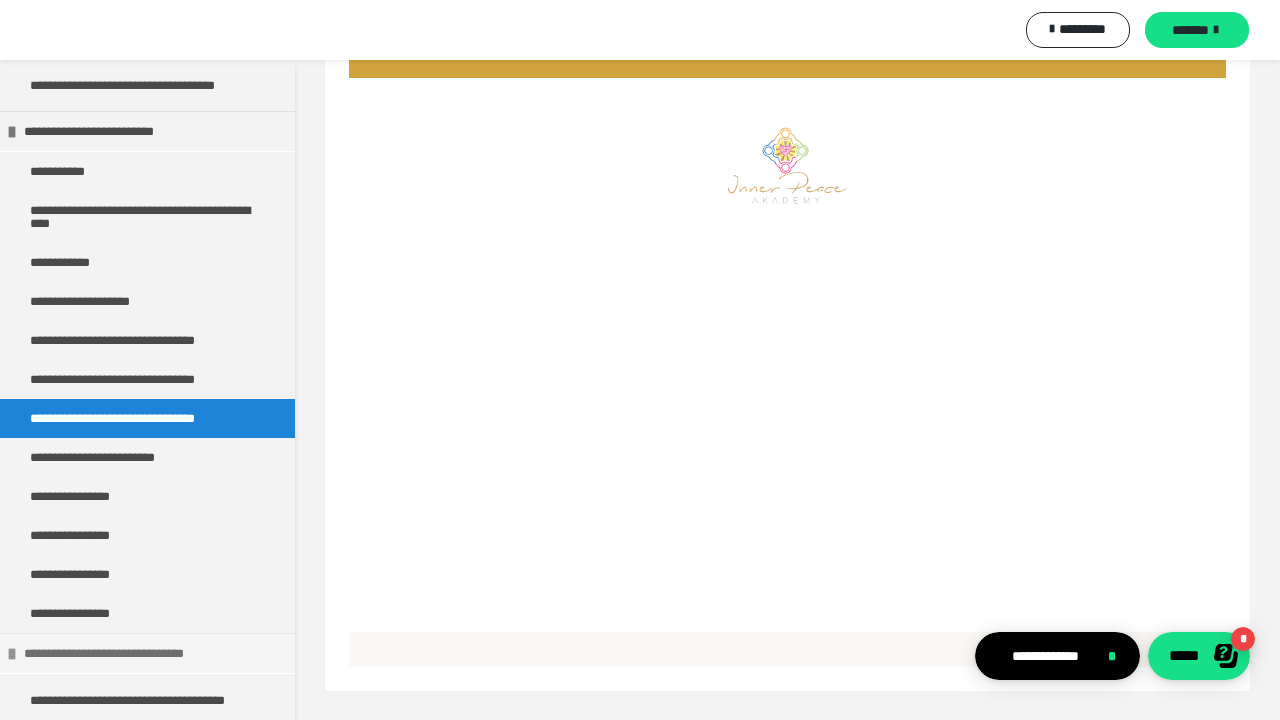 click on "**********" at bounding box center (152, 653) 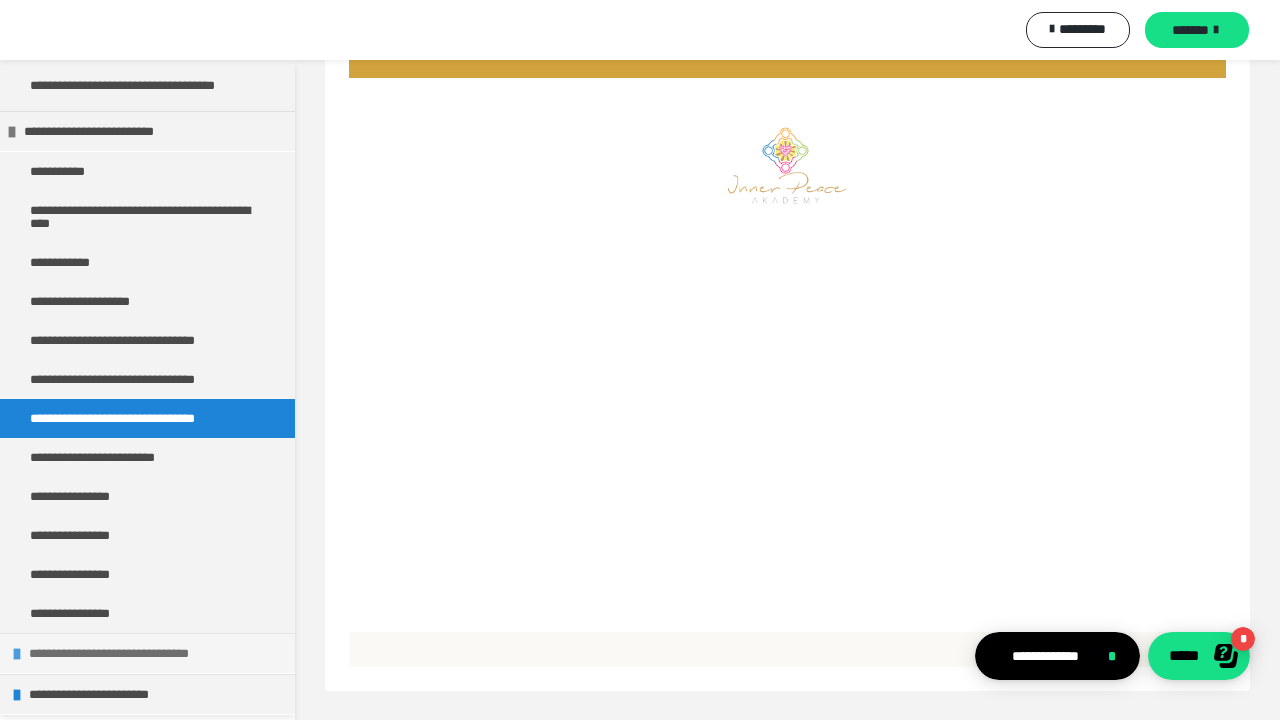 click on "**********" at bounding box center [157, 653] 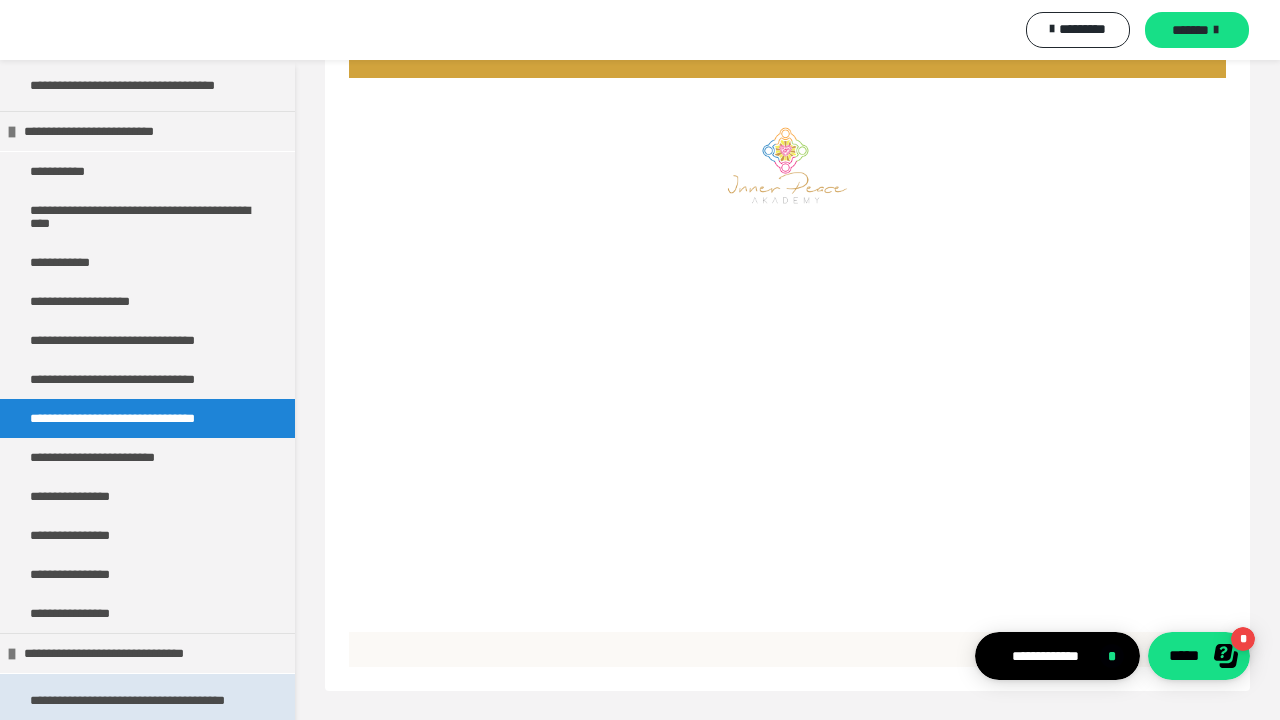 click on "**********" at bounding box center [147, 700] 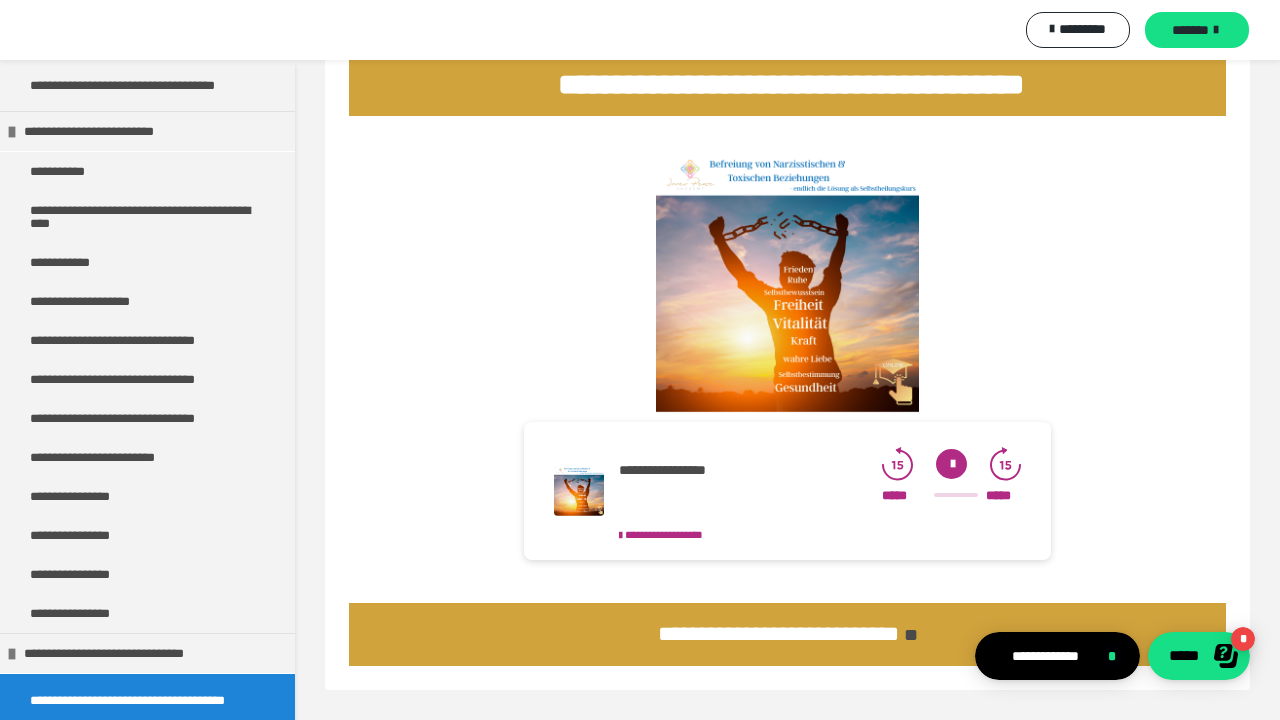 scroll, scrollTop: 92, scrollLeft: 0, axis: vertical 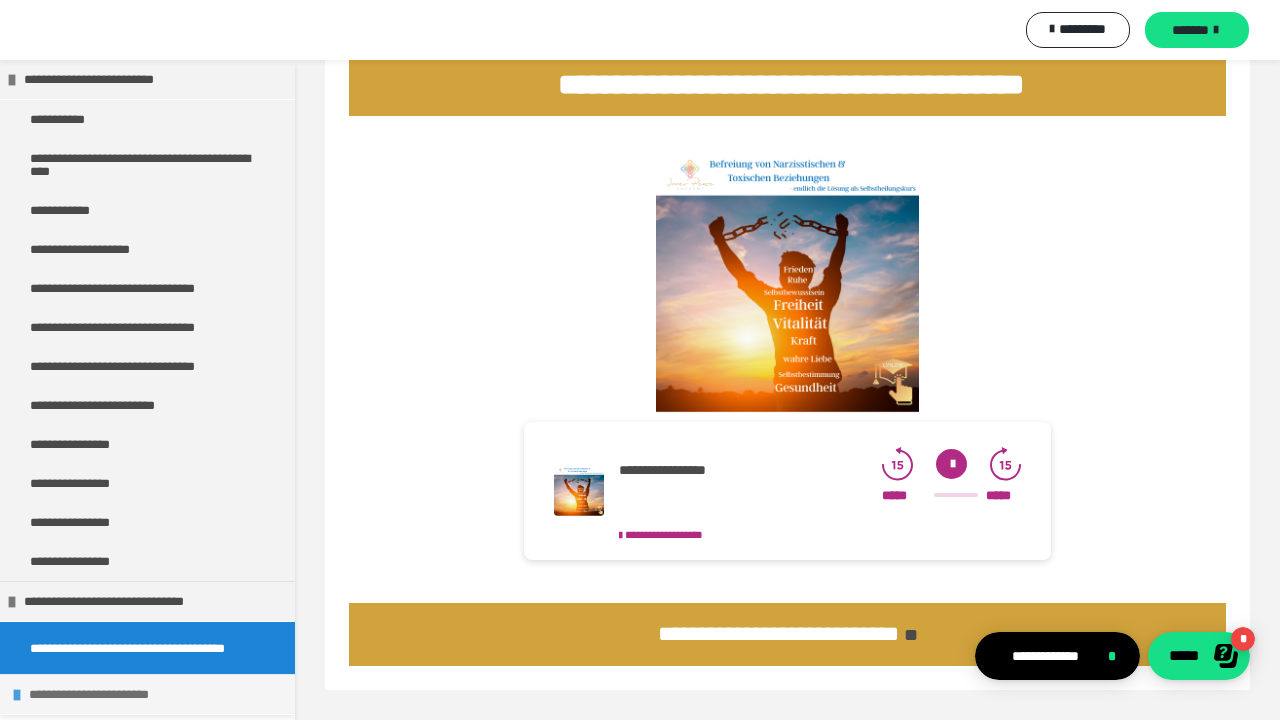 click on "**********" at bounding box center (157, 694) 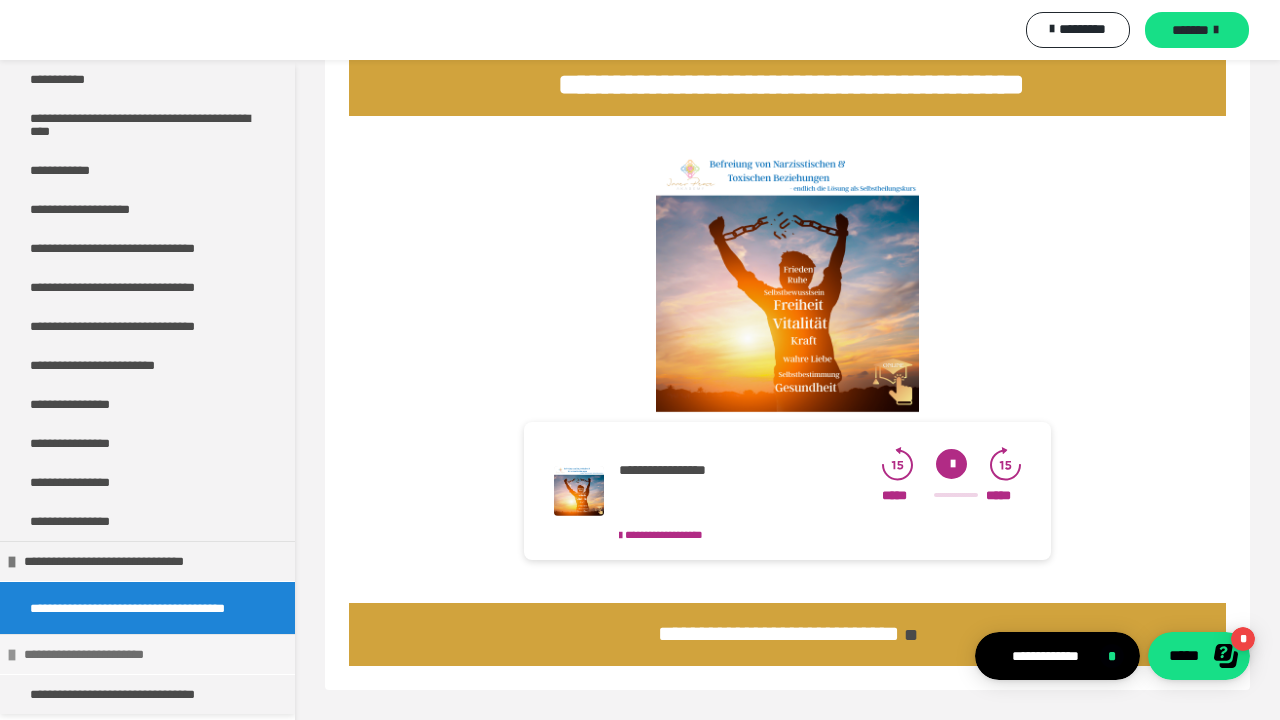 scroll, scrollTop: 317, scrollLeft: 0, axis: vertical 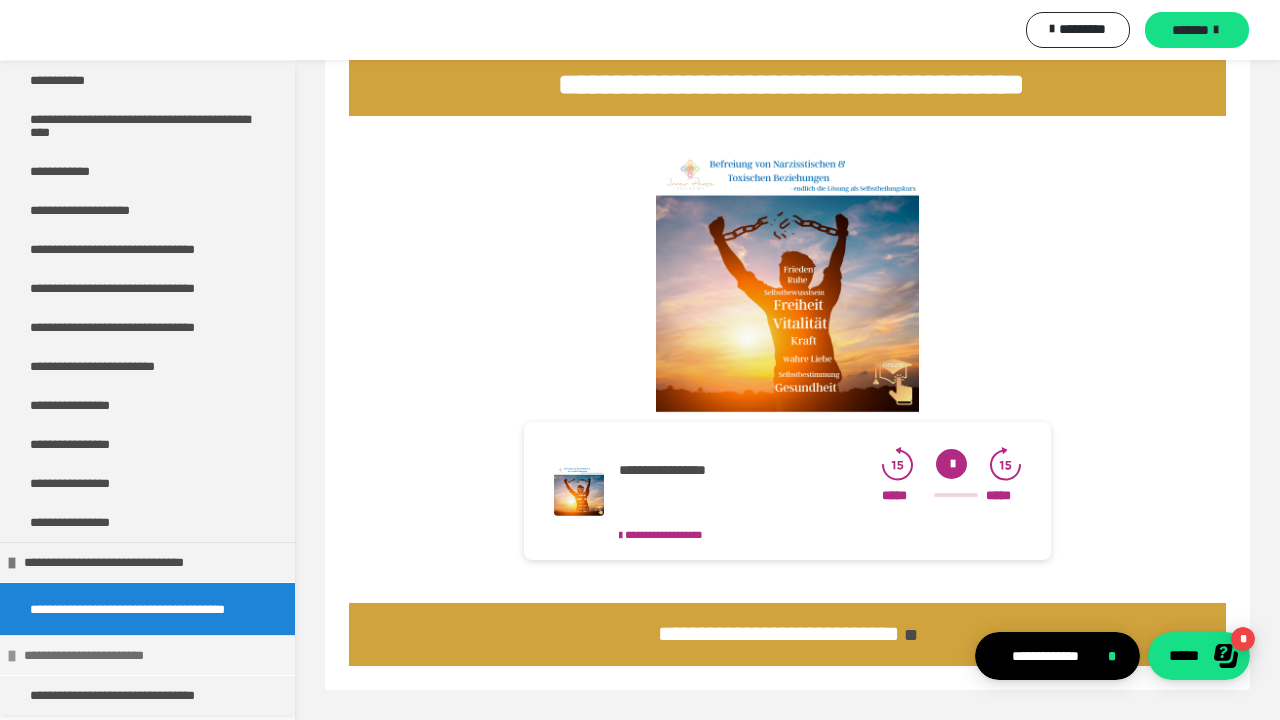 click on "**********" at bounding box center [135, 695] 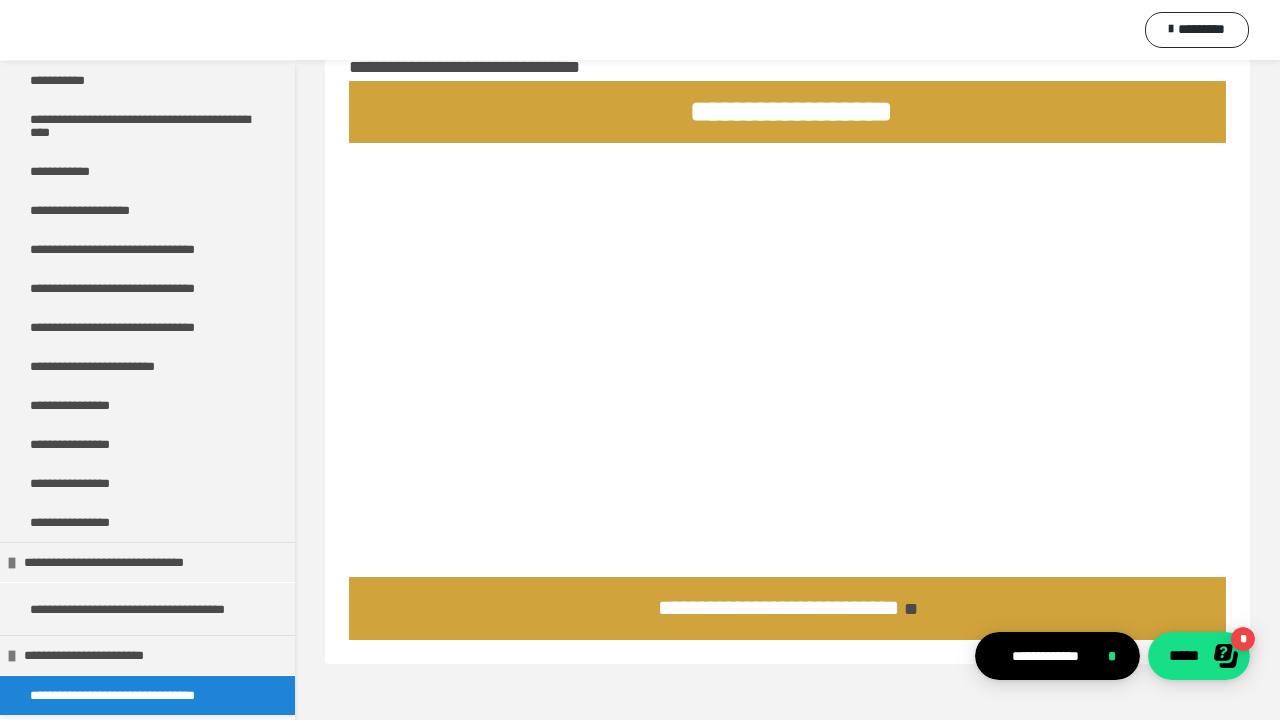 scroll, scrollTop: 60, scrollLeft: 0, axis: vertical 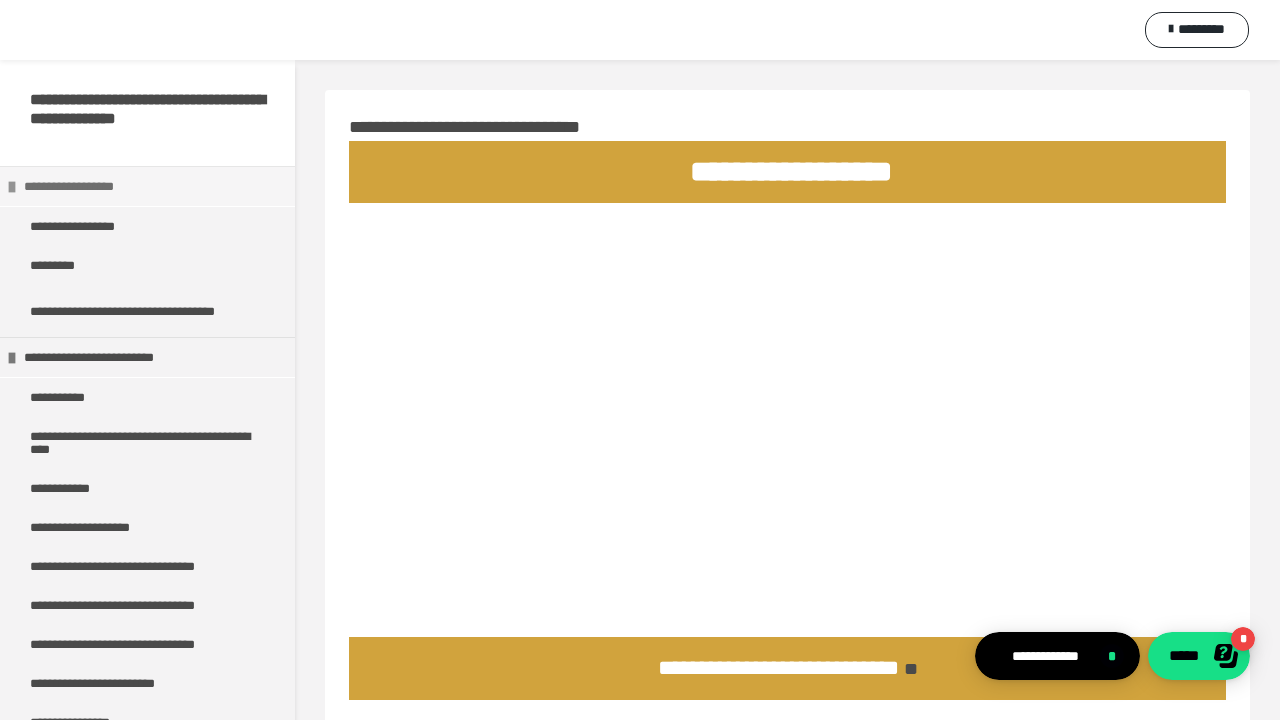 click on "**********" at bounding box center [152, 186] 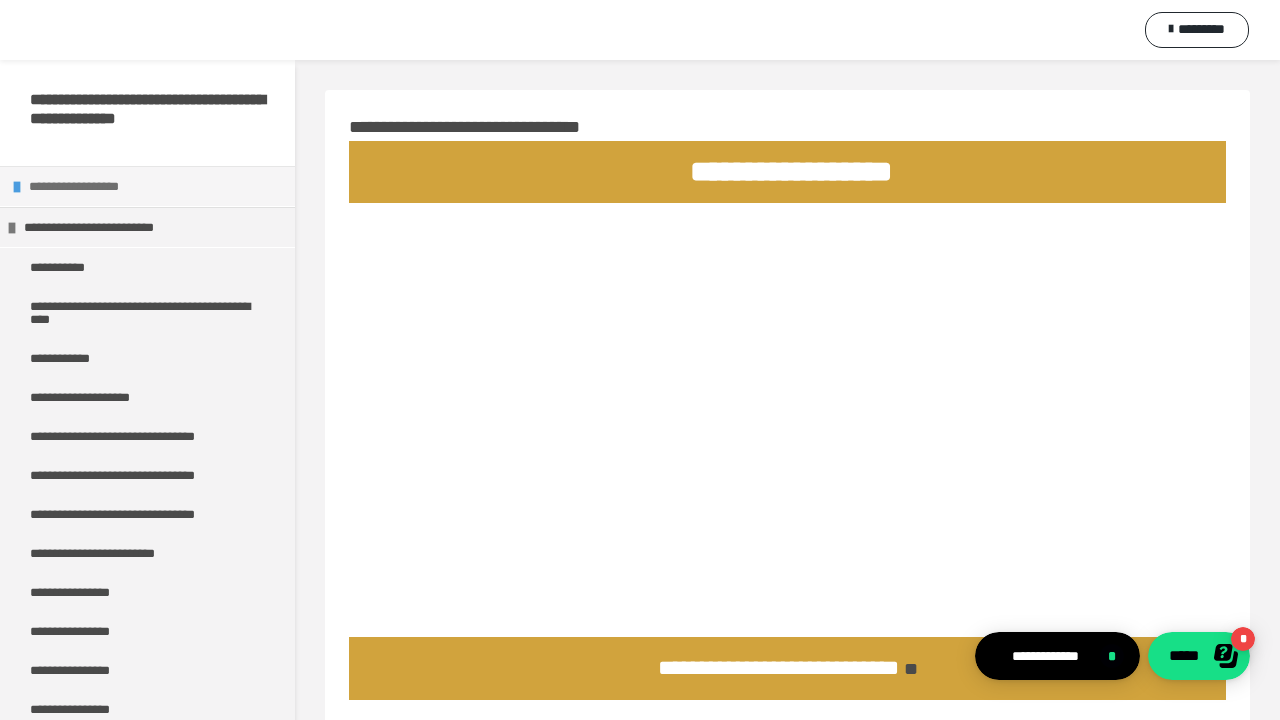scroll, scrollTop: 0, scrollLeft: 0, axis: both 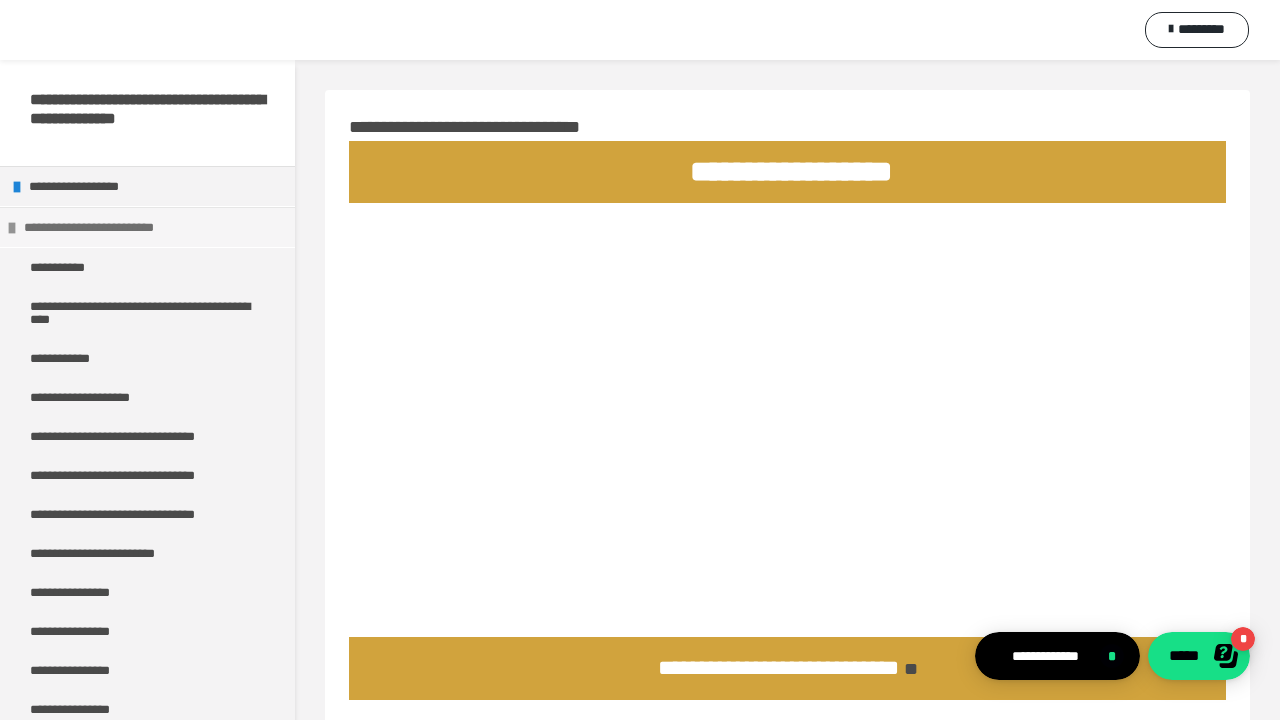 click on "**********" at bounding box center (152, 227) 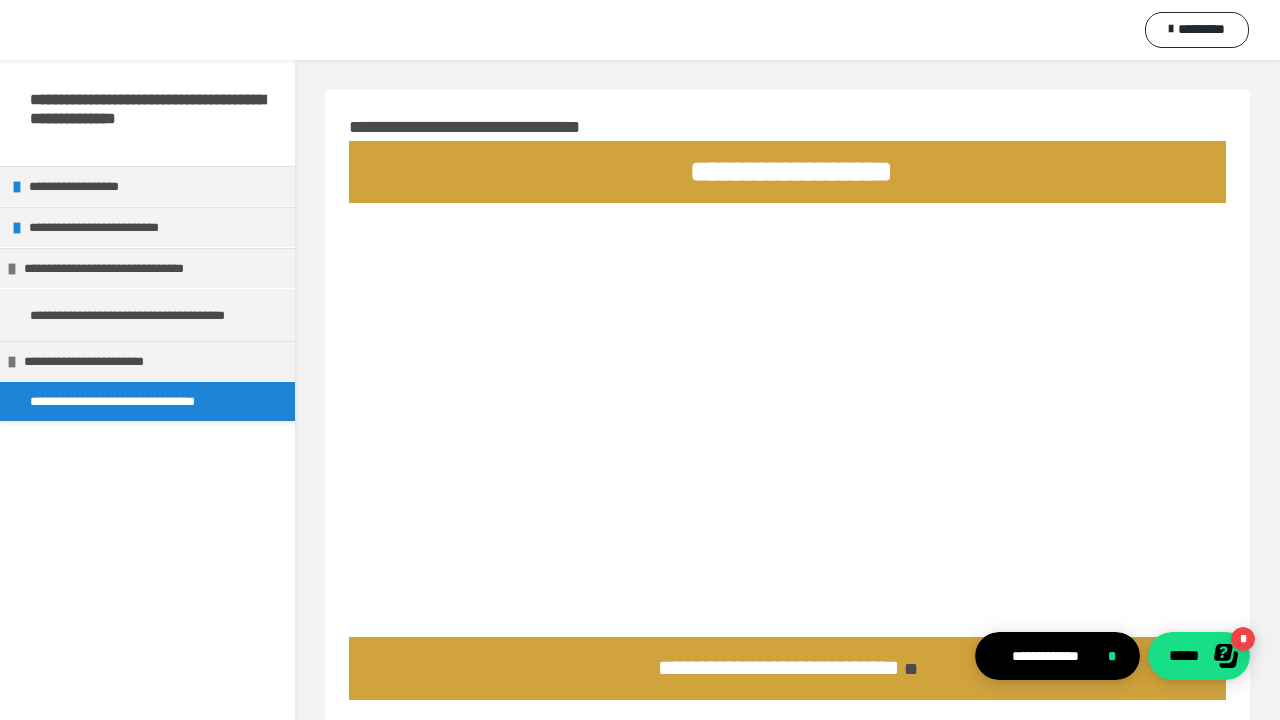 drag, startPoint x: 1219, startPoint y: 693, endPoint x: 1279, endPoint y: 707, distance: 61.611687 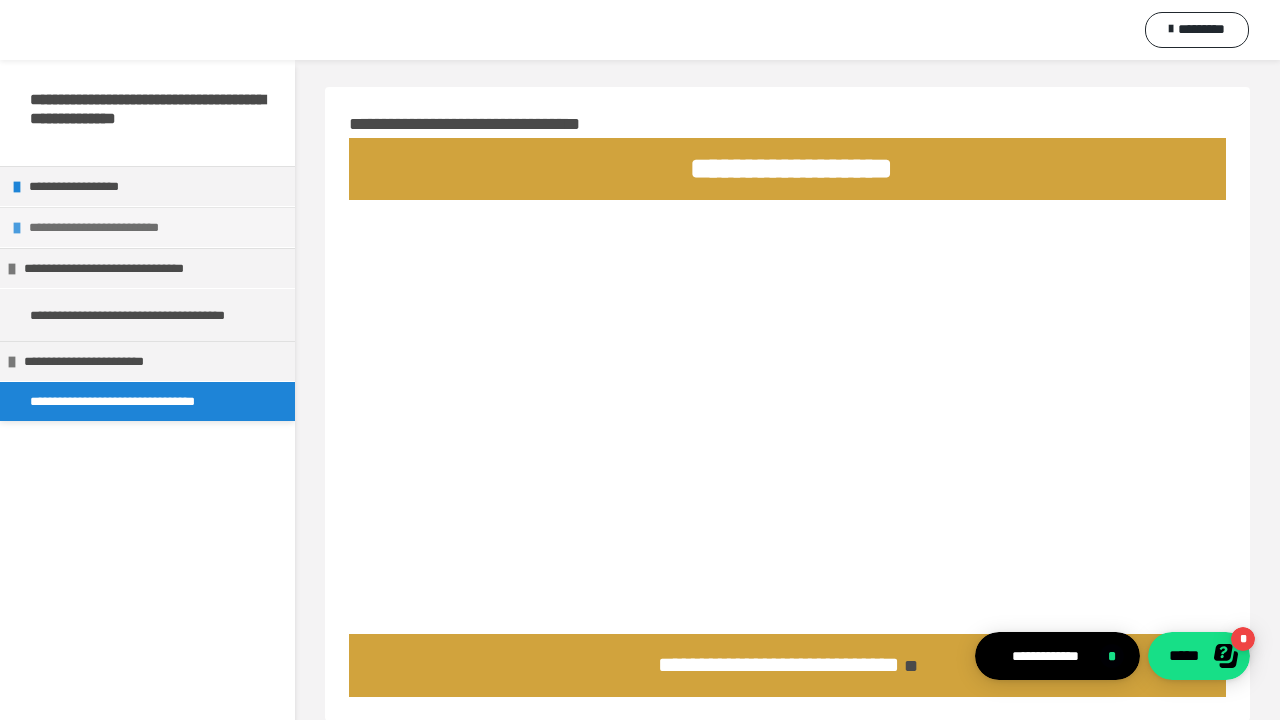 click on "**********" at bounding box center (157, 227) 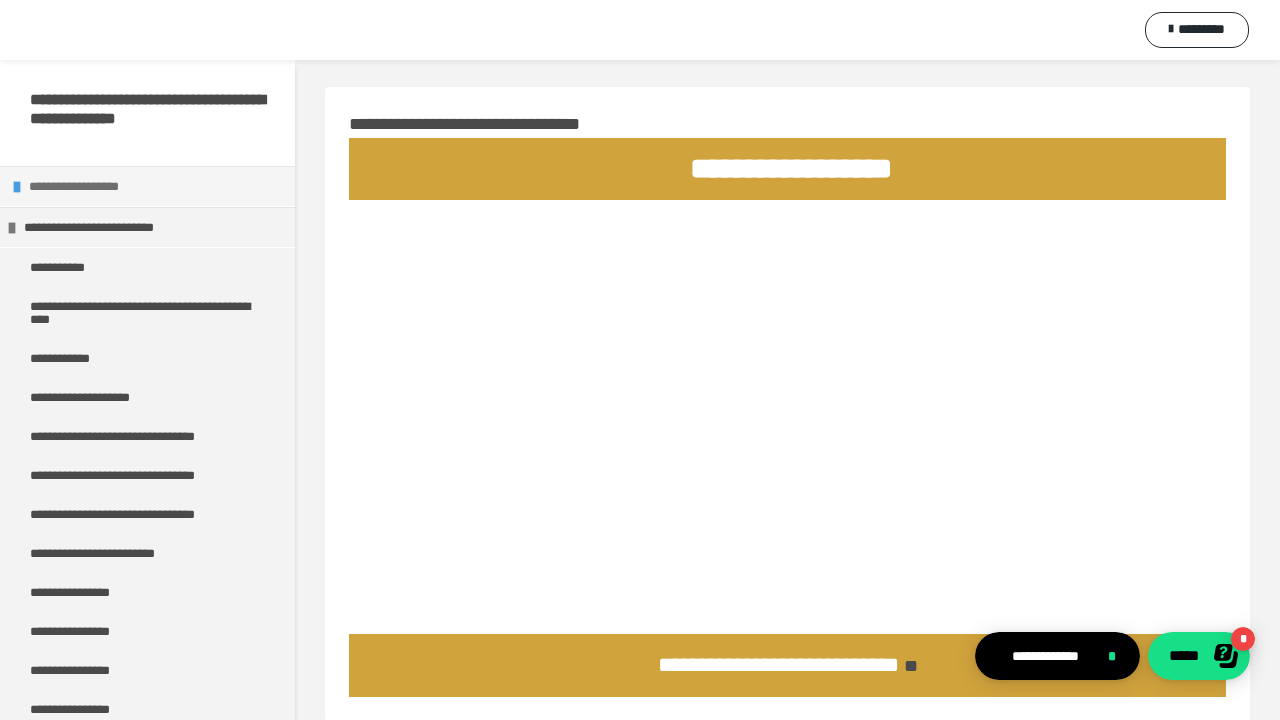 click on "**********" at bounding box center (157, 186) 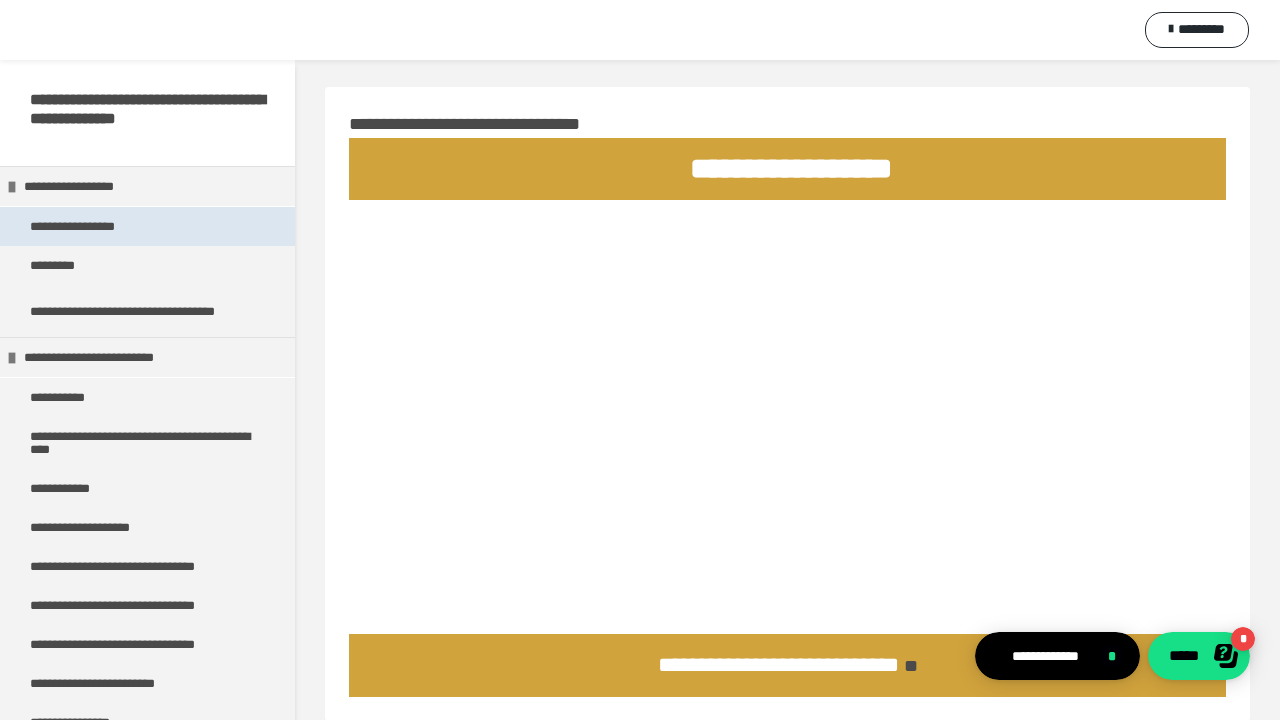 click on "**********" at bounding box center (88, 226) 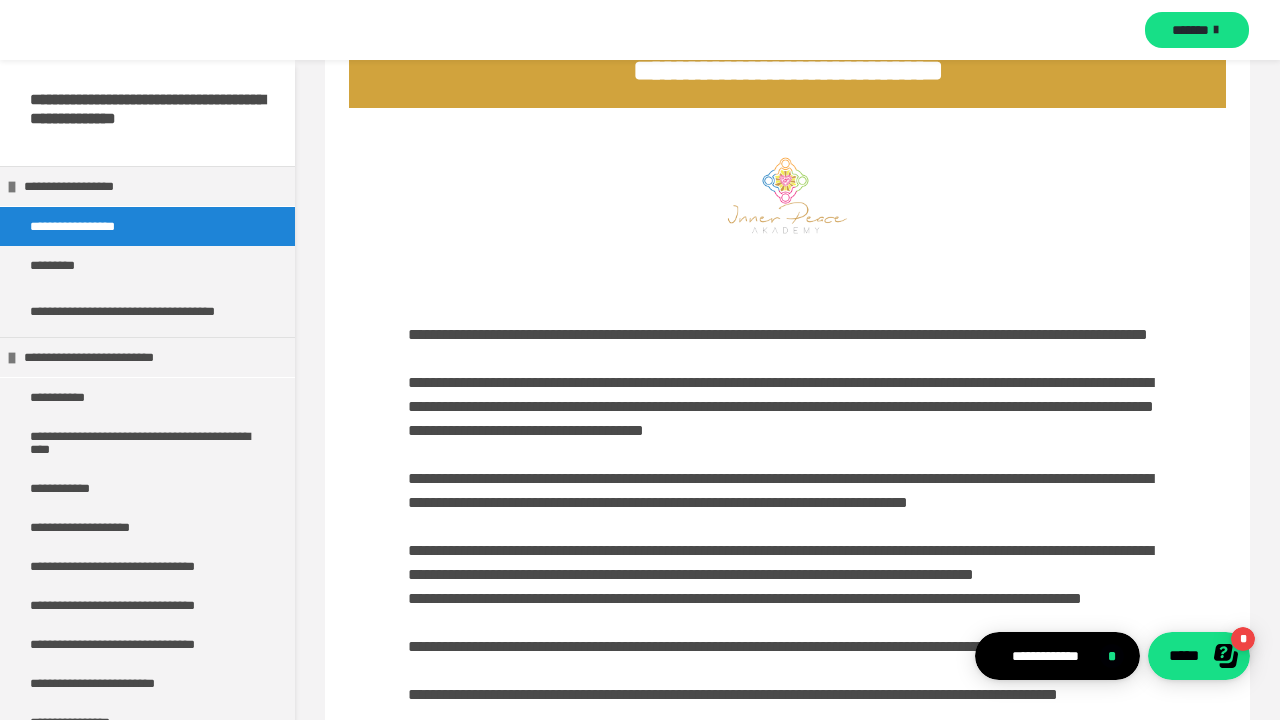 scroll, scrollTop: 114, scrollLeft: 0, axis: vertical 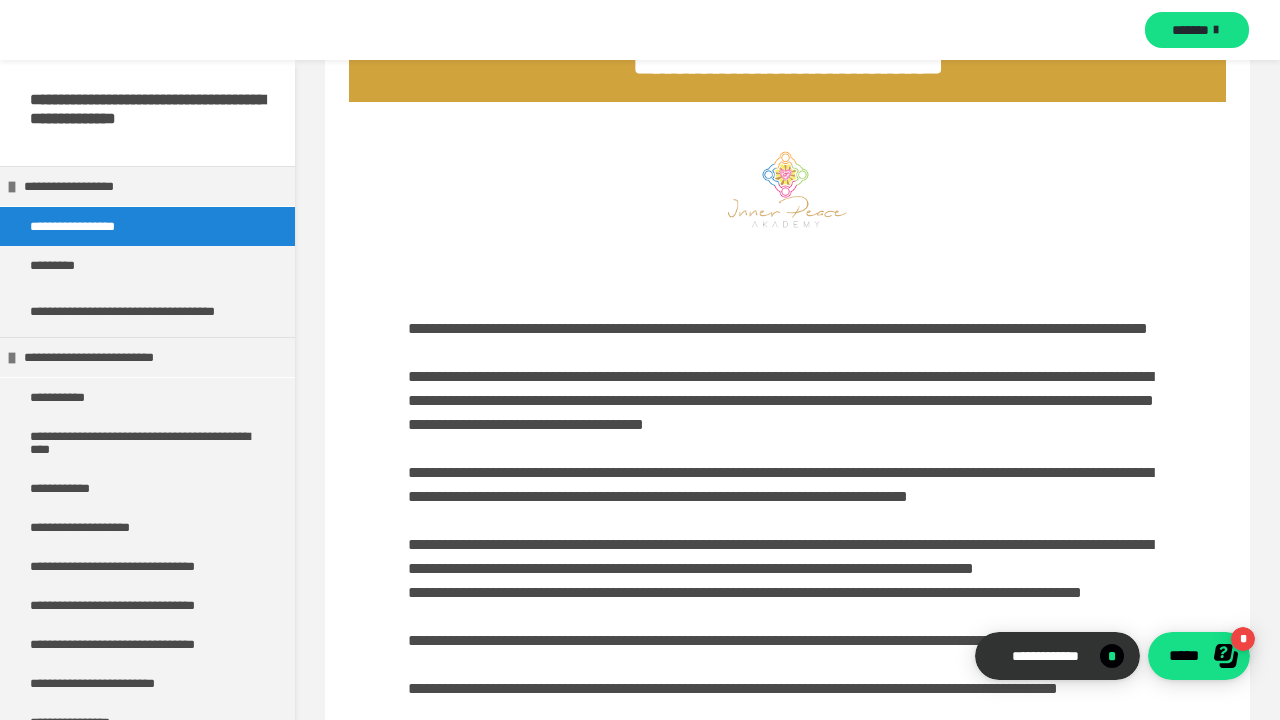 click on "**********" at bounding box center [1045, 656] 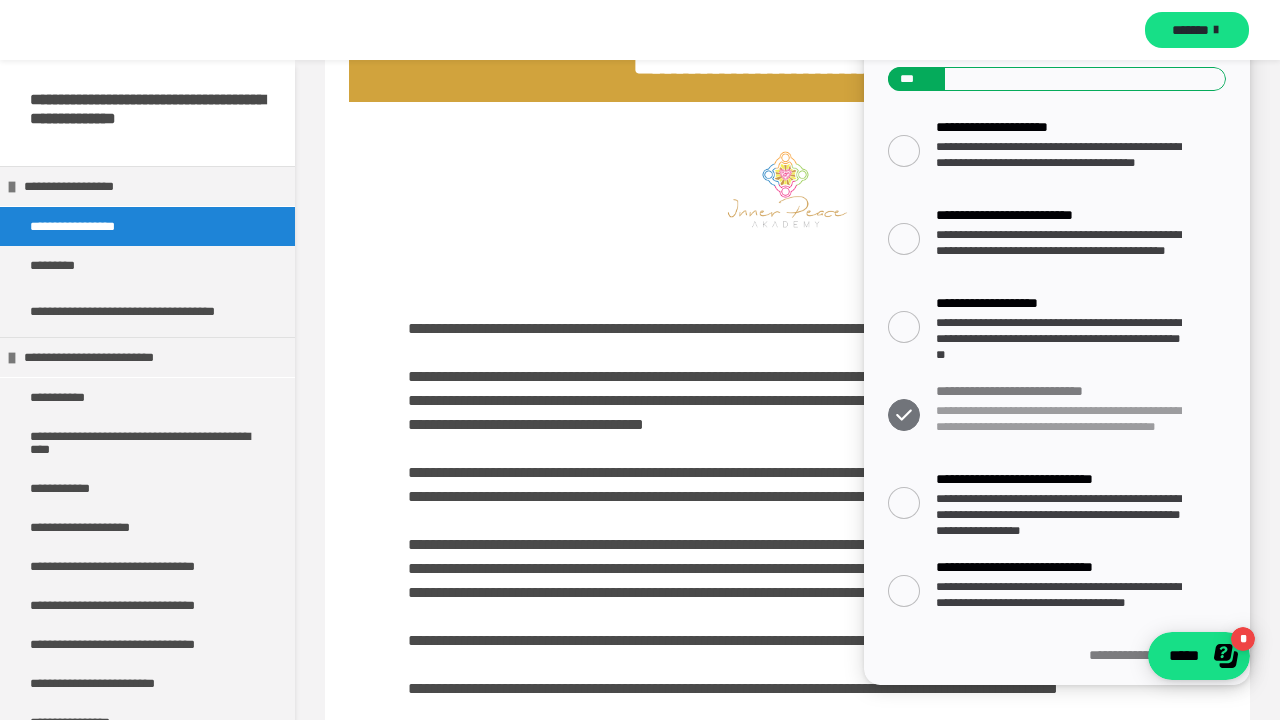 scroll, scrollTop: 0, scrollLeft: 0, axis: both 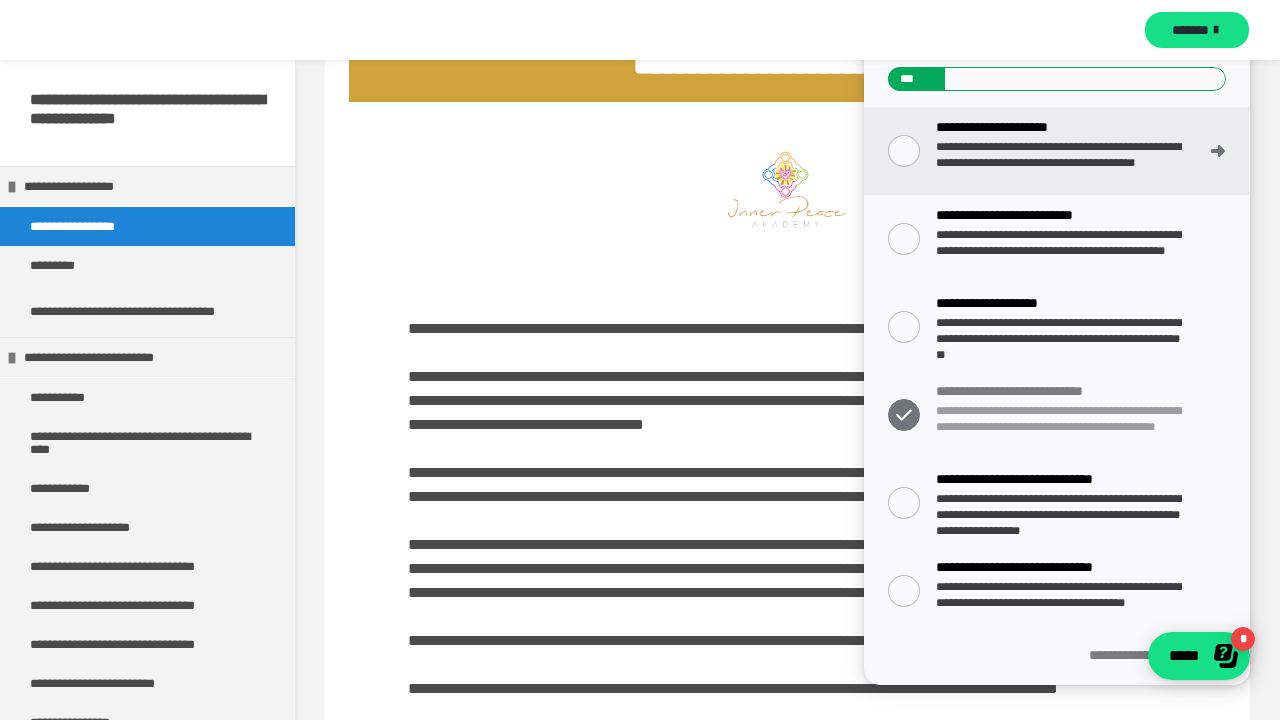 click on "**********" at bounding box center [1057, 151] 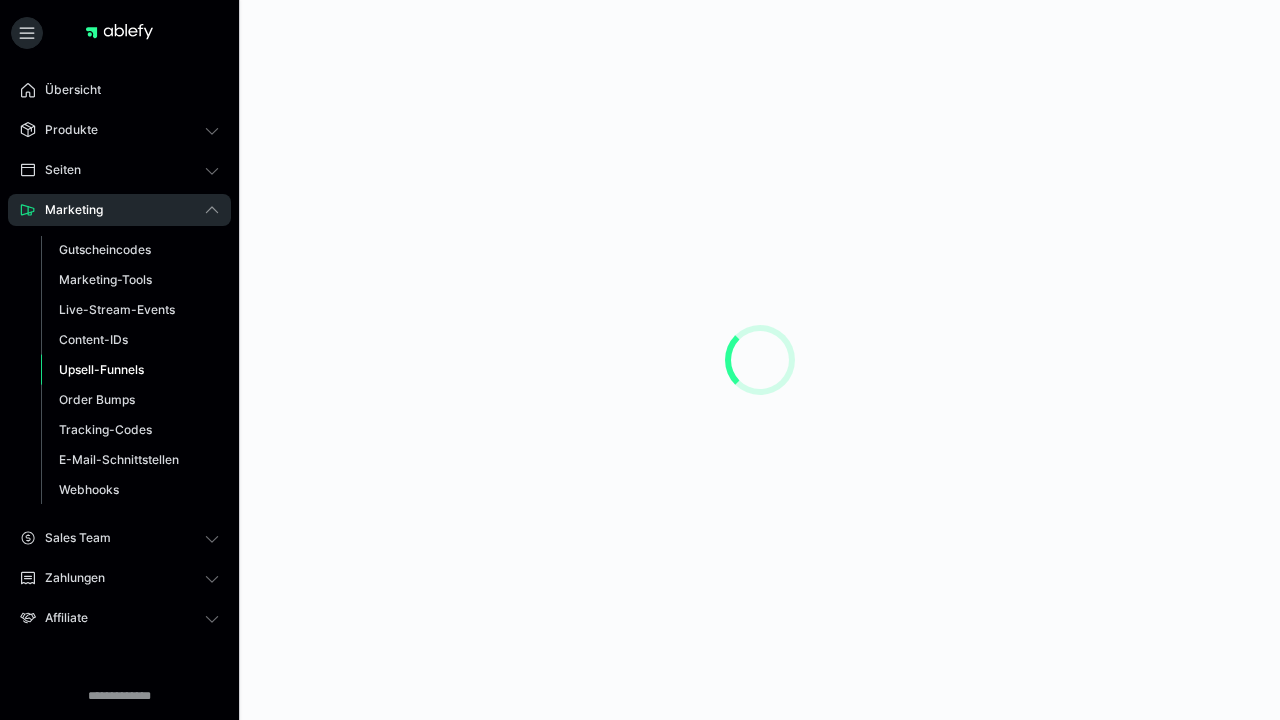 scroll, scrollTop: 0, scrollLeft: 0, axis: both 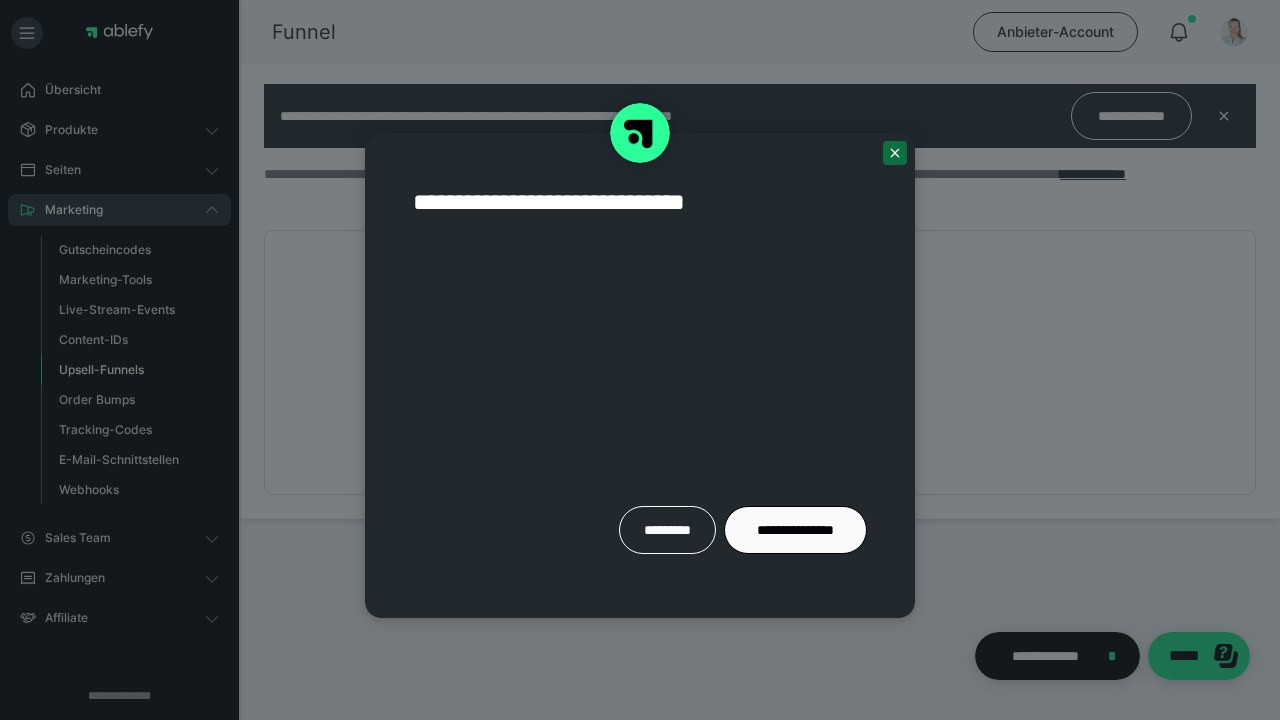click 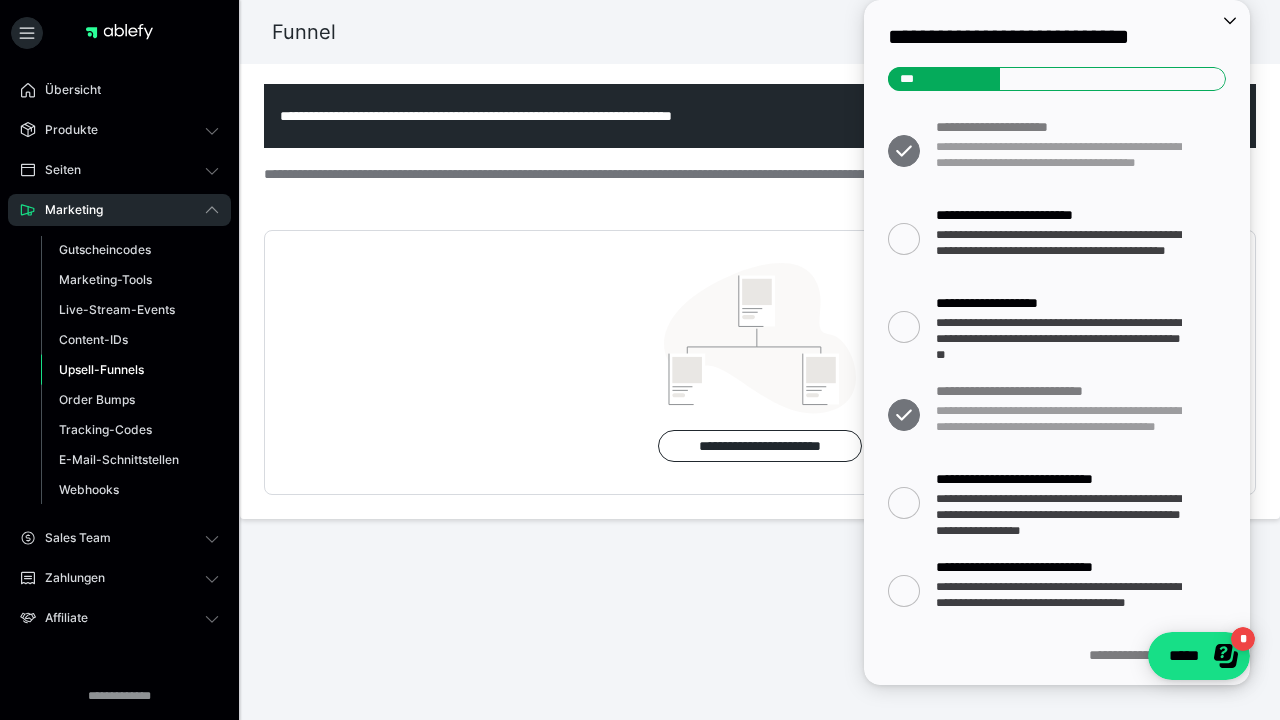 scroll, scrollTop: 0, scrollLeft: 0, axis: both 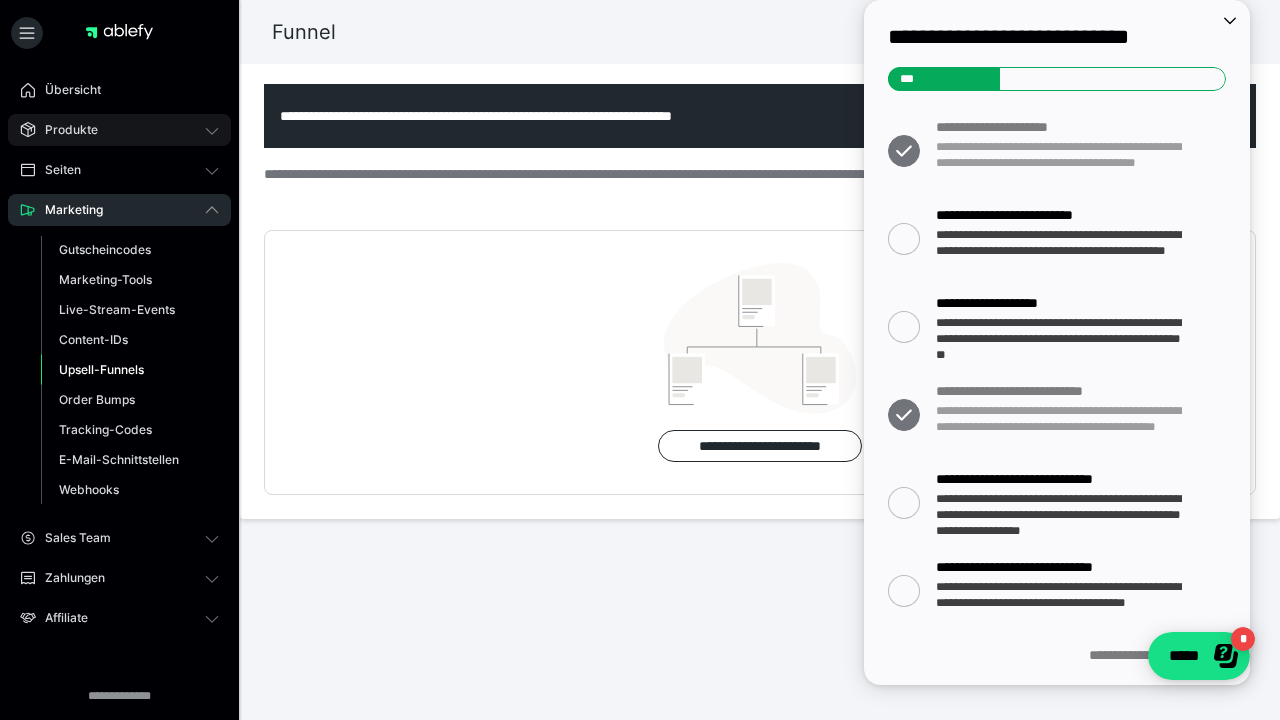 click on "Produkte" at bounding box center [64, 130] 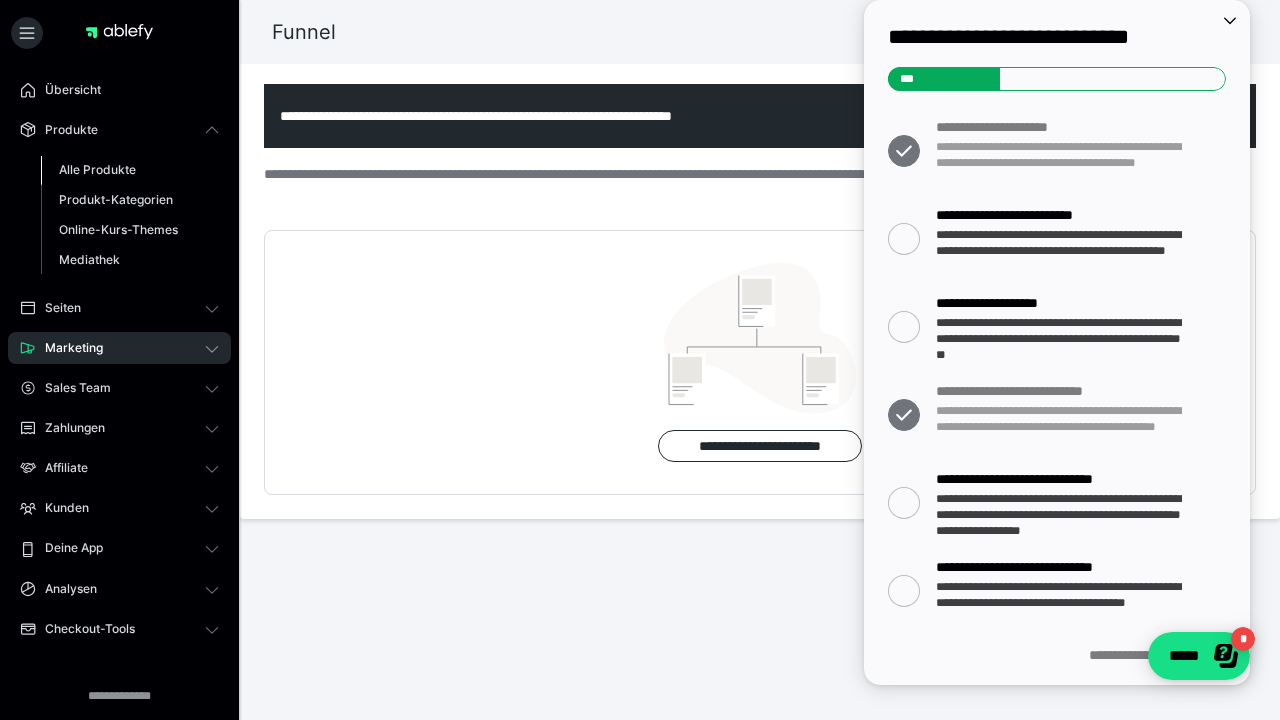 click on "Alle Produkte" at bounding box center [97, 169] 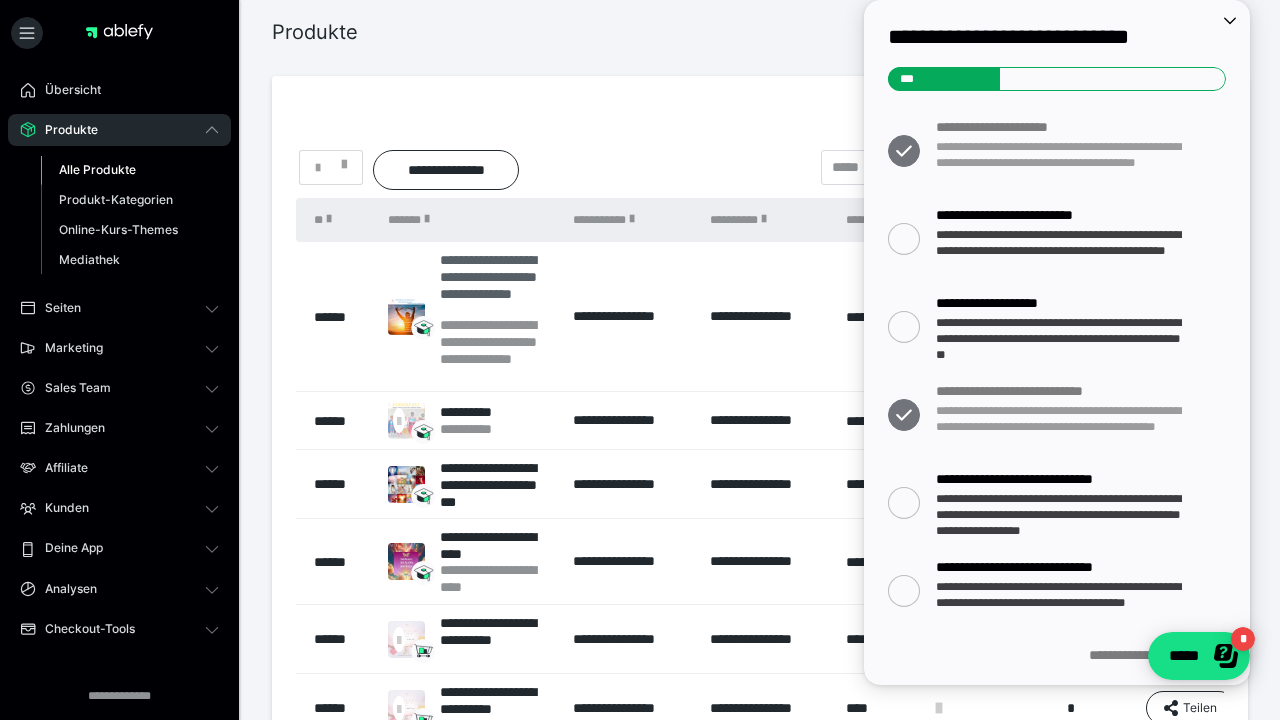 click on "**********" at bounding box center [497, 284] 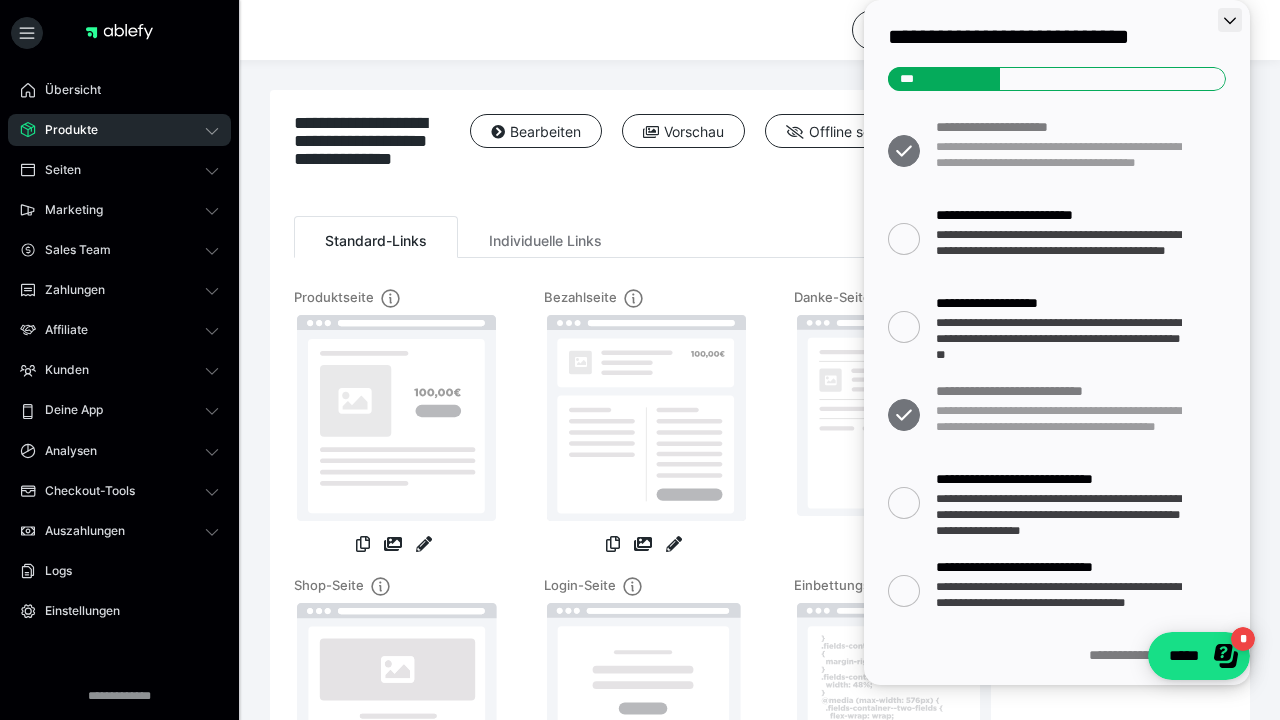 click 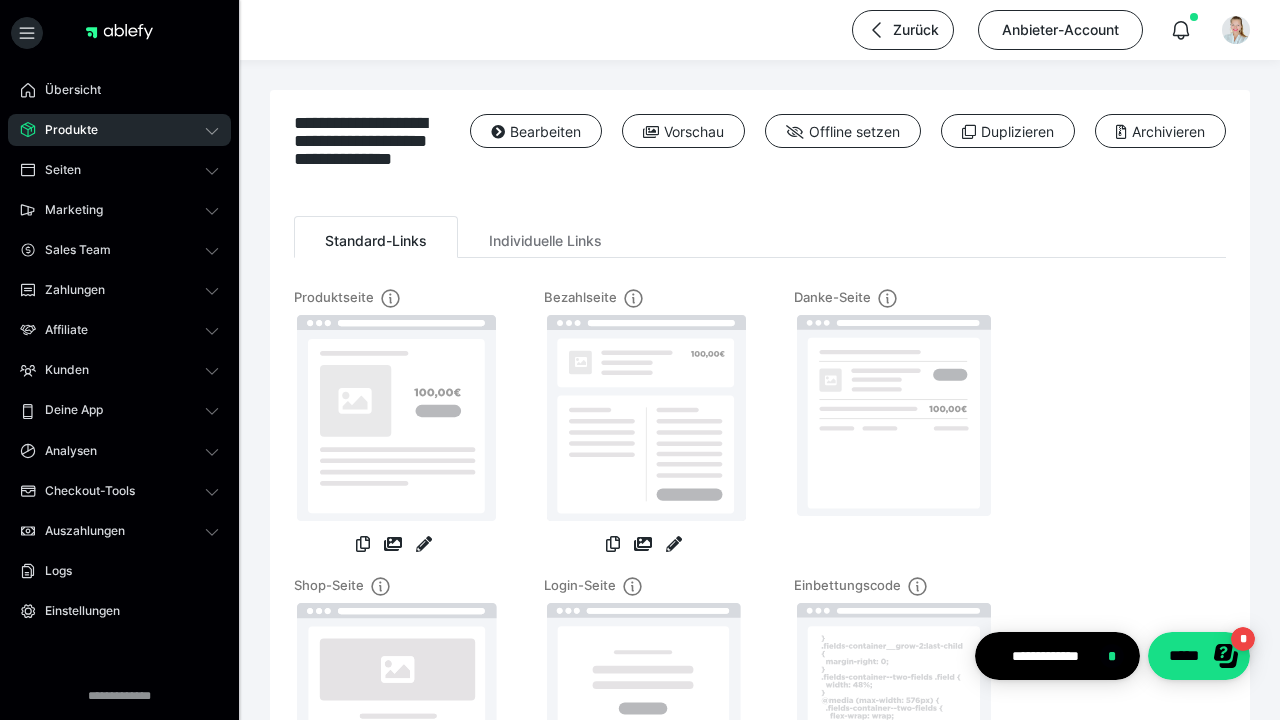 scroll, scrollTop: 0, scrollLeft: 0, axis: both 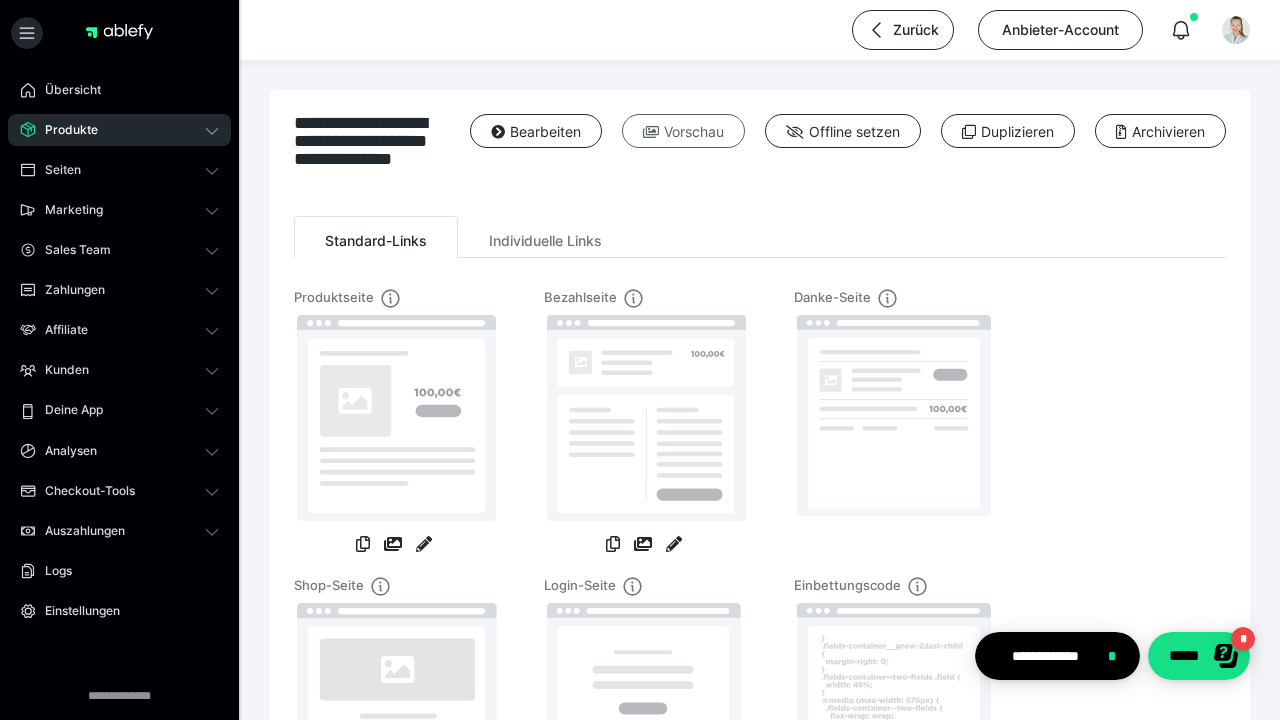 click on "Vorschau" at bounding box center (683, 131) 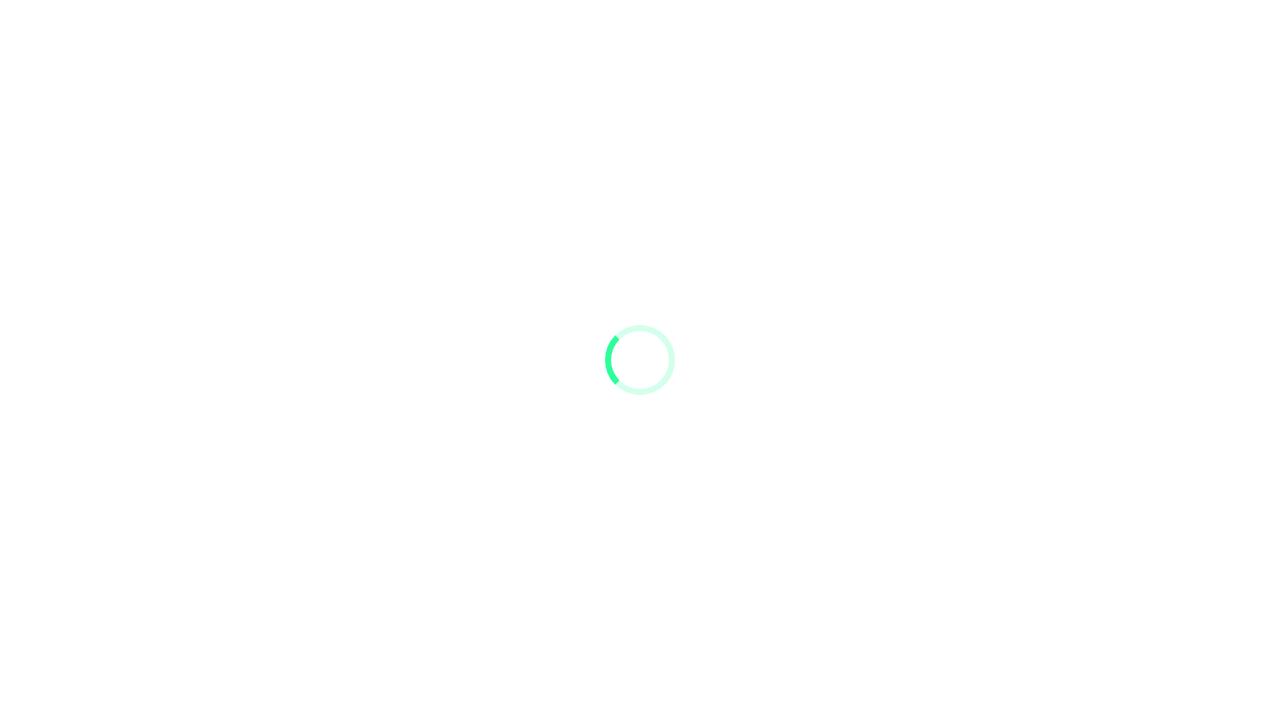 scroll, scrollTop: 0, scrollLeft: 0, axis: both 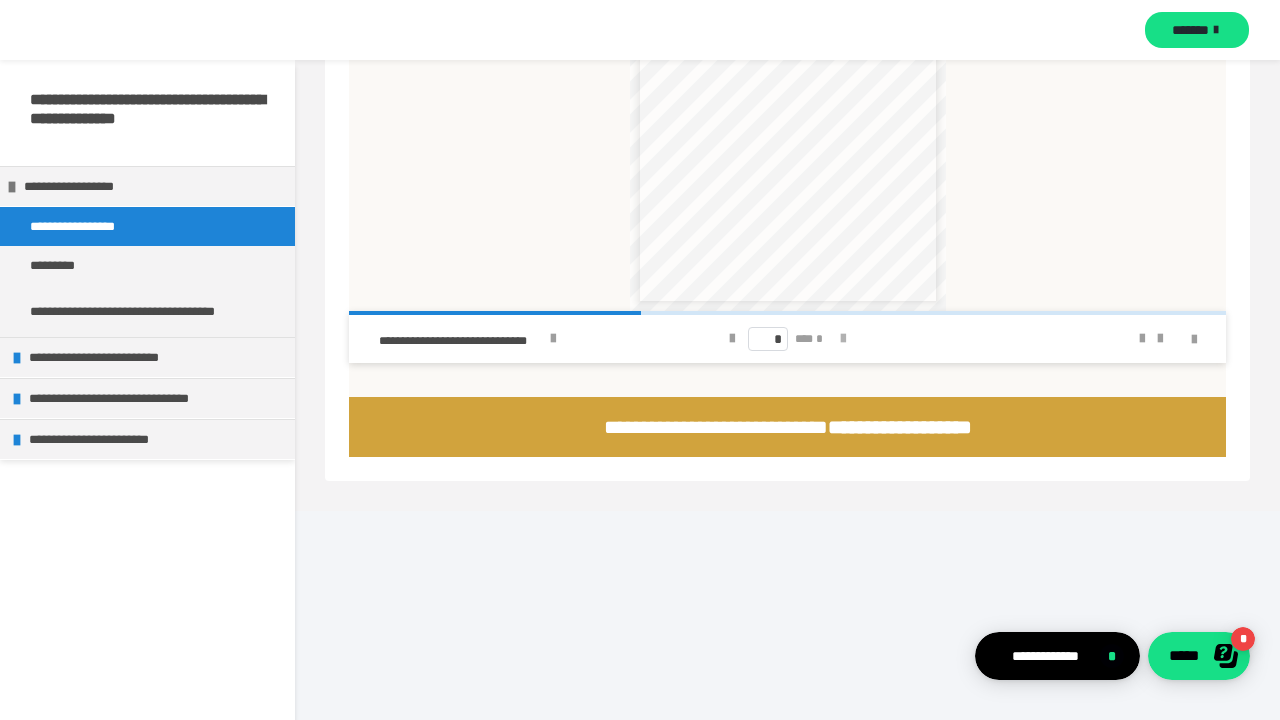 click at bounding box center (843, 339) 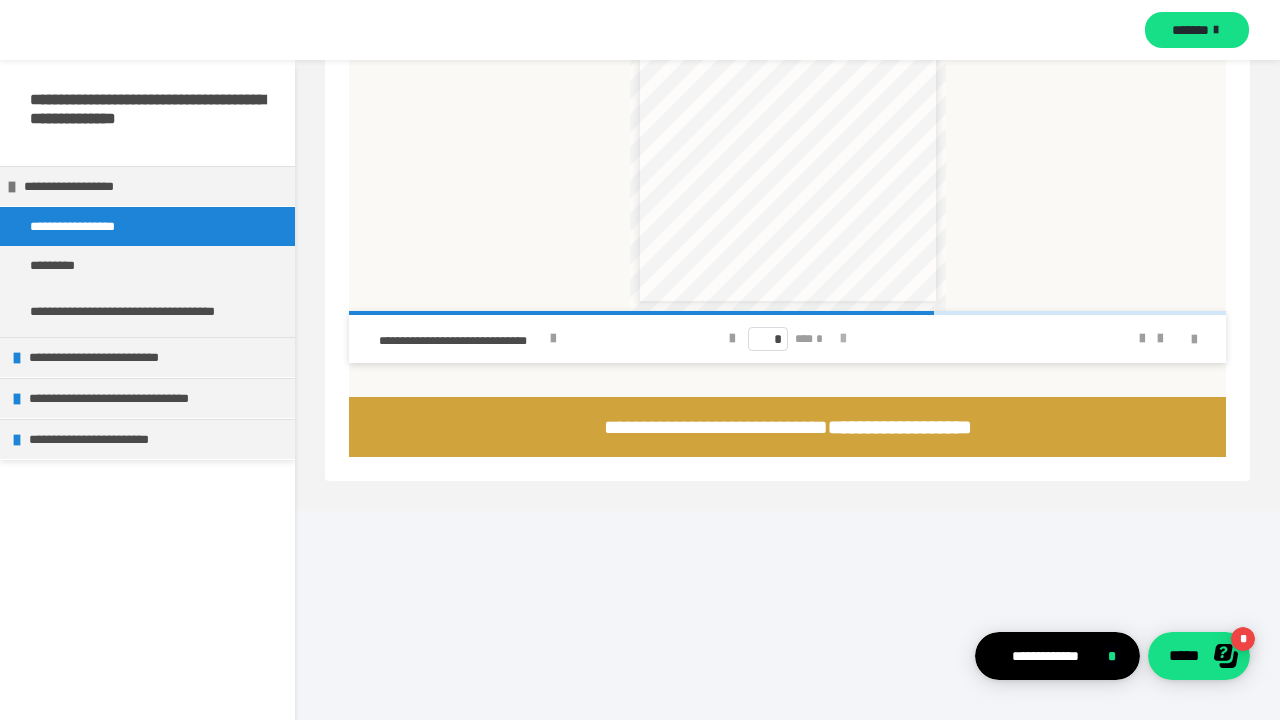 click at bounding box center [843, 339] 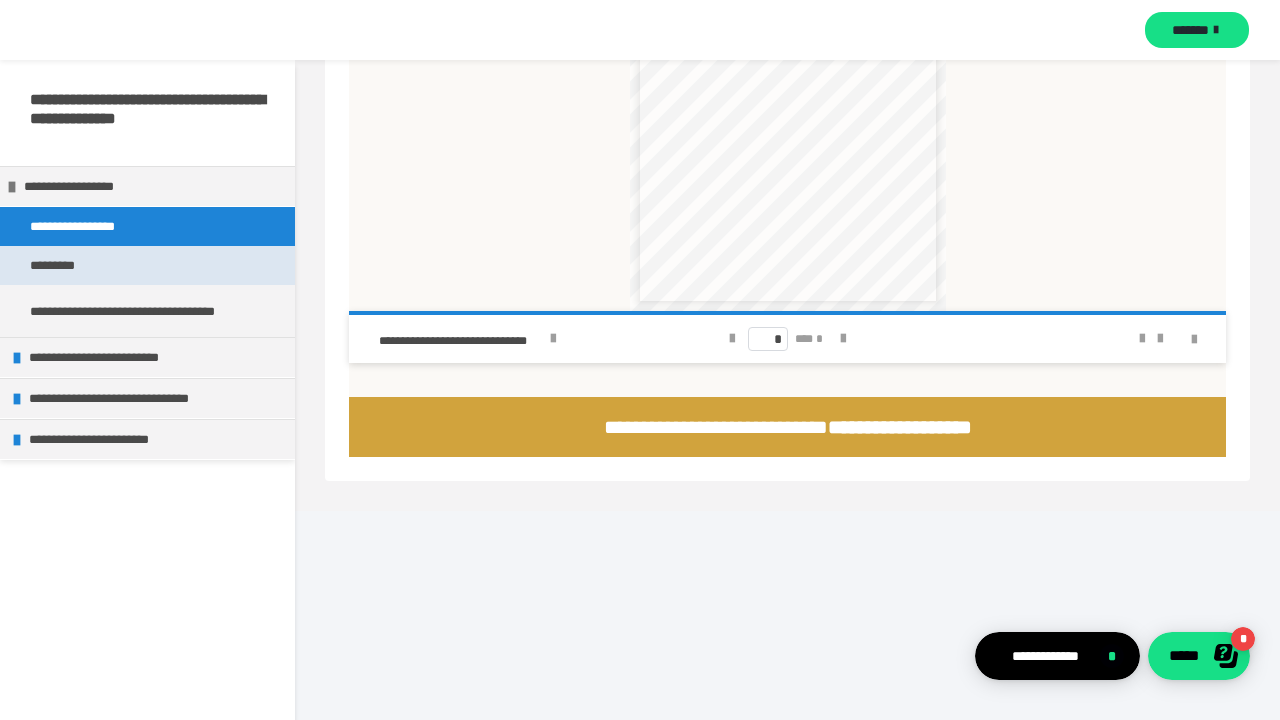 click on "*********" at bounding box center (62, 265) 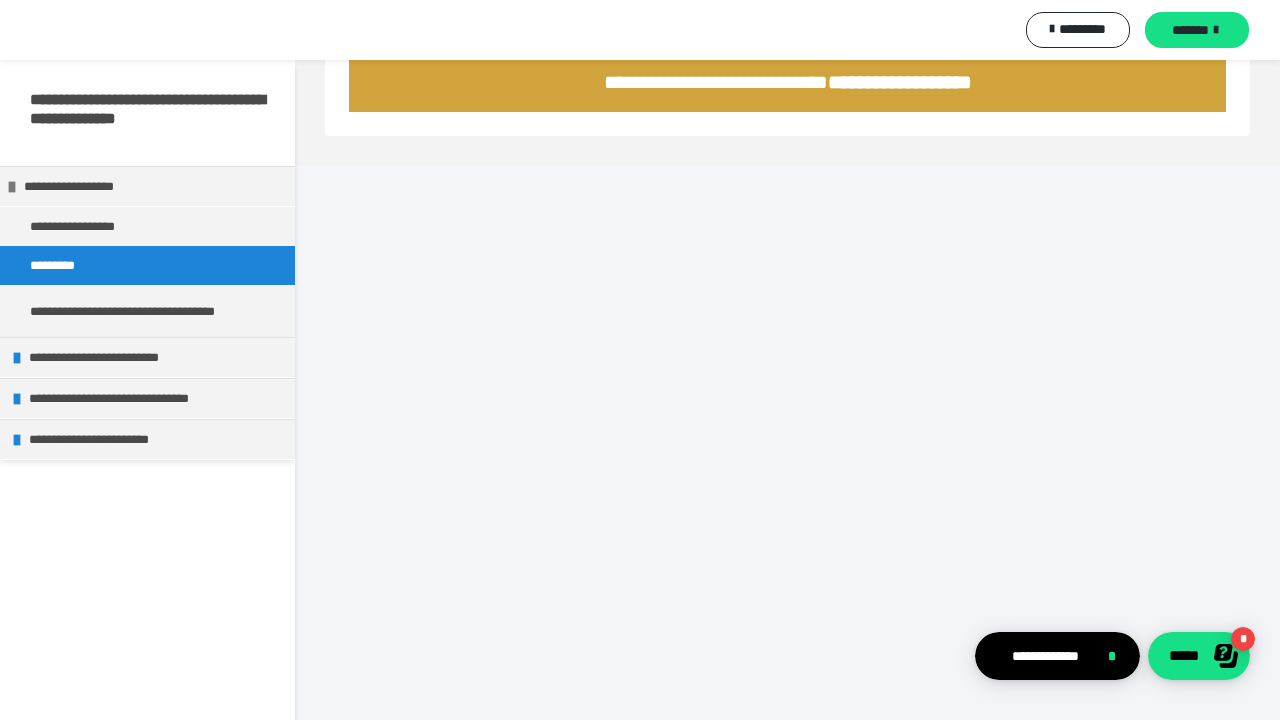 scroll, scrollTop: 2152, scrollLeft: 0, axis: vertical 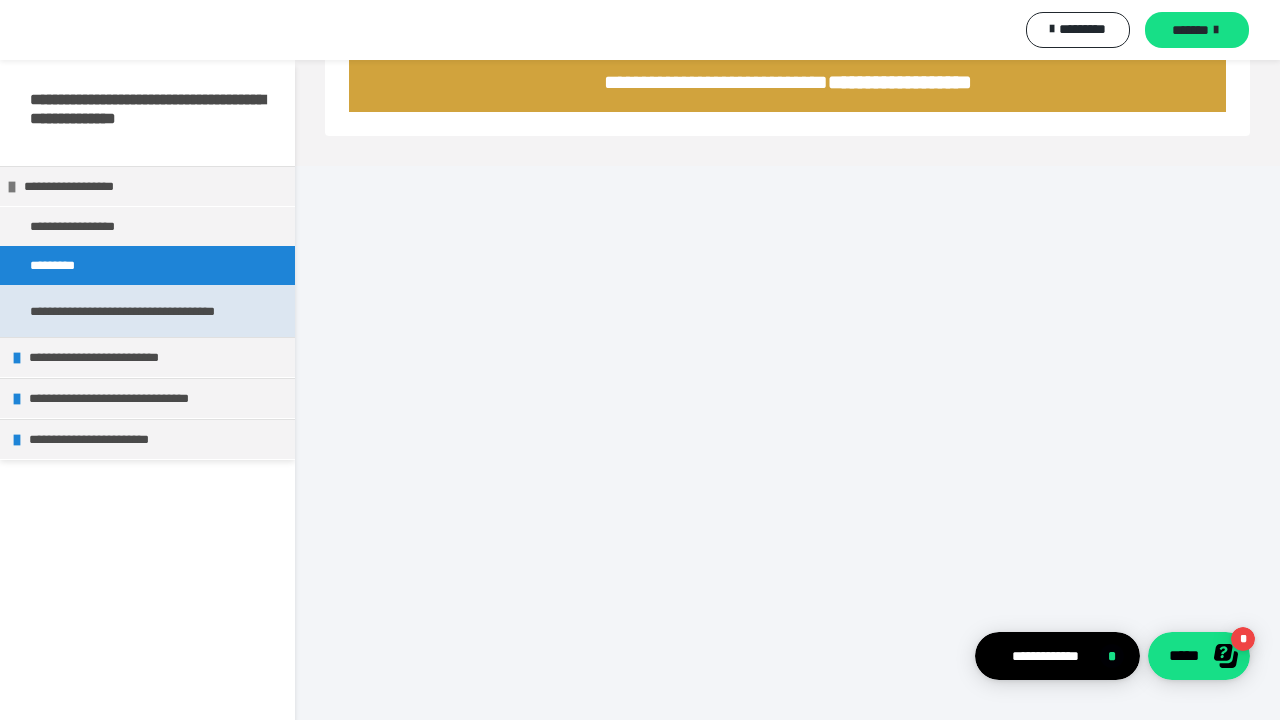 click on "**********" at bounding box center (147, 311) 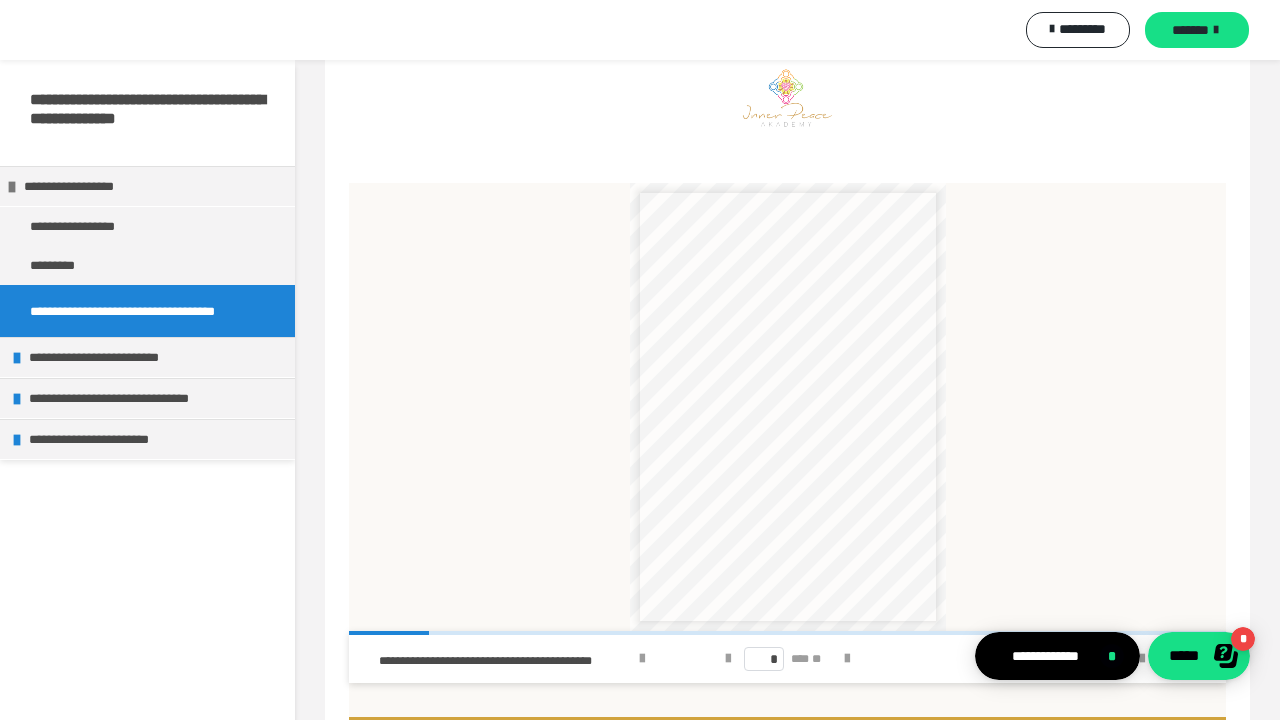 scroll, scrollTop: 217, scrollLeft: 0, axis: vertical 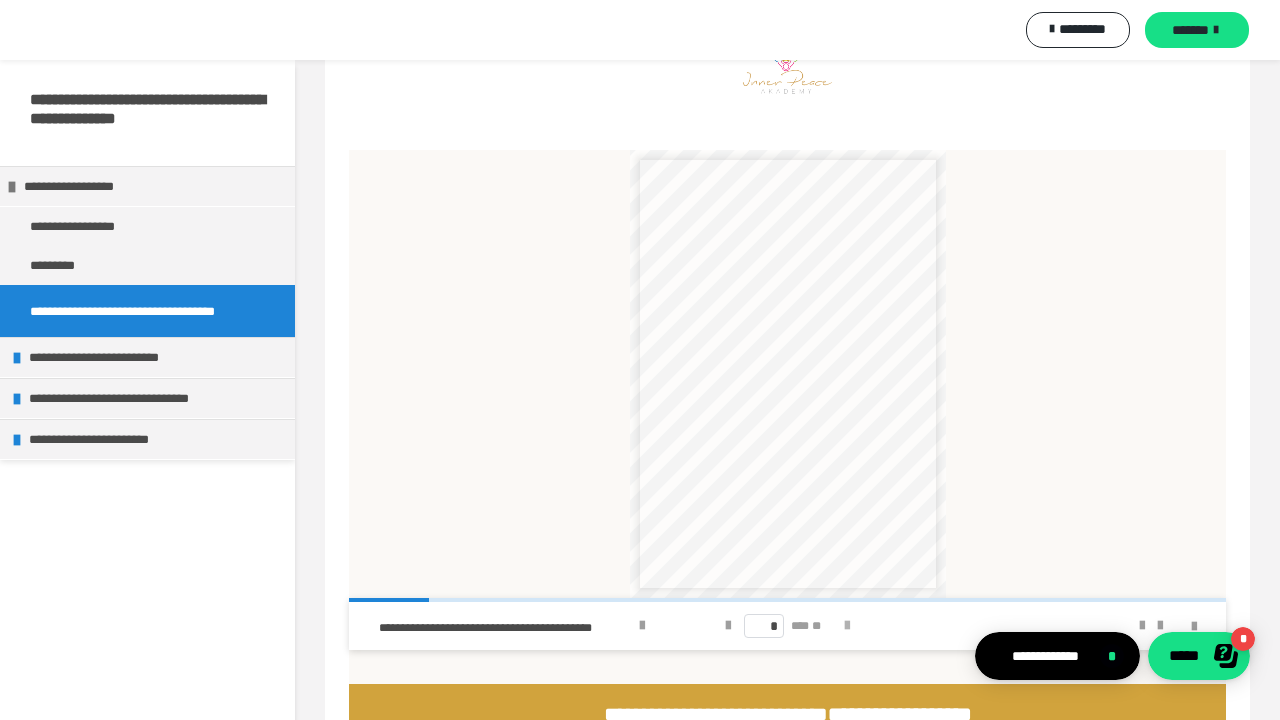 click at bounding box center [847, 626] 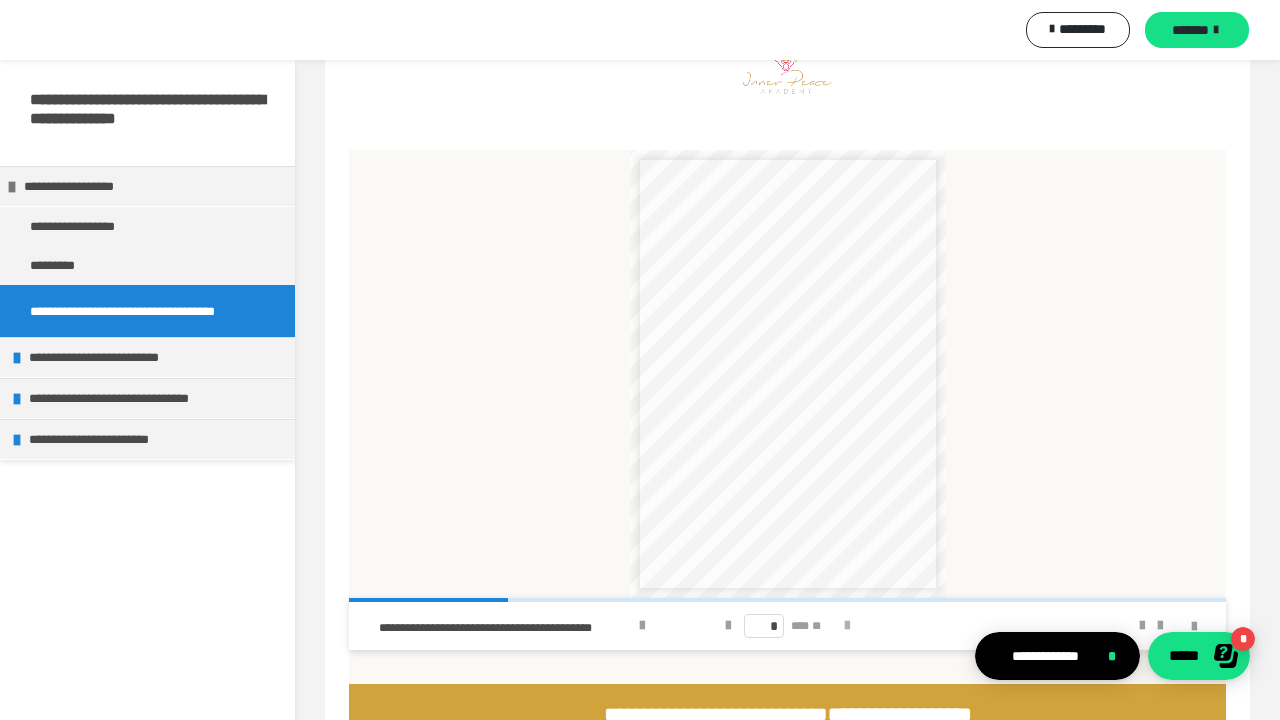 click at bounding box center (847, 626) 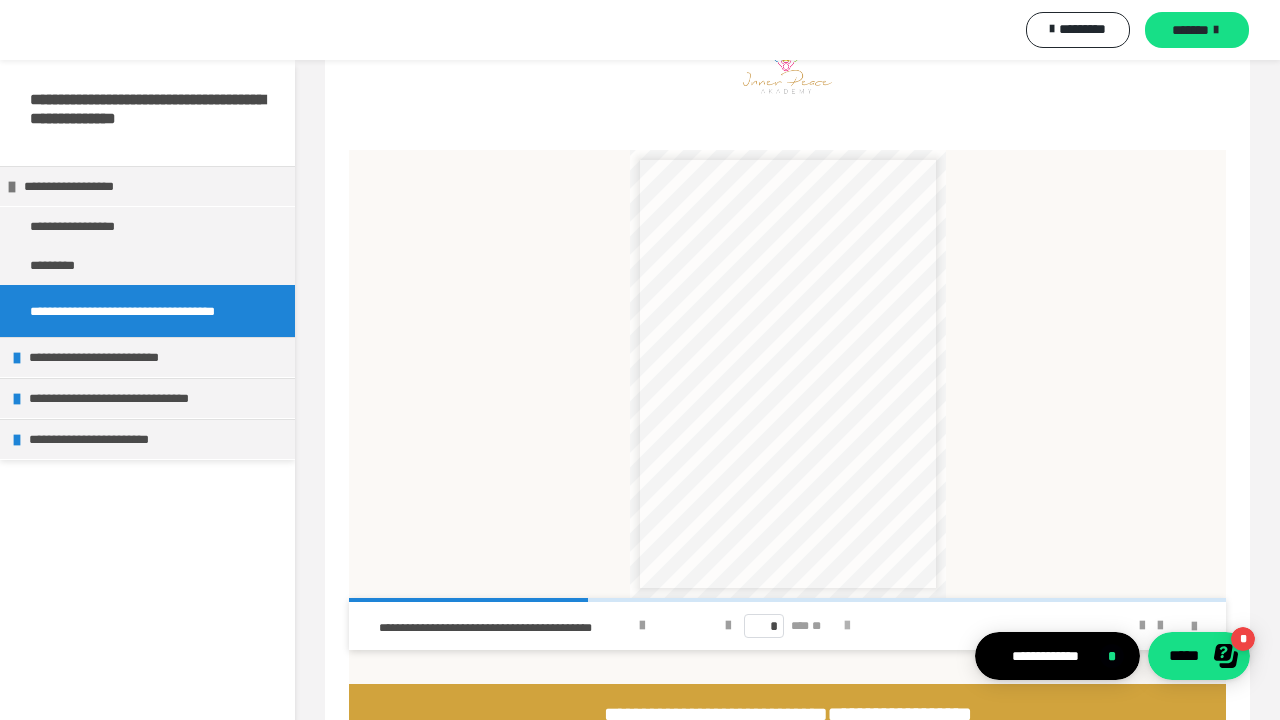 click at bounding box center [847, 626] 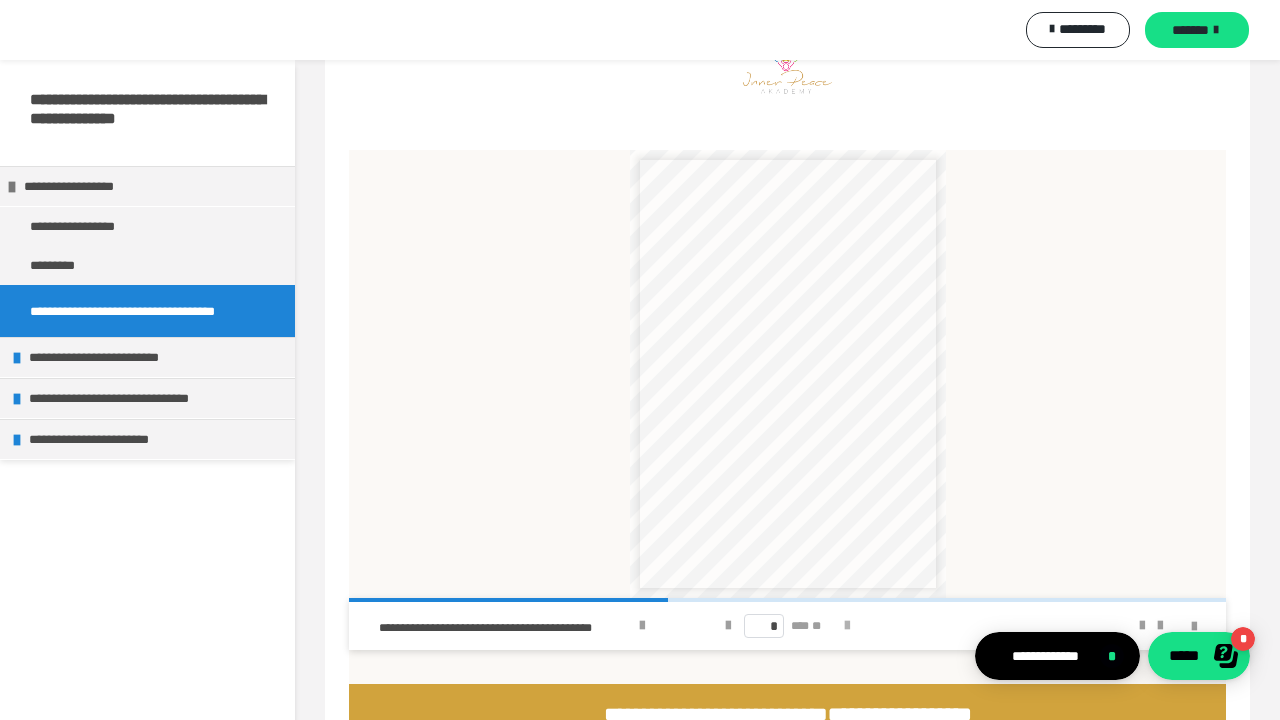click at bounding box center [847, 626] 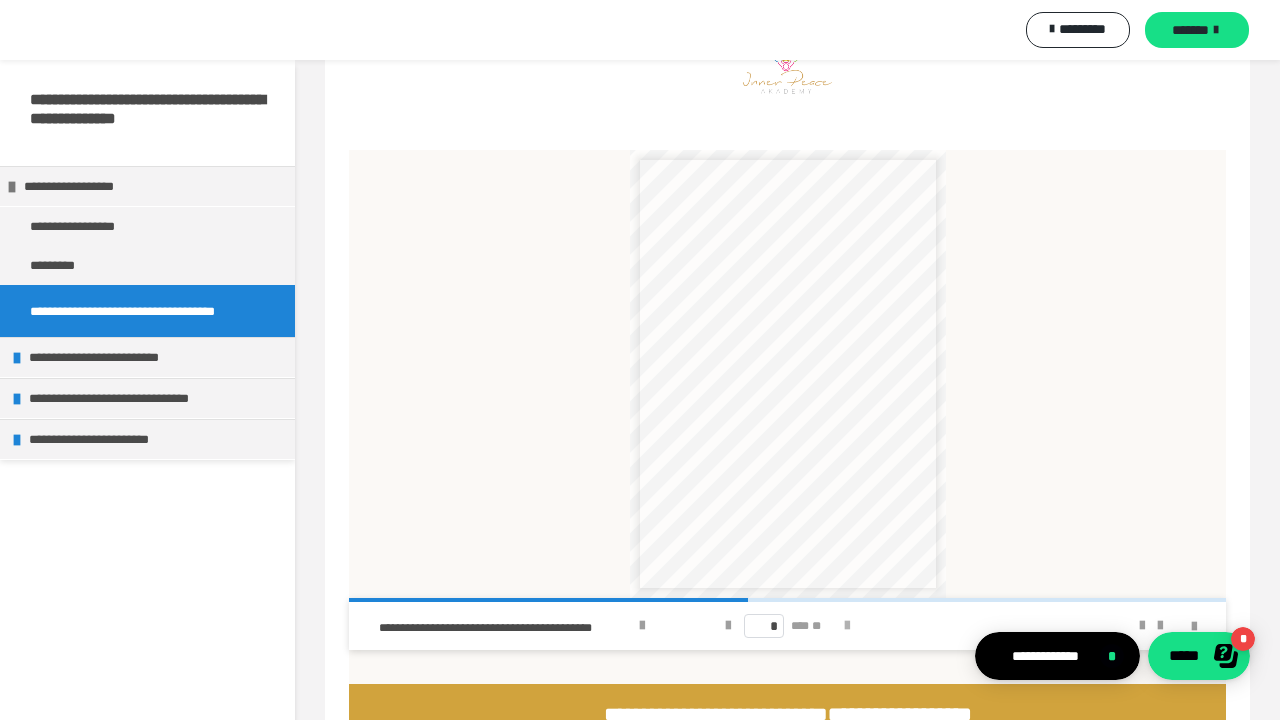 click at bounding box center [847, 626] 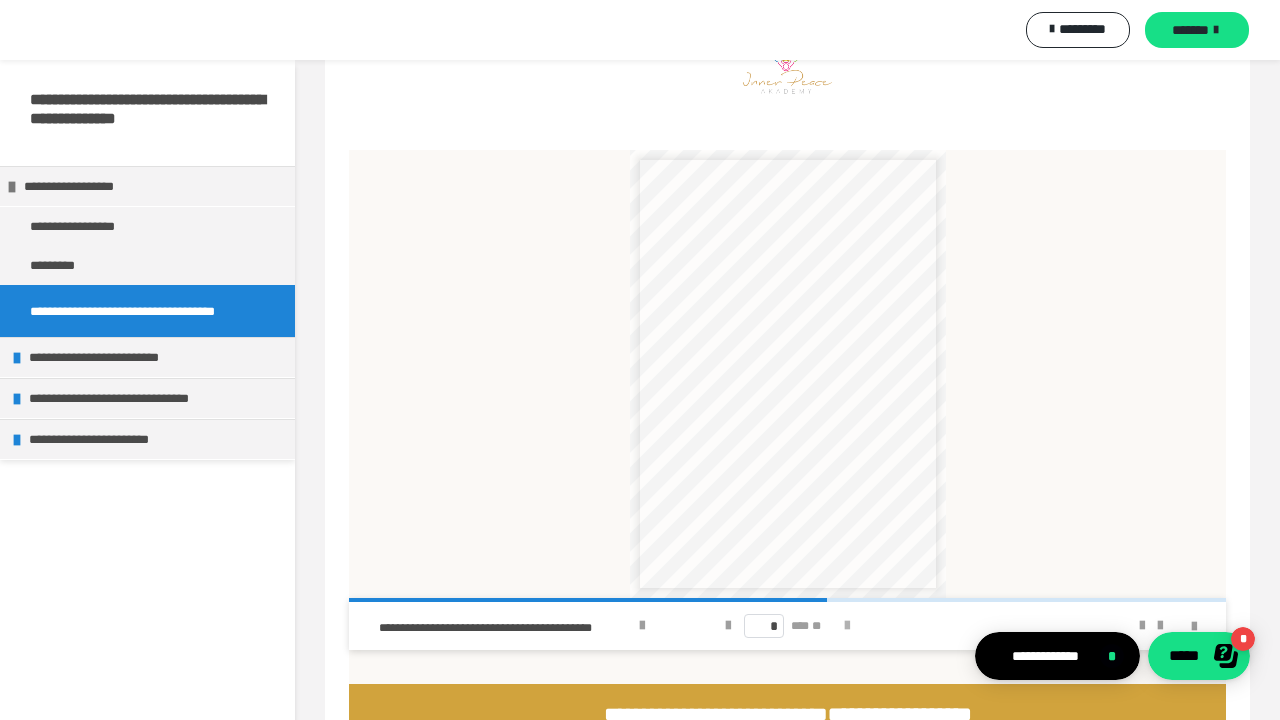 click at bounding box center (847, 626) 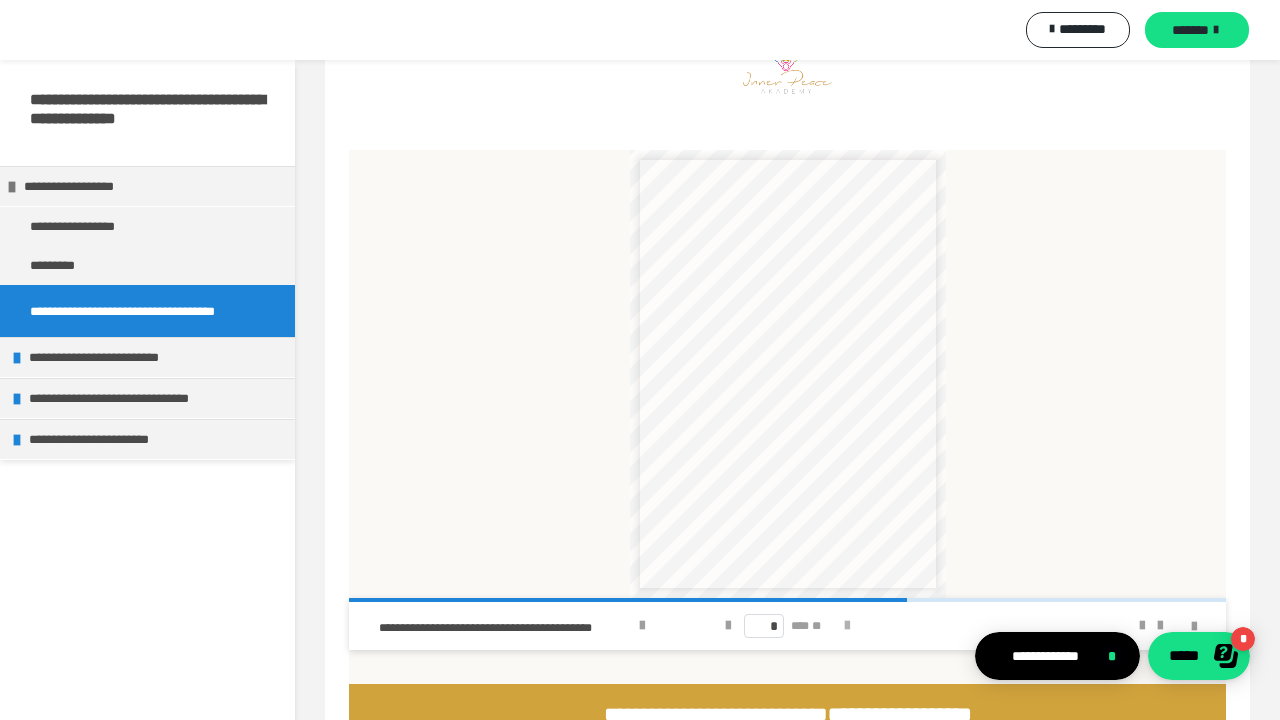 click at bounding box center [847, 626] 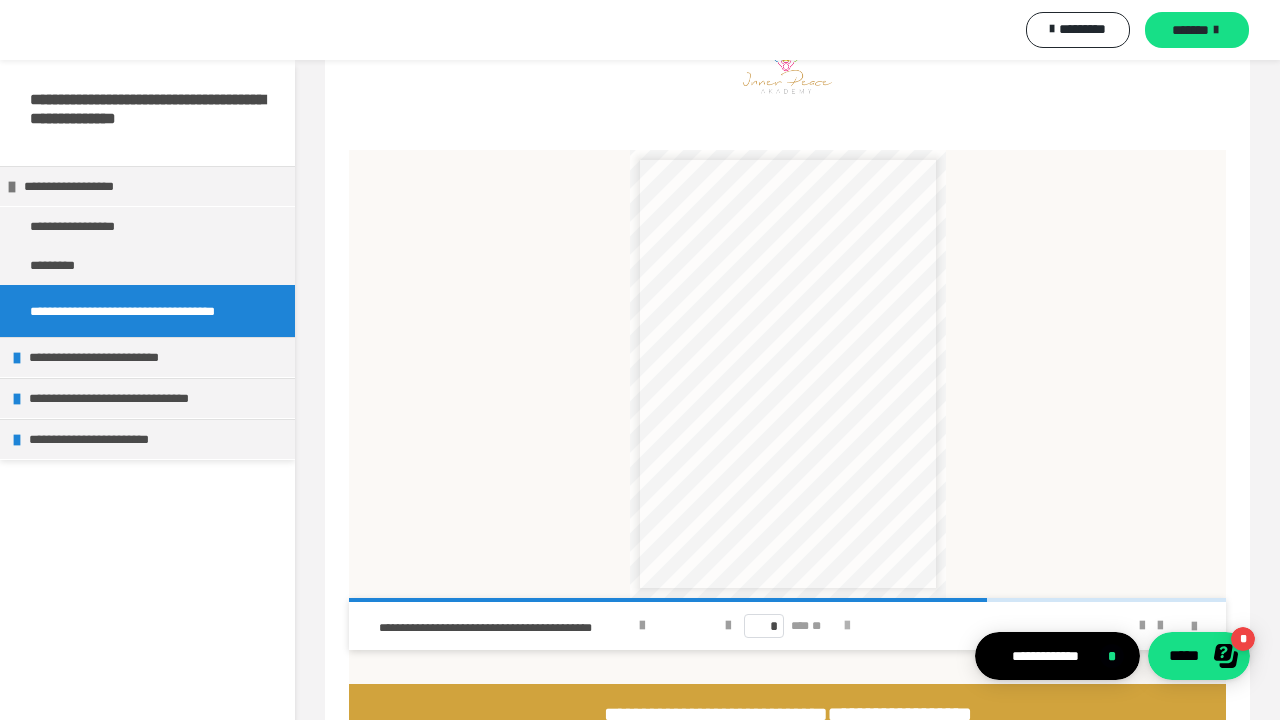 click at bounding box center [847, 626] 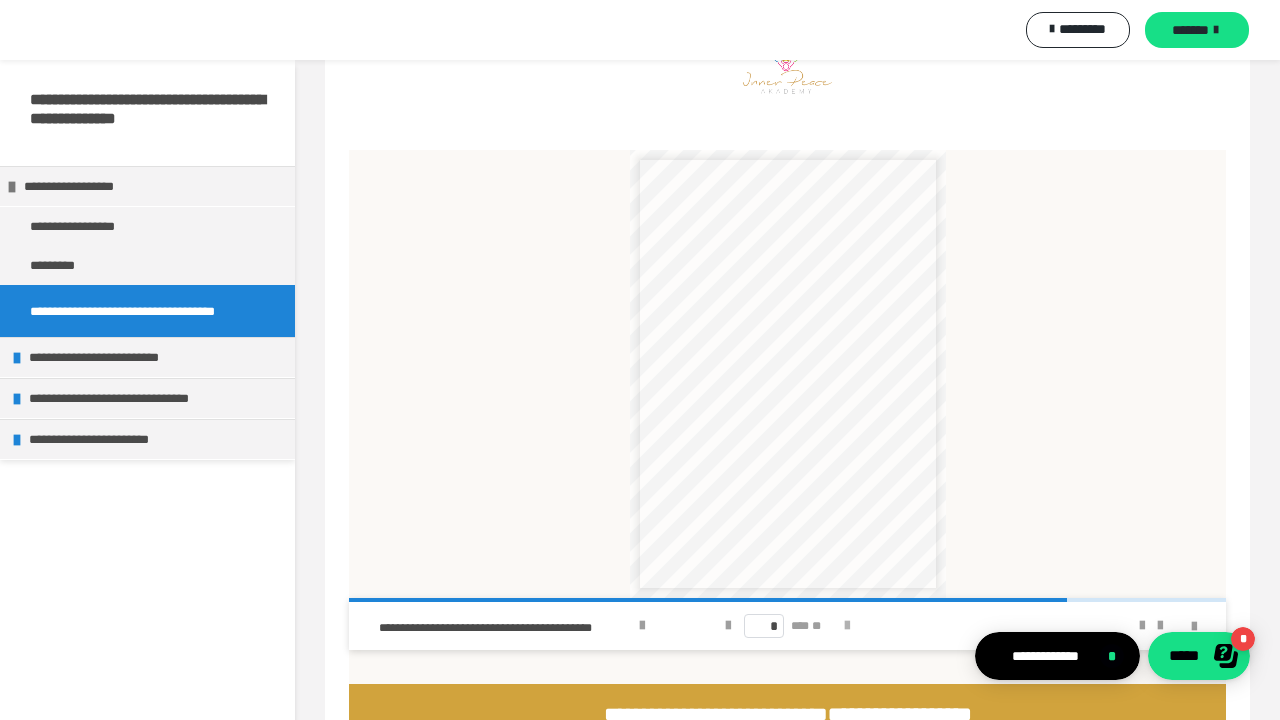 click at bounding box center (847, 626) 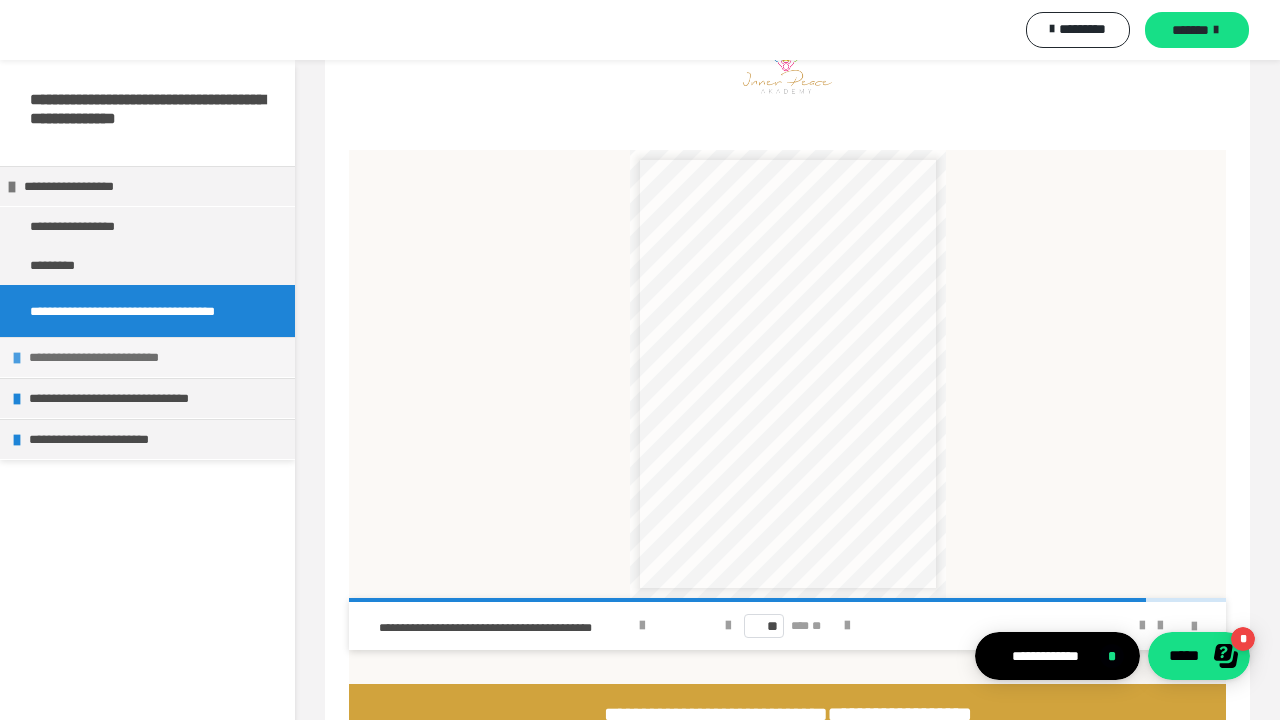 click on "**********" at bounding box center (157, 357) 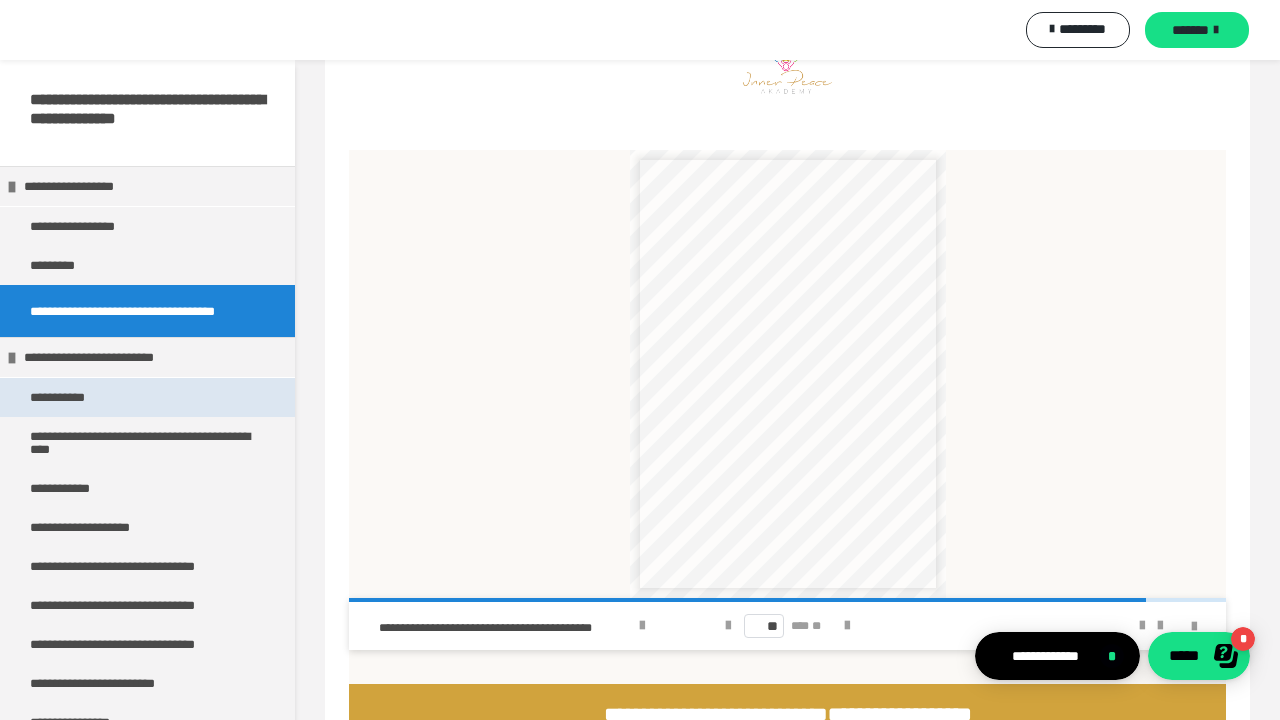 click on "**********" at bounding box center [147, 397] 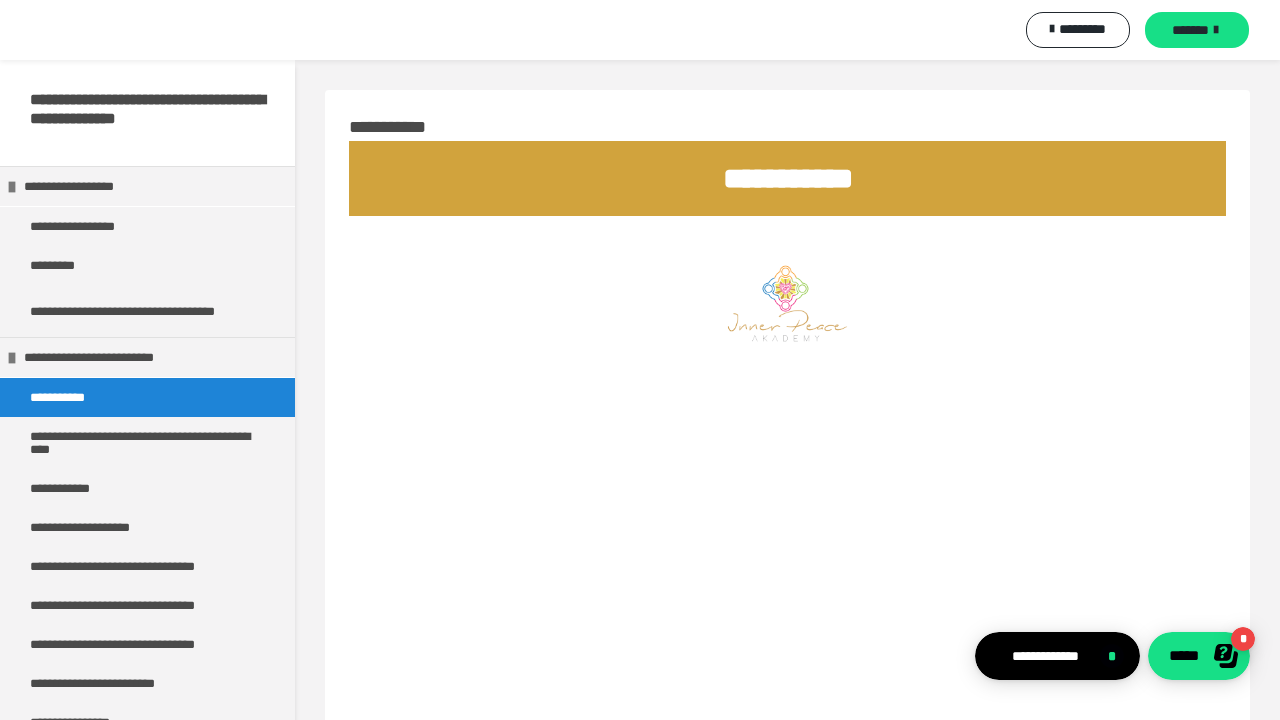 scroll, scrollTop: 604, scrollLeft: 0, axis: vertical 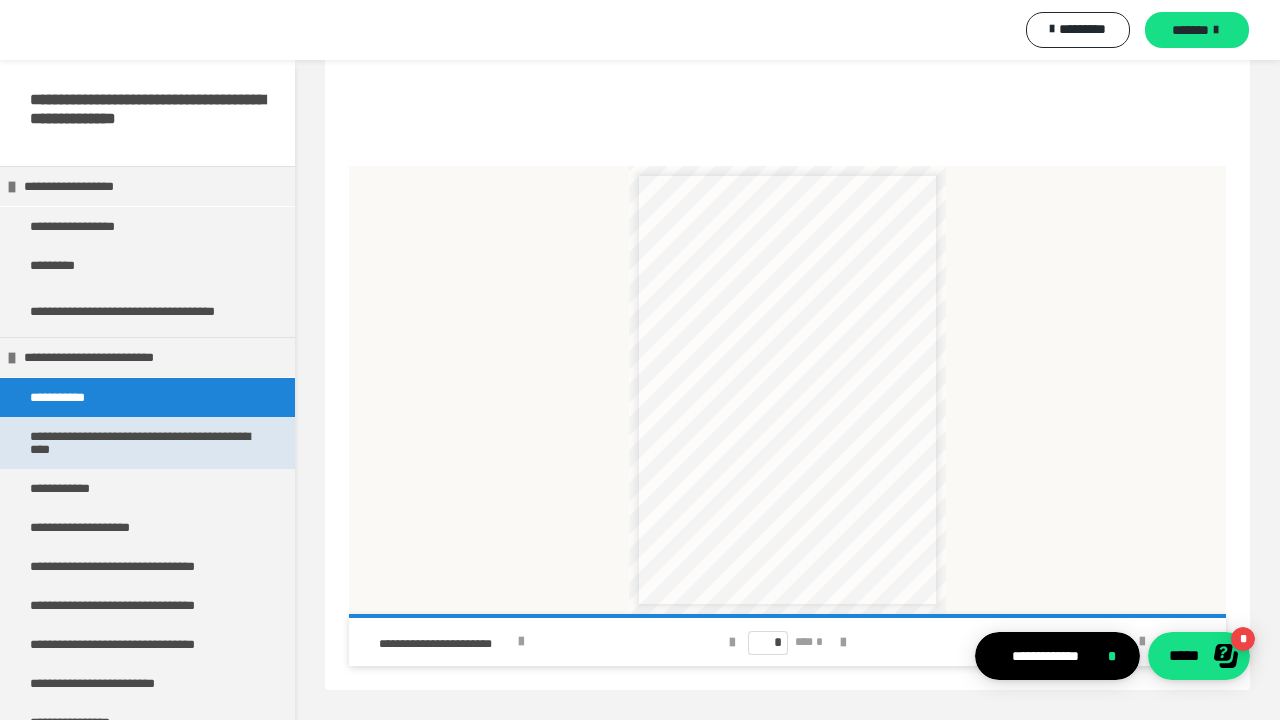 click on "**********" at bounding box center (147, 443) 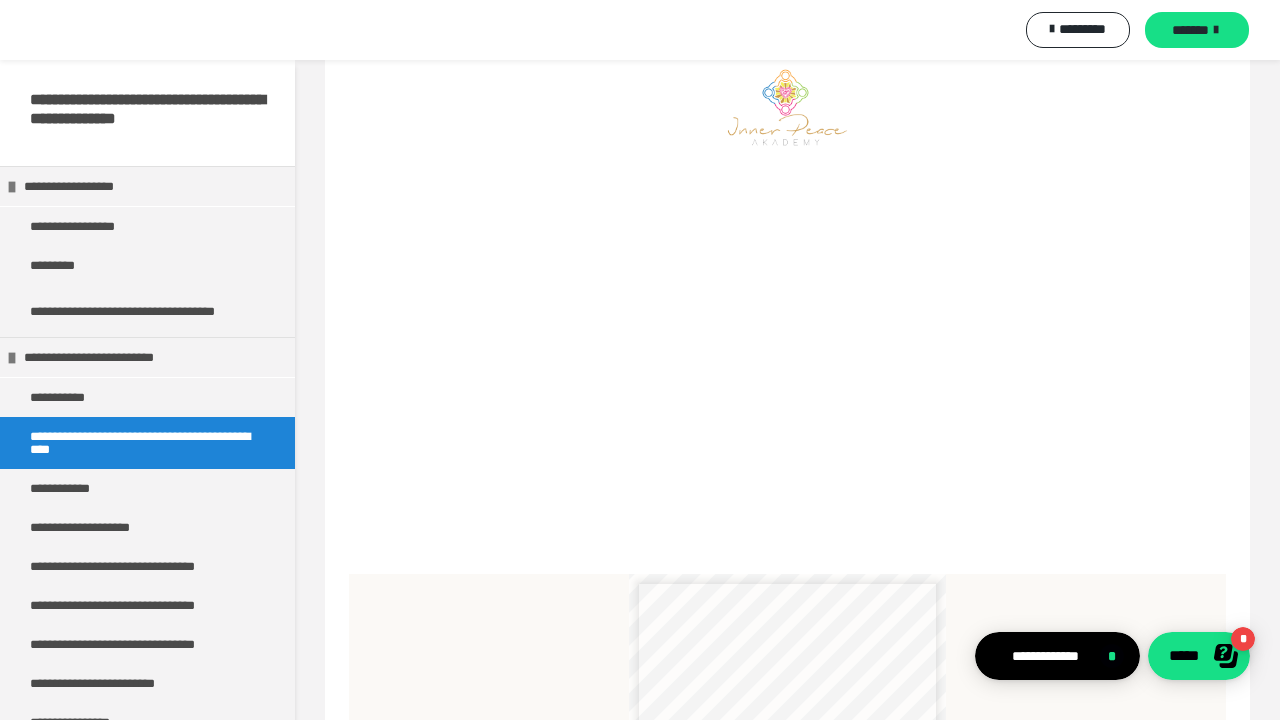 scroll, scrollTop: 256, scrollLeft: 0, axis: vertical 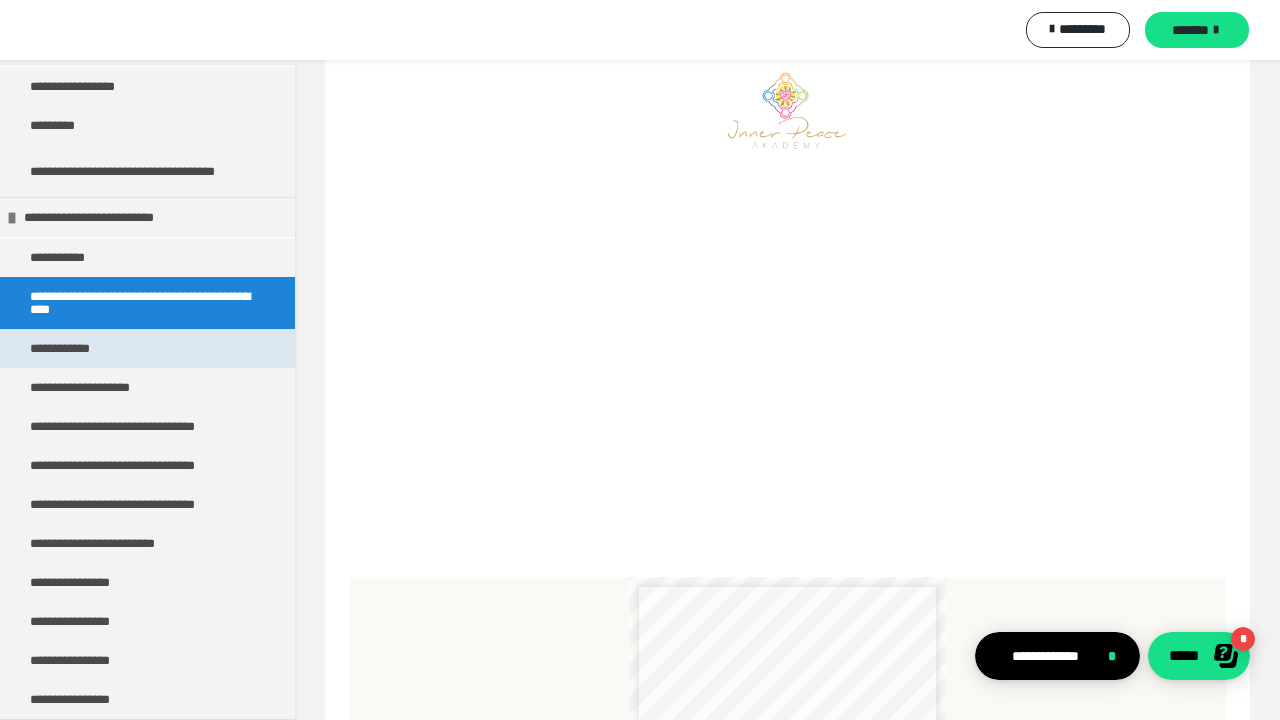 click on "**********" at bounding box center (78, 348) 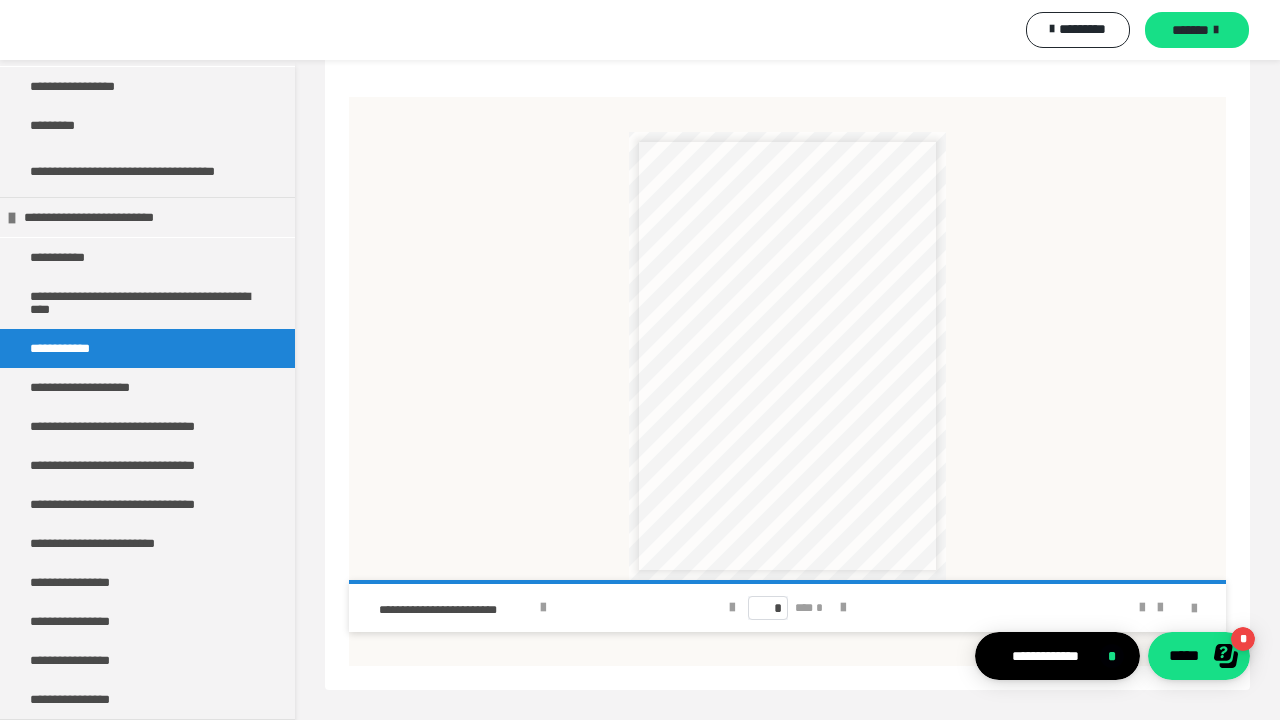 scroll, scrollTop: 662, scrollLeft: 0, axis: vertical 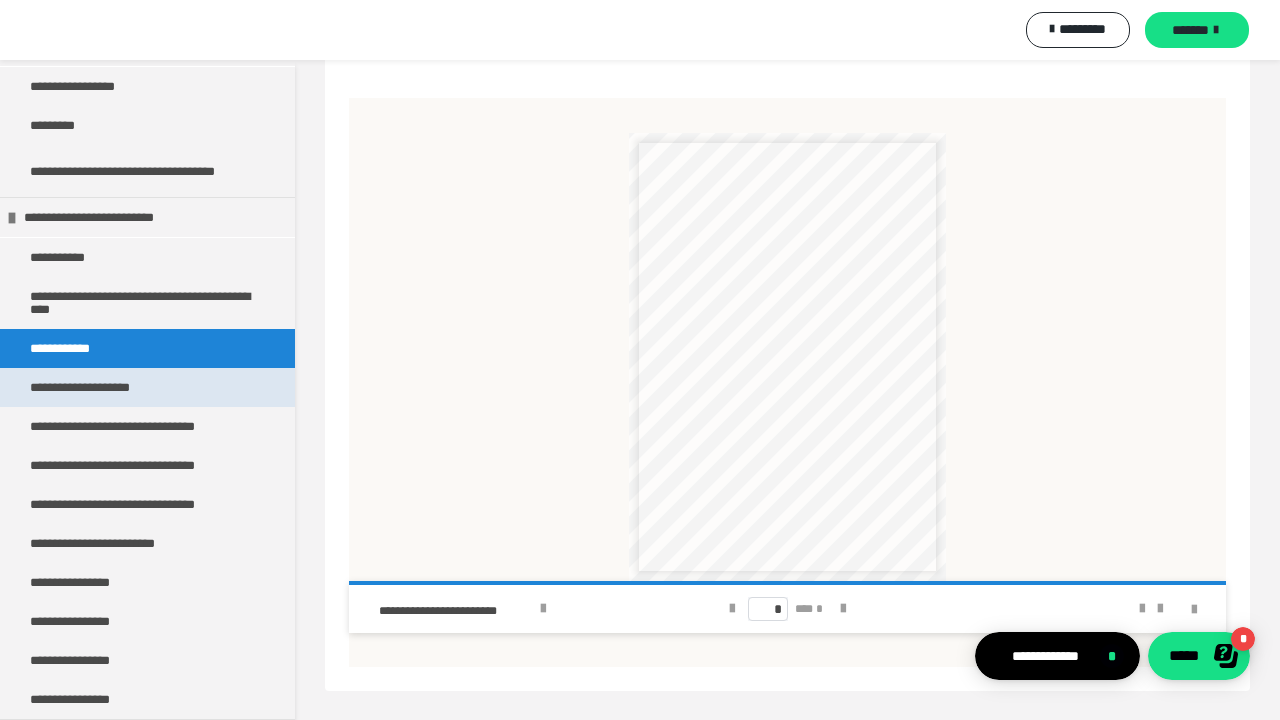 click on "**********" at bounding box center (104, 387) 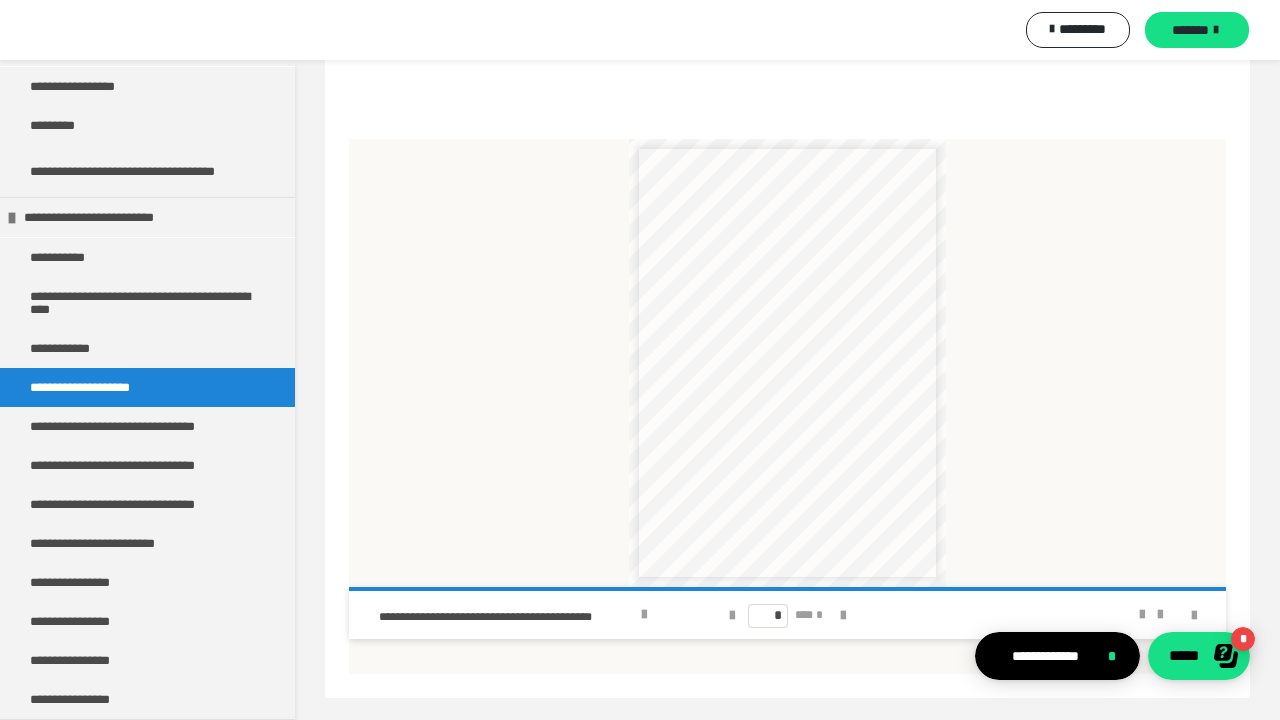 scroll, scrollTop: 641, scrollLeft: 0, axis: vertical 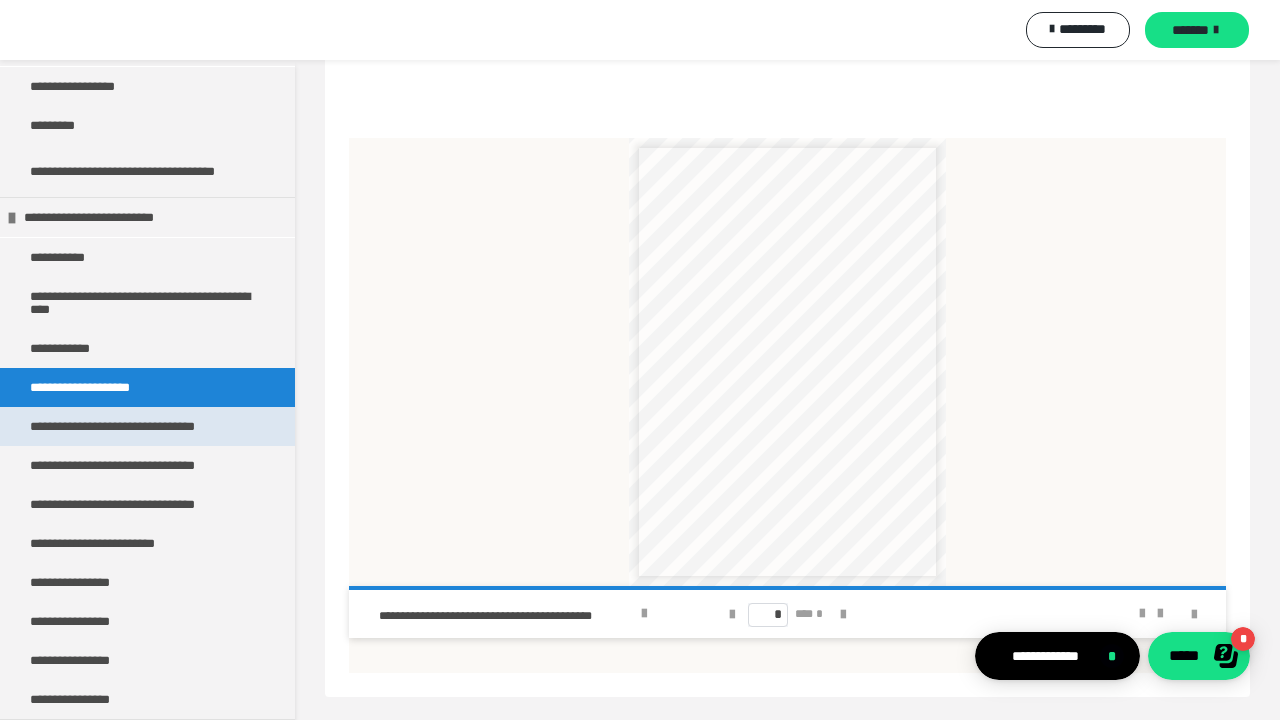 click on "**********" at bounding box center (143, 426) 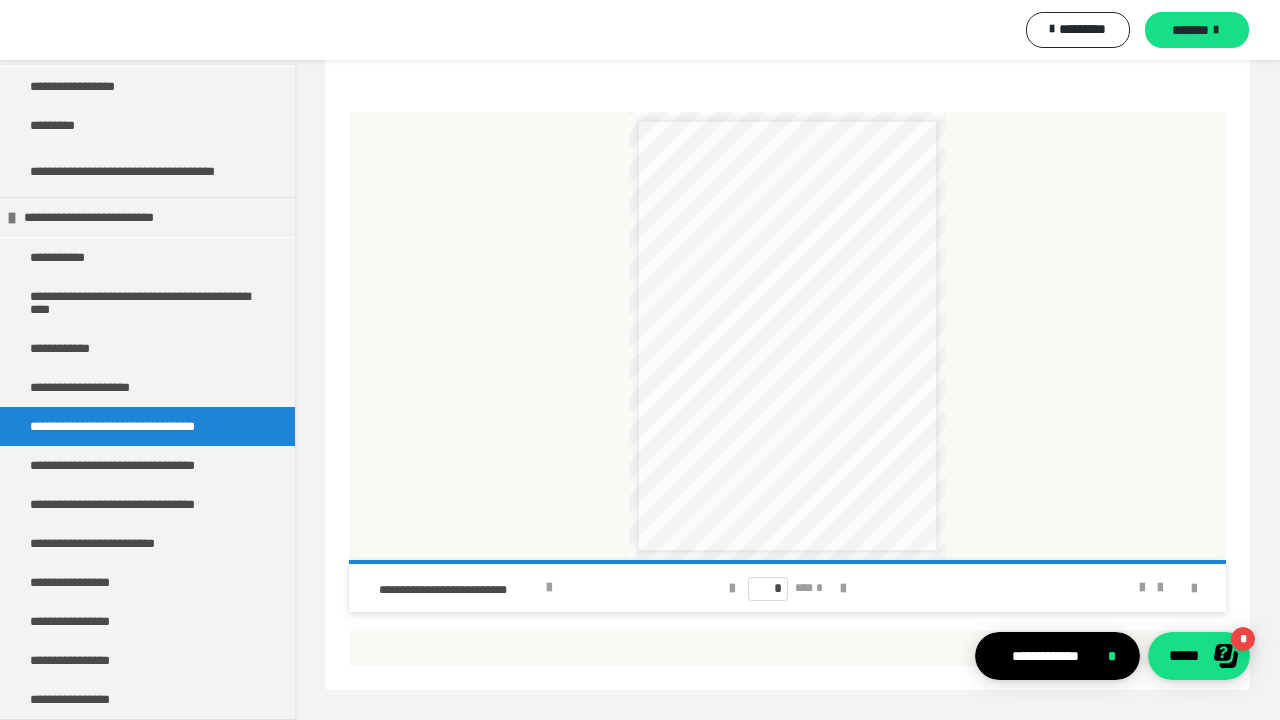 scroll, scrollTop: 685, scrollLeft: 0, axis: vertical 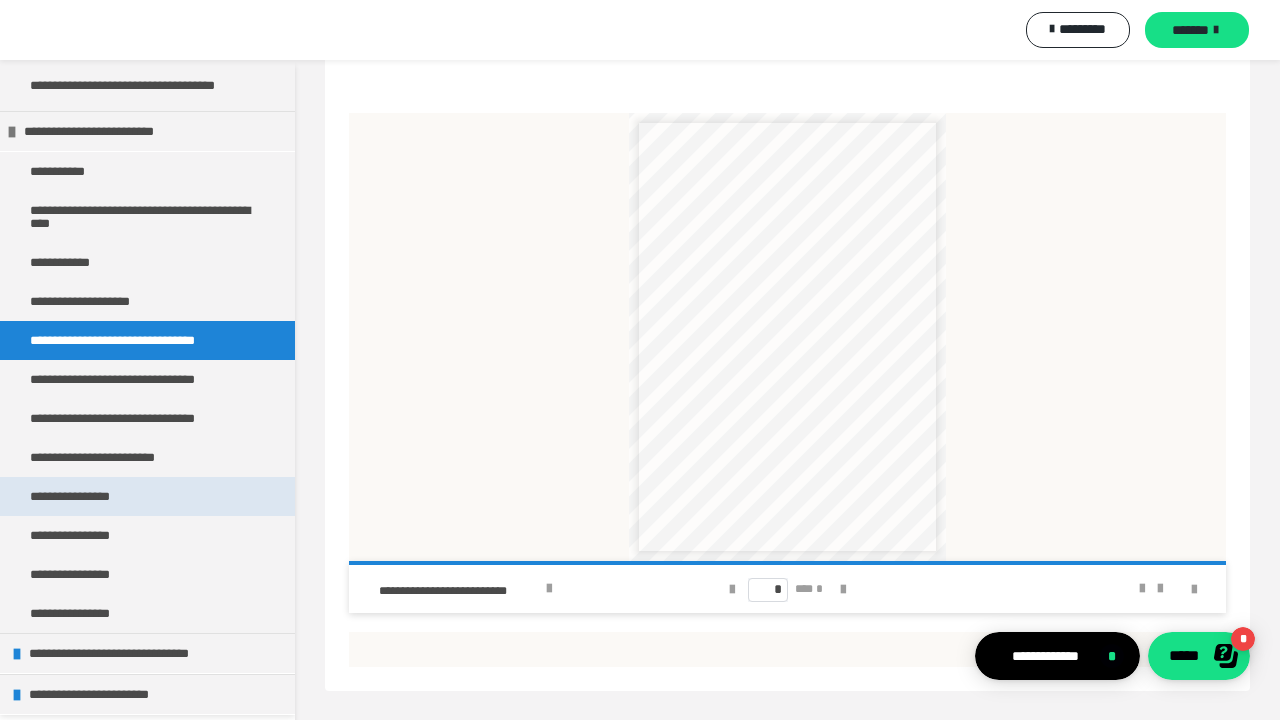 click on "**********" at bounding box center [147, 496] 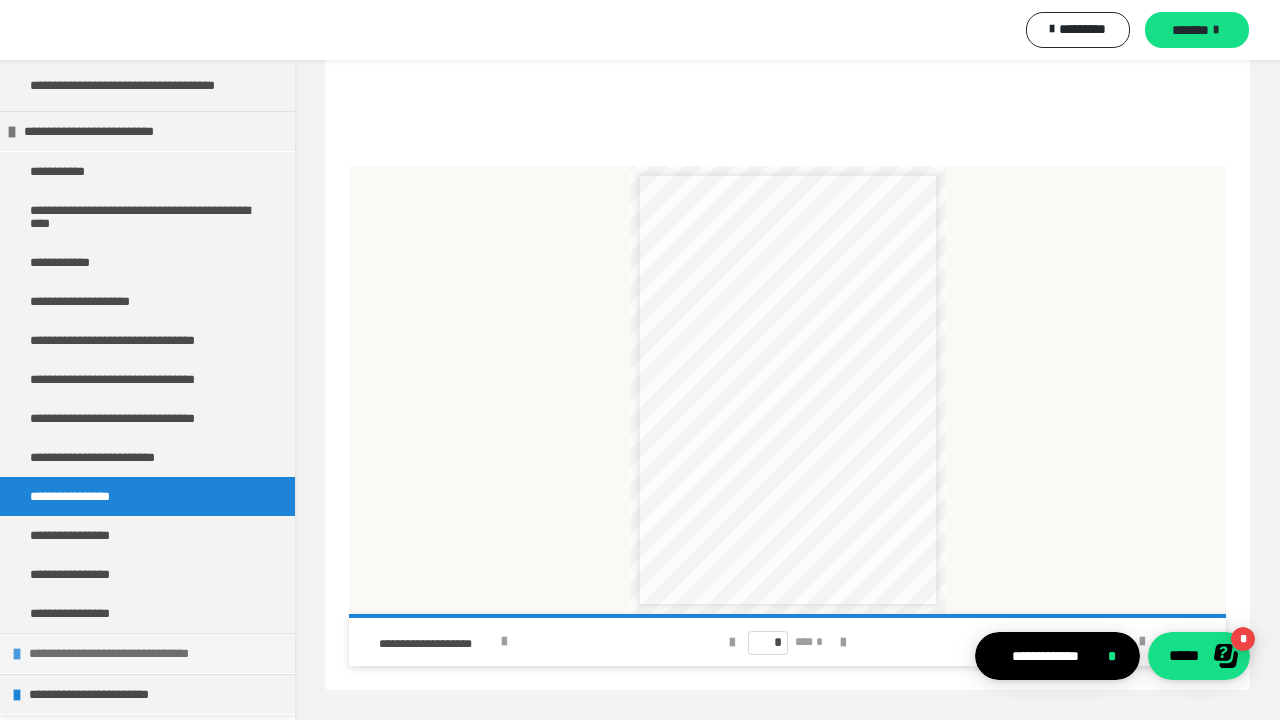 scroll, scrollTop: 613, scrollLeft: 0, axis: vertical 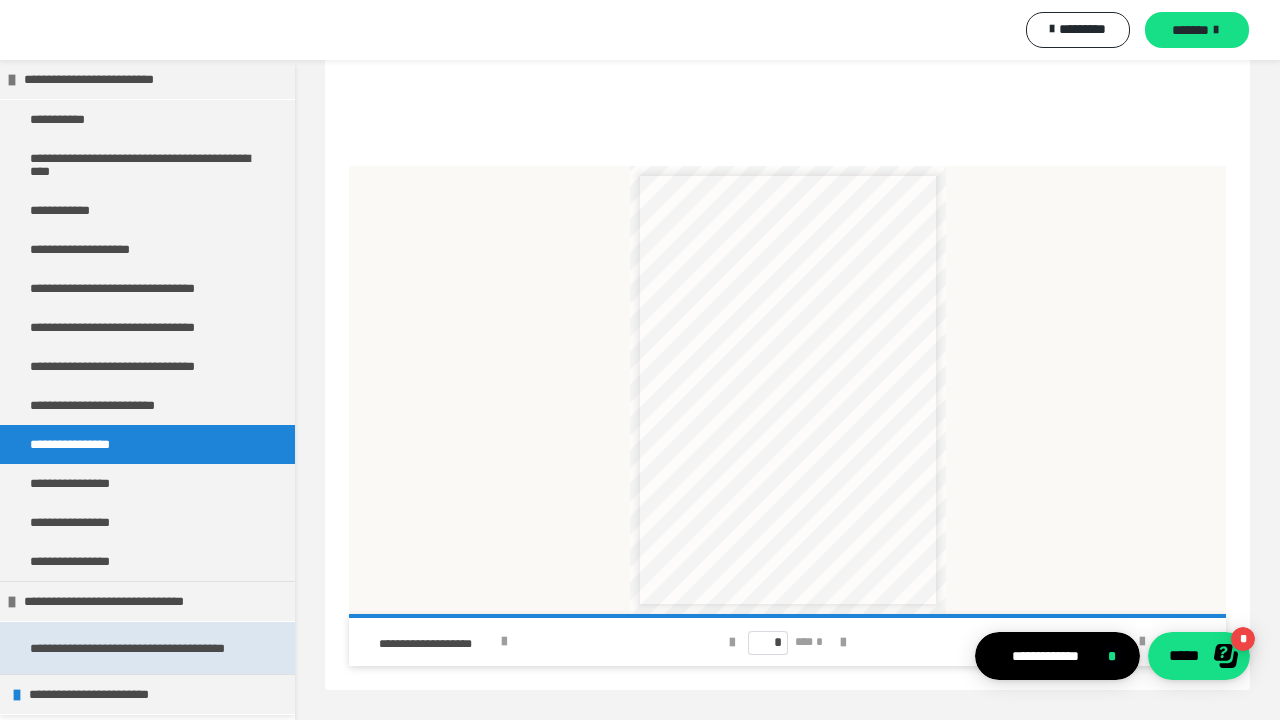 click on "**********" at bounding box center (147, 648) 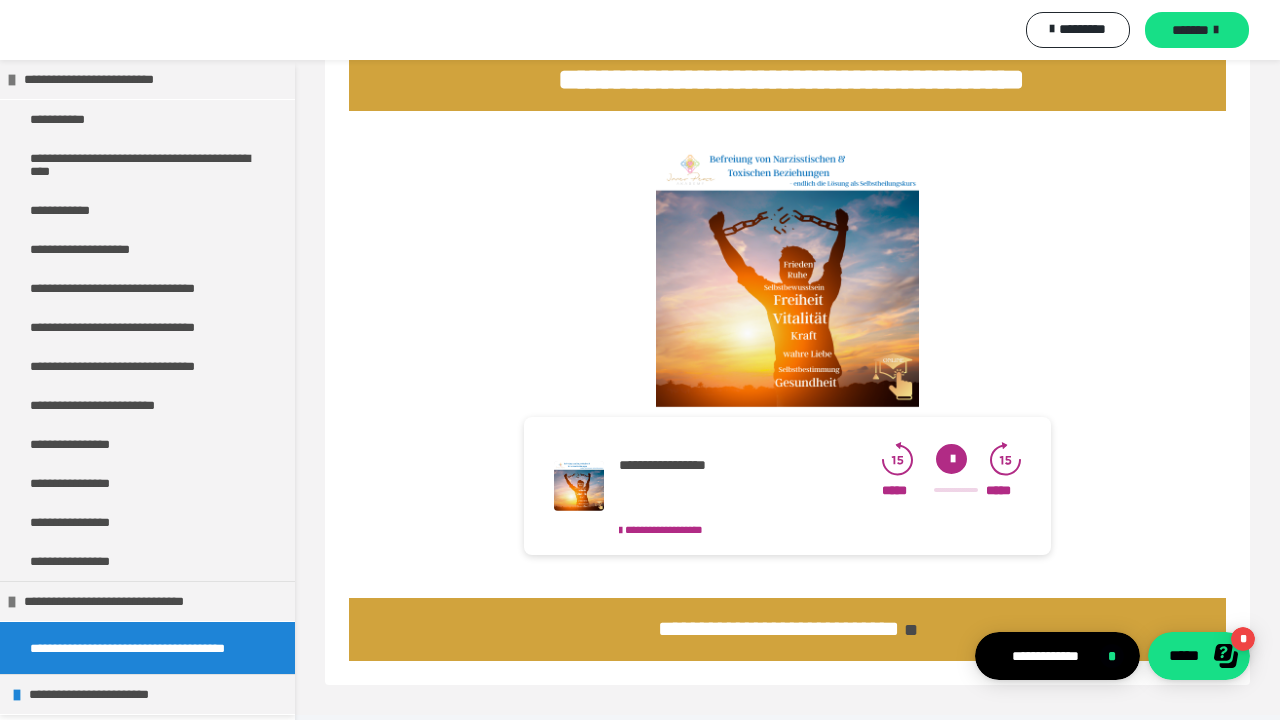 scroll, scrollTop: 92, scrollLeft: 0, axis: vertical 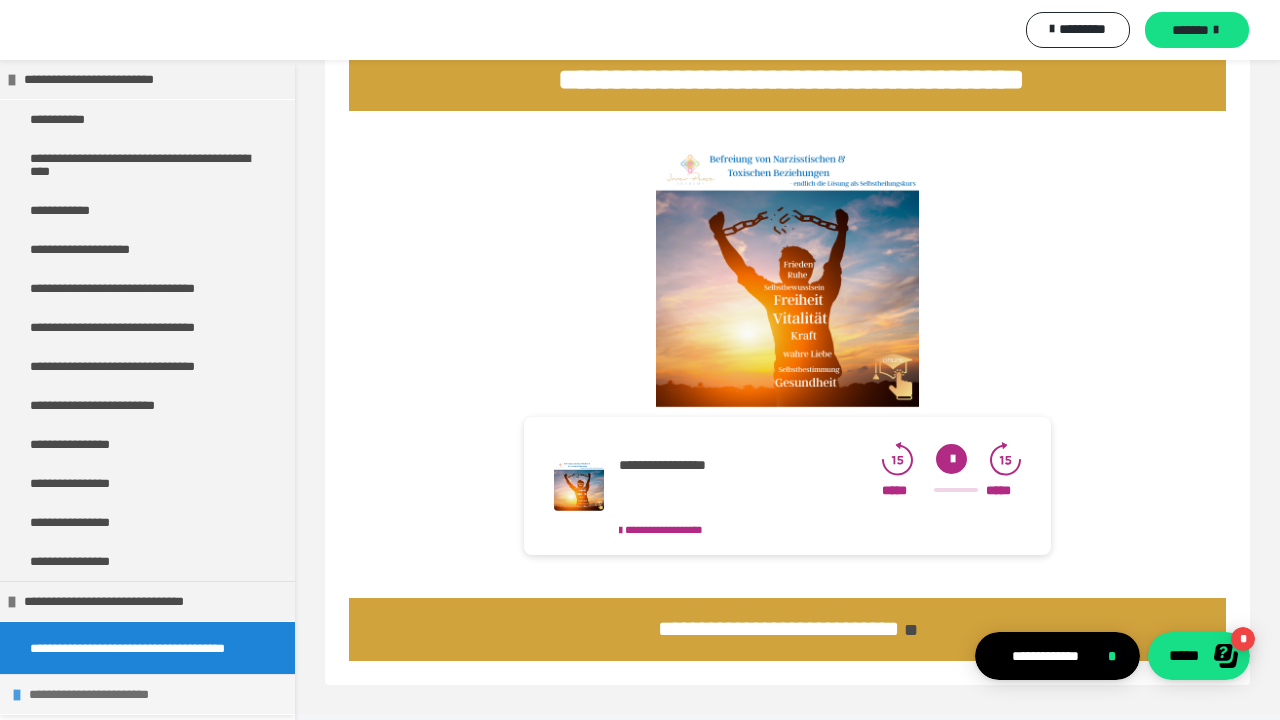 click on "**********" at bounding box center (157, 694) 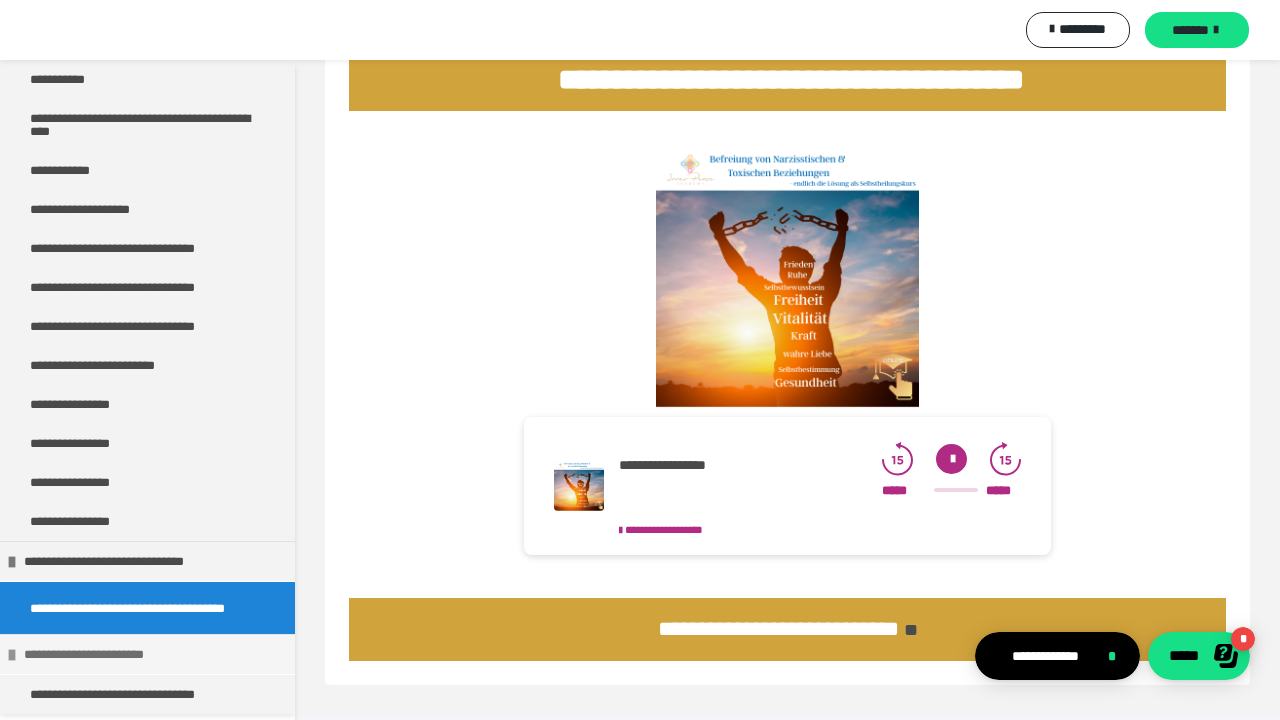scroll, scrollTop: 317, scrollLeft: 0, axis: vertical 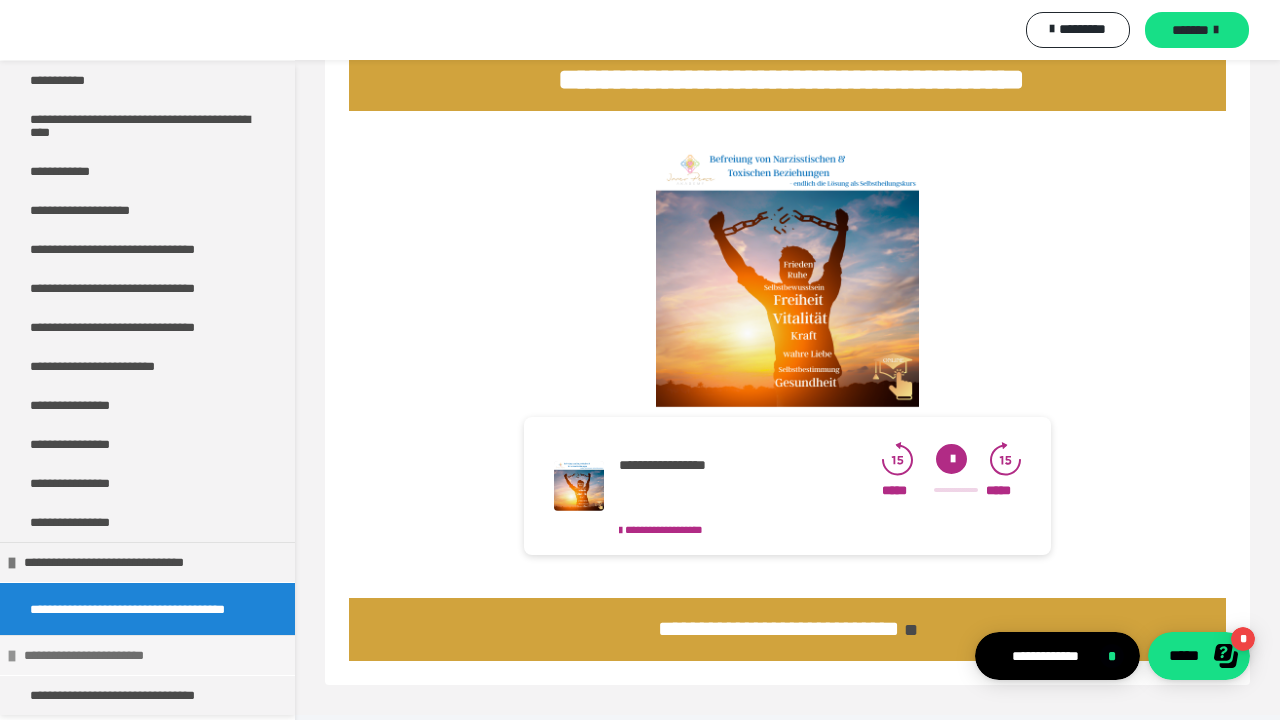 click on "**********" at bounding box center [135, 695] 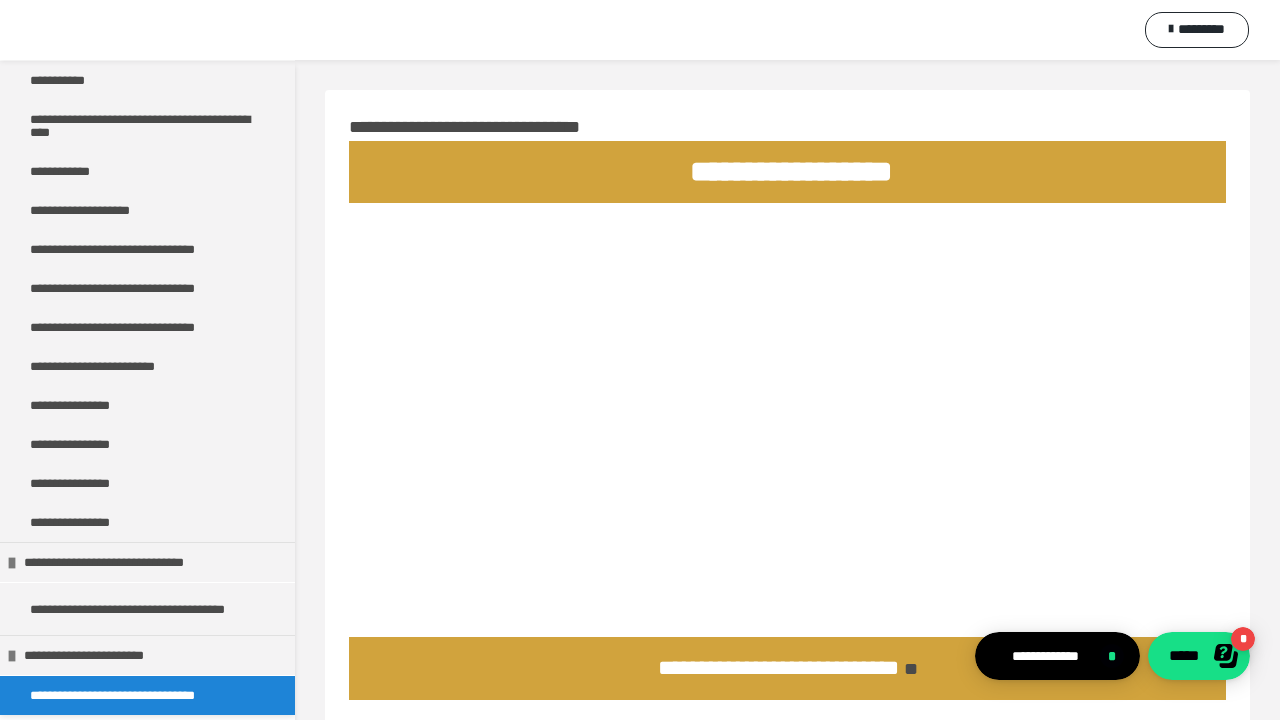 scroll, scrollTop: 0, scrollLeft: 0, axis: both 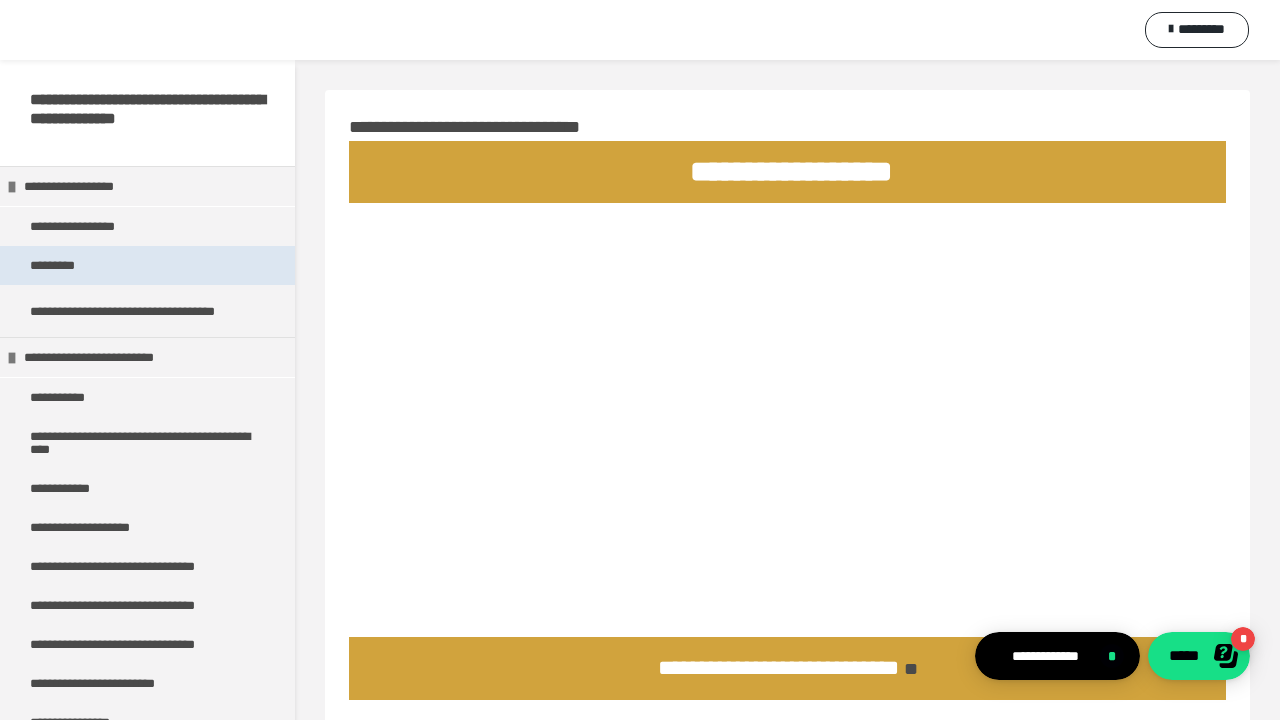 click on "*********" at bounding box center (62, 265) 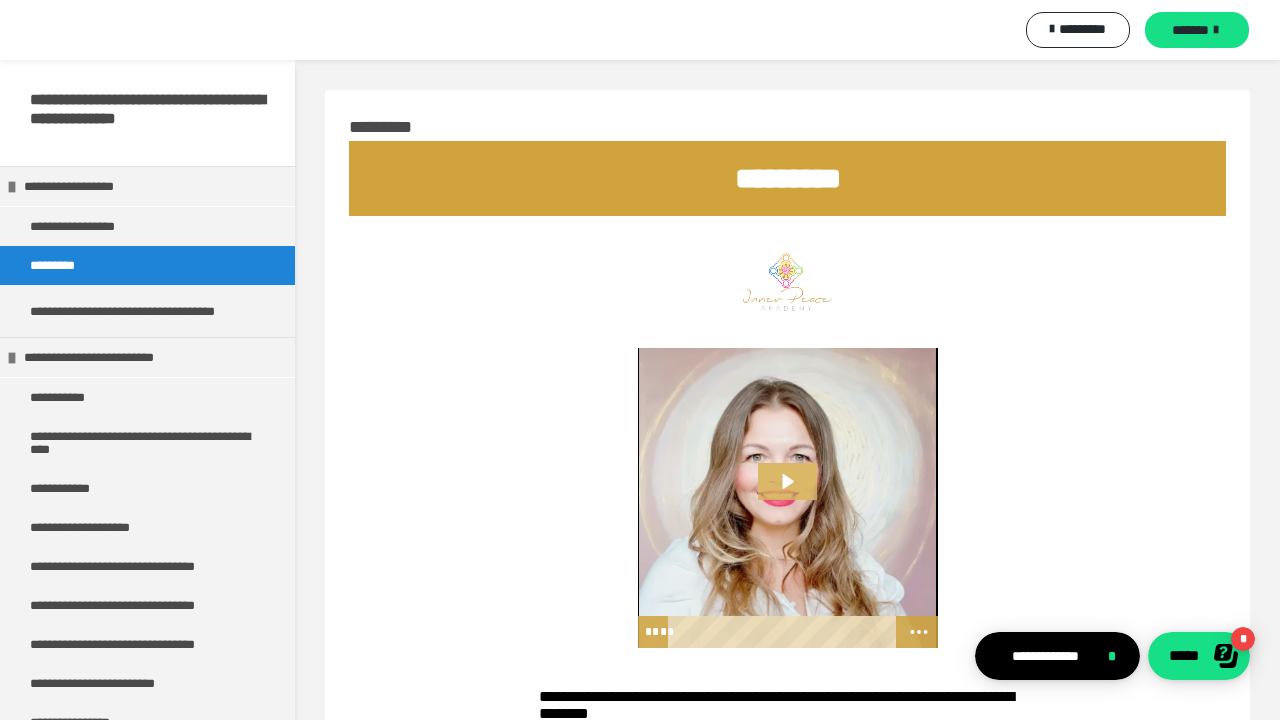 click 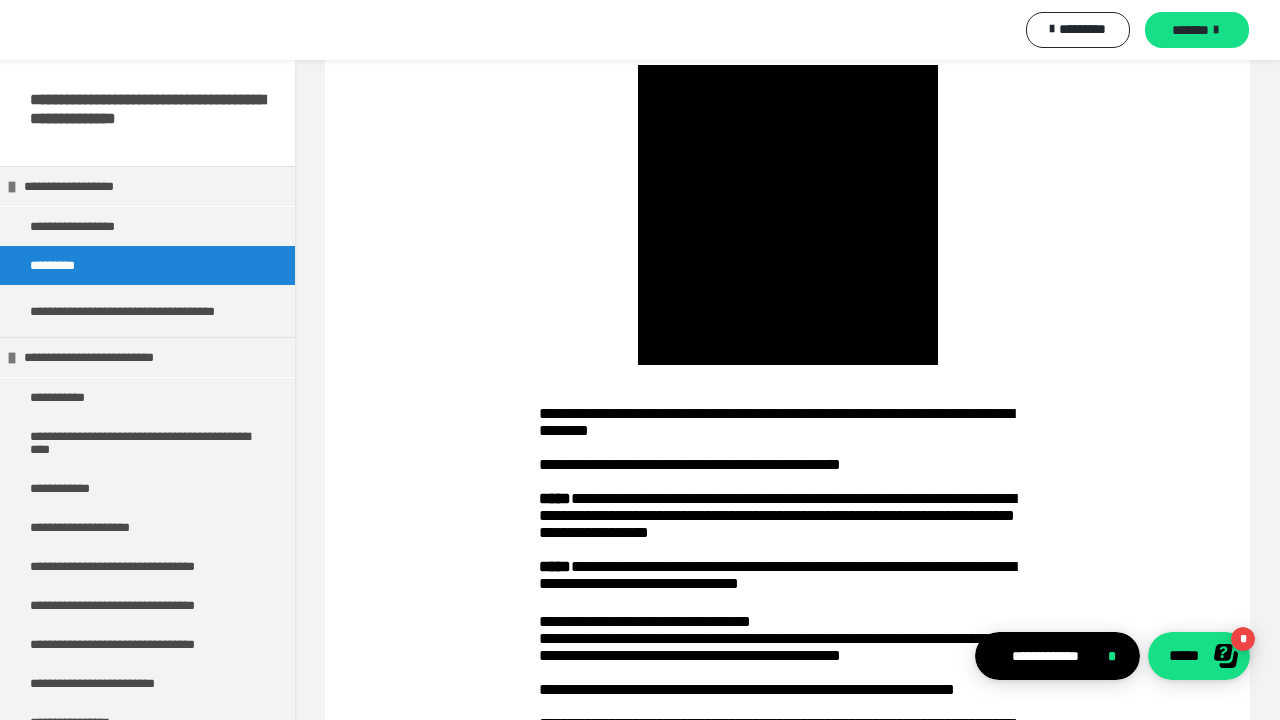 scroll, scrollTop: 270, scrollLeft: 0, axis: vertical 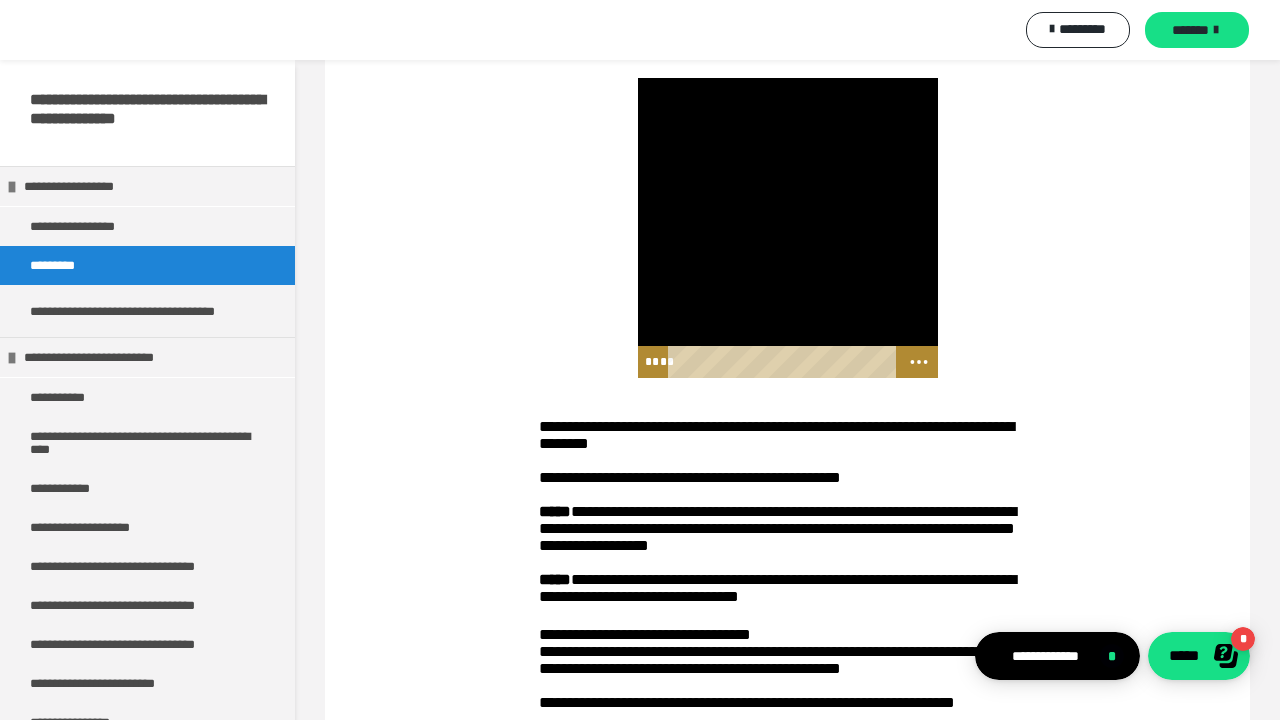 click at bounding box center (788, 228) 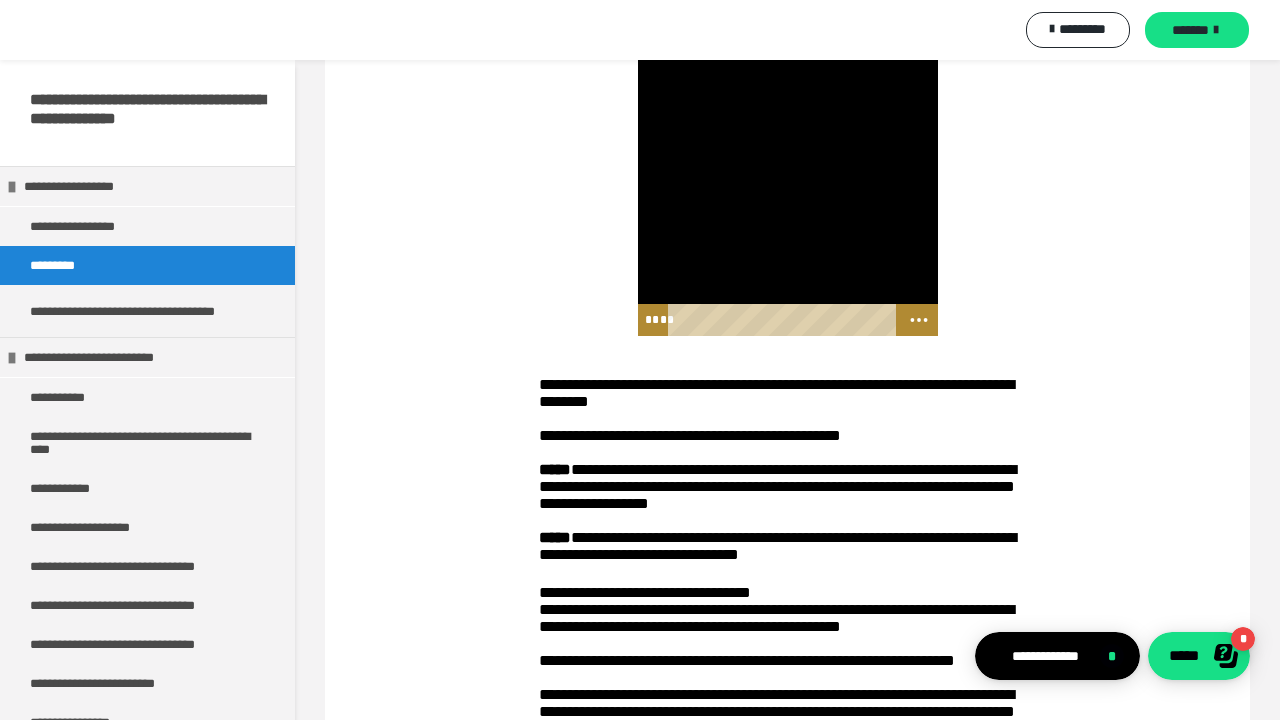 scroll, scrollTop: 314, scrollLeft: 0, axis: vertical 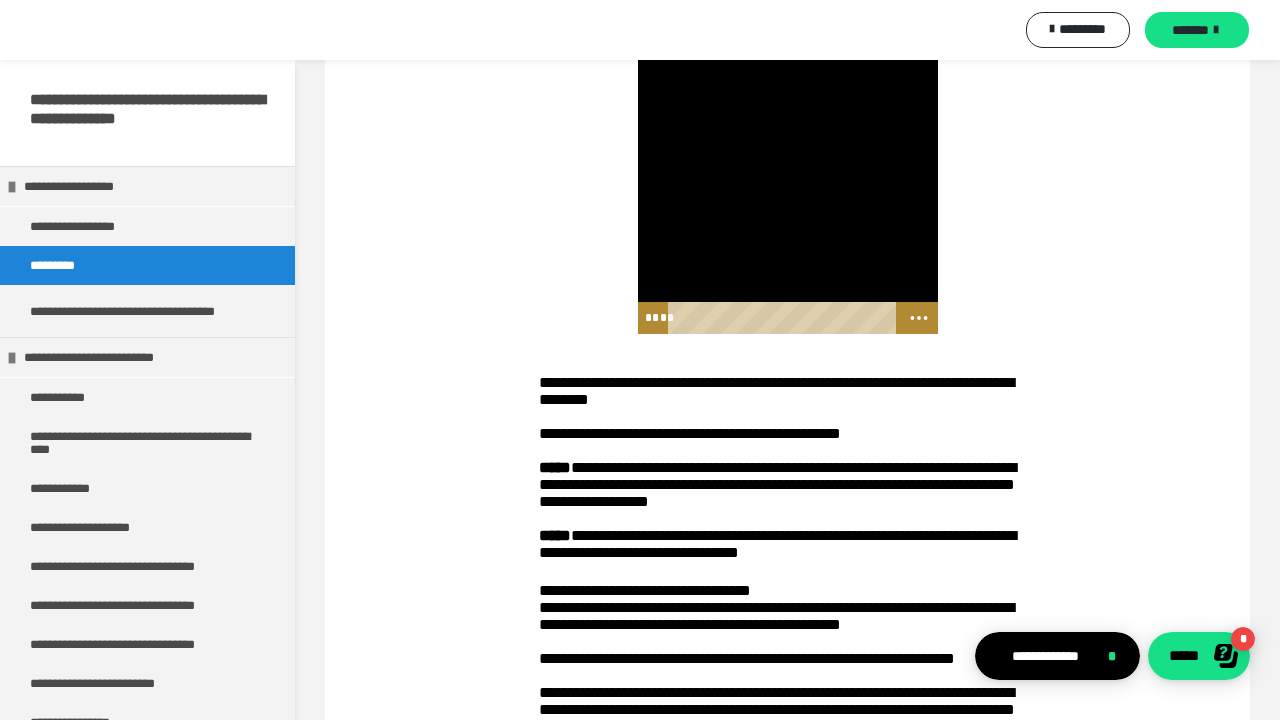 click at bounding box center [788, 184] 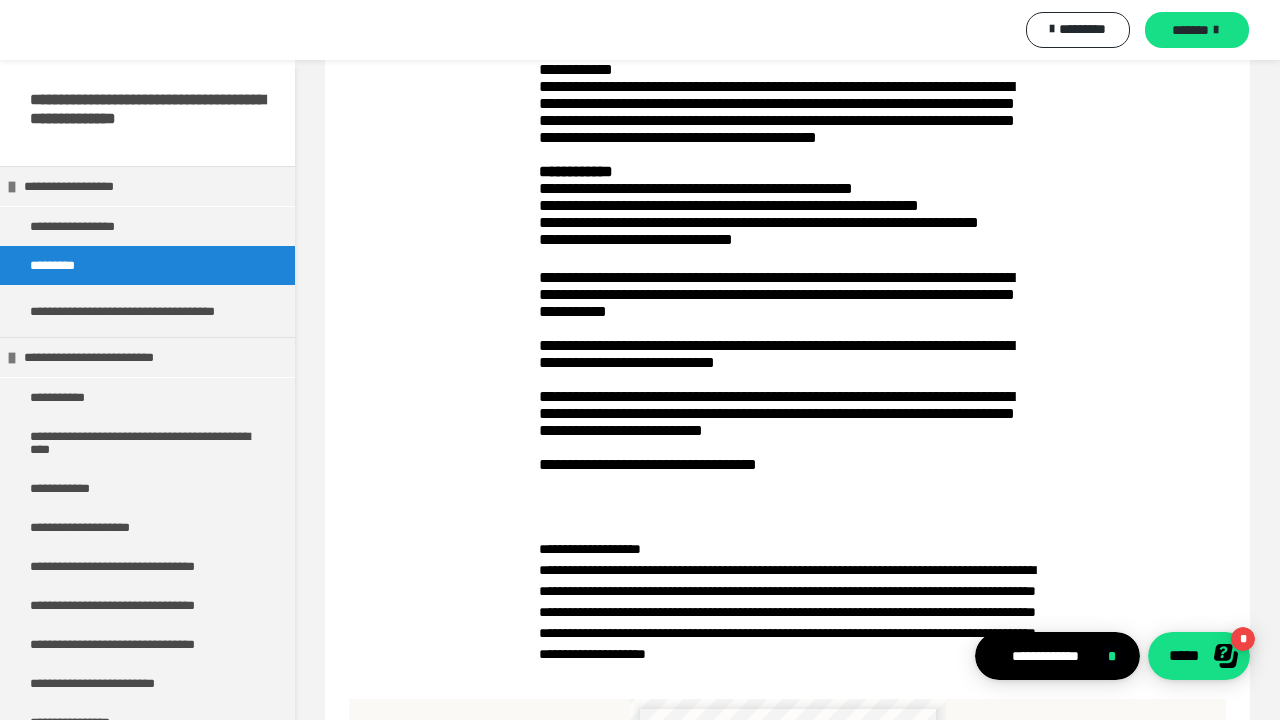 scroll, scrollTop: 1447, scrollLeft: 0, axis: vertical 